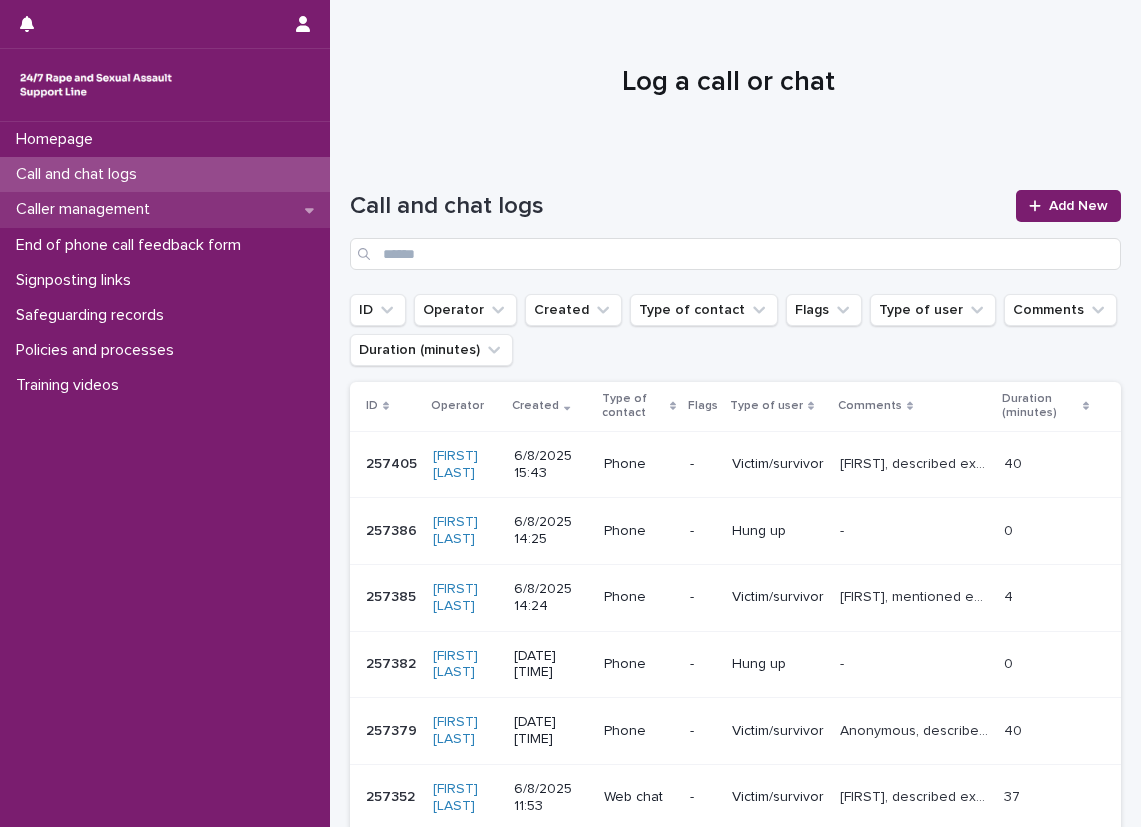scroll, scrollTop: 0, scrollLeft: 0, axis: both 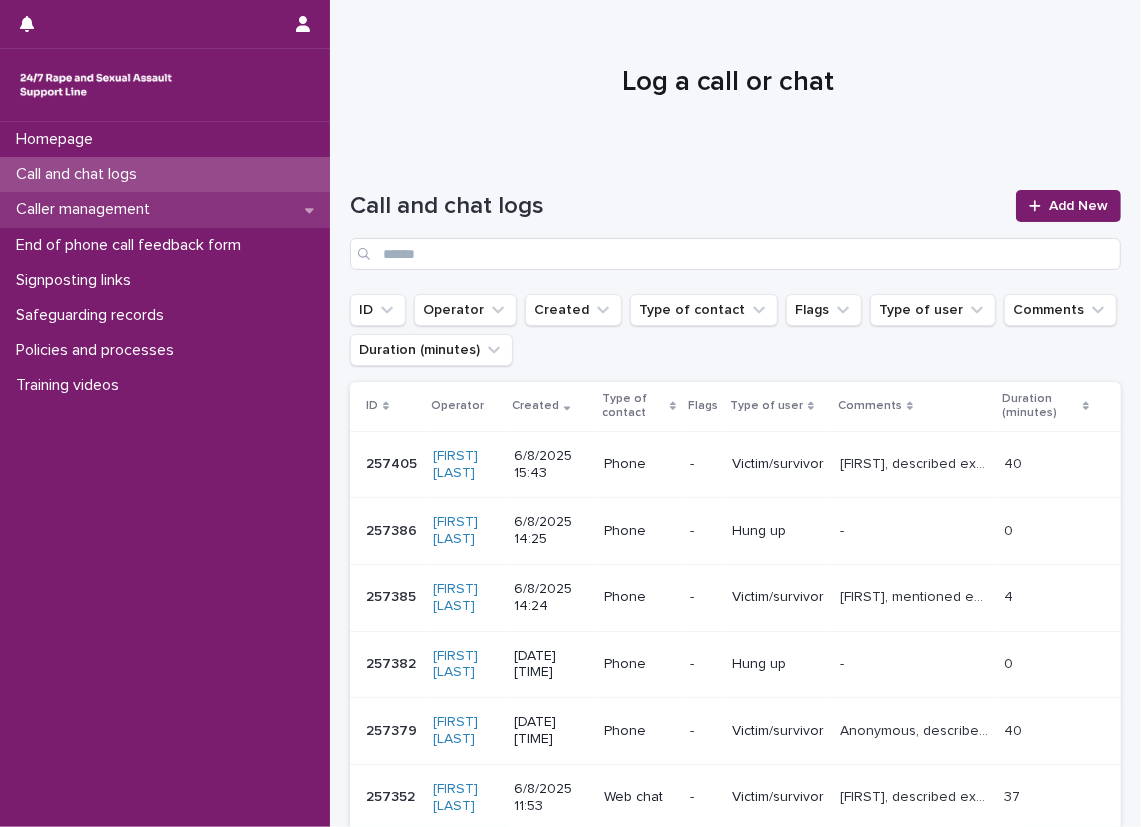 click on "Caller management" at bounding box center (165, 209) 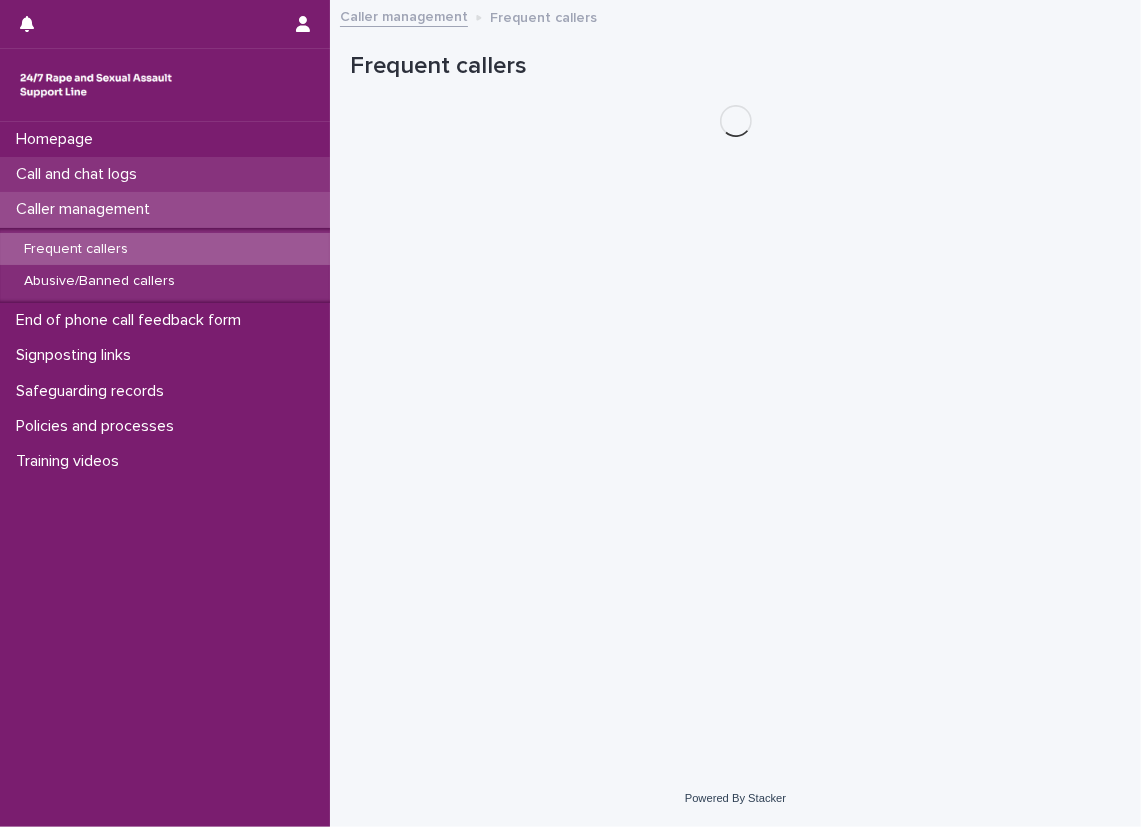 click on "Call and chat logs" at bounding box center [165, 174] 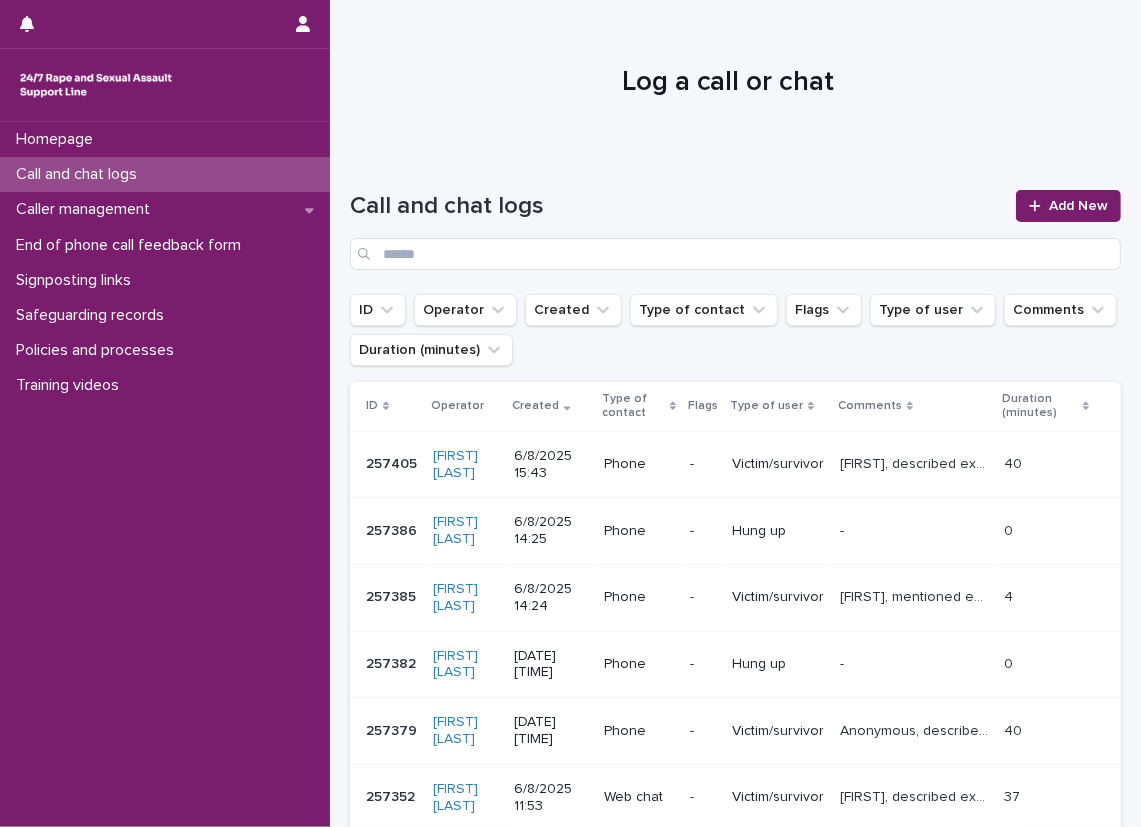 click on "Call and chat logs Add New" at bounding box center (735, 222) 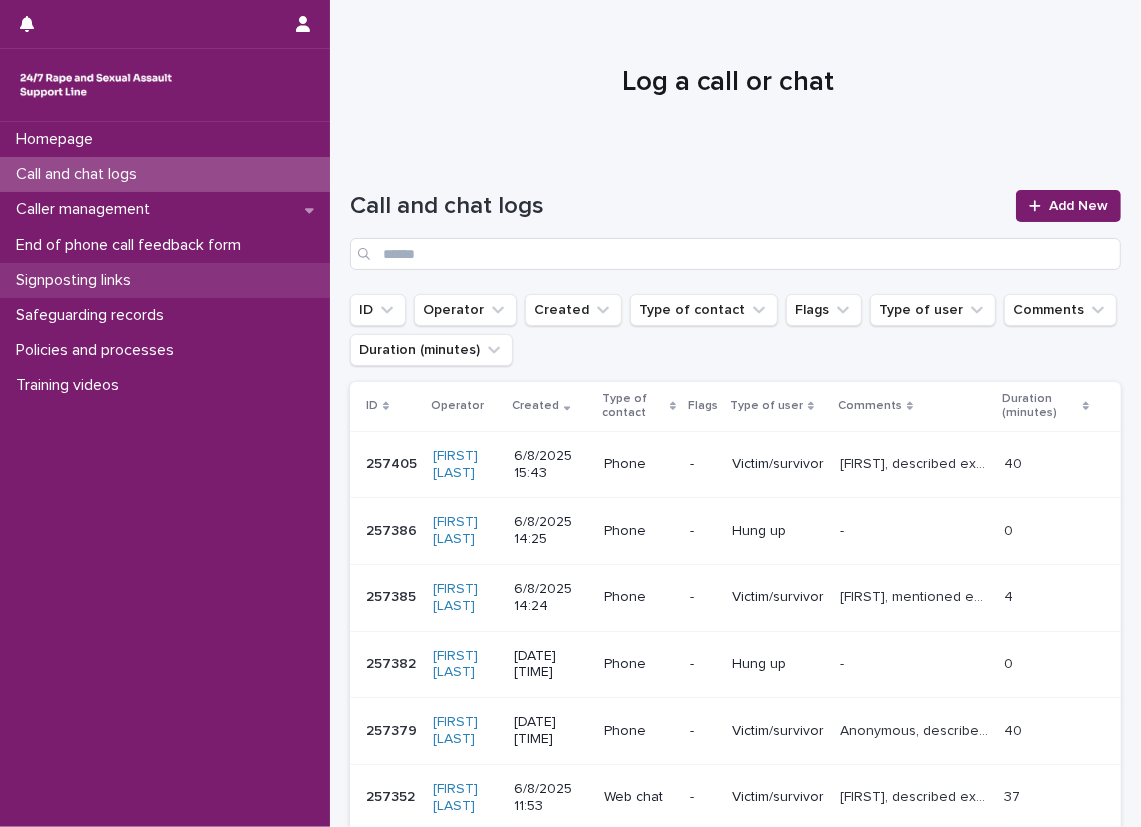 click on "Signposting links" at bounding box center (165, 280) 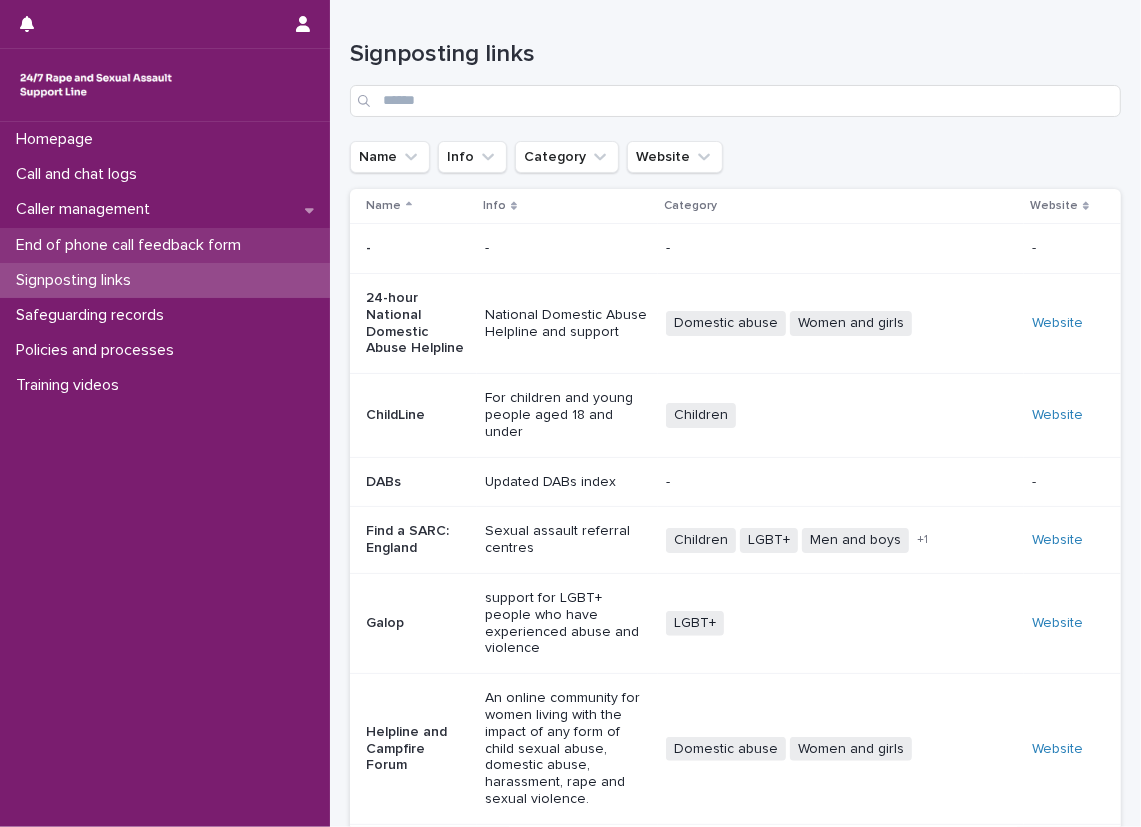 click on "End of phone call feedback form" at bounding box center [165, 245] 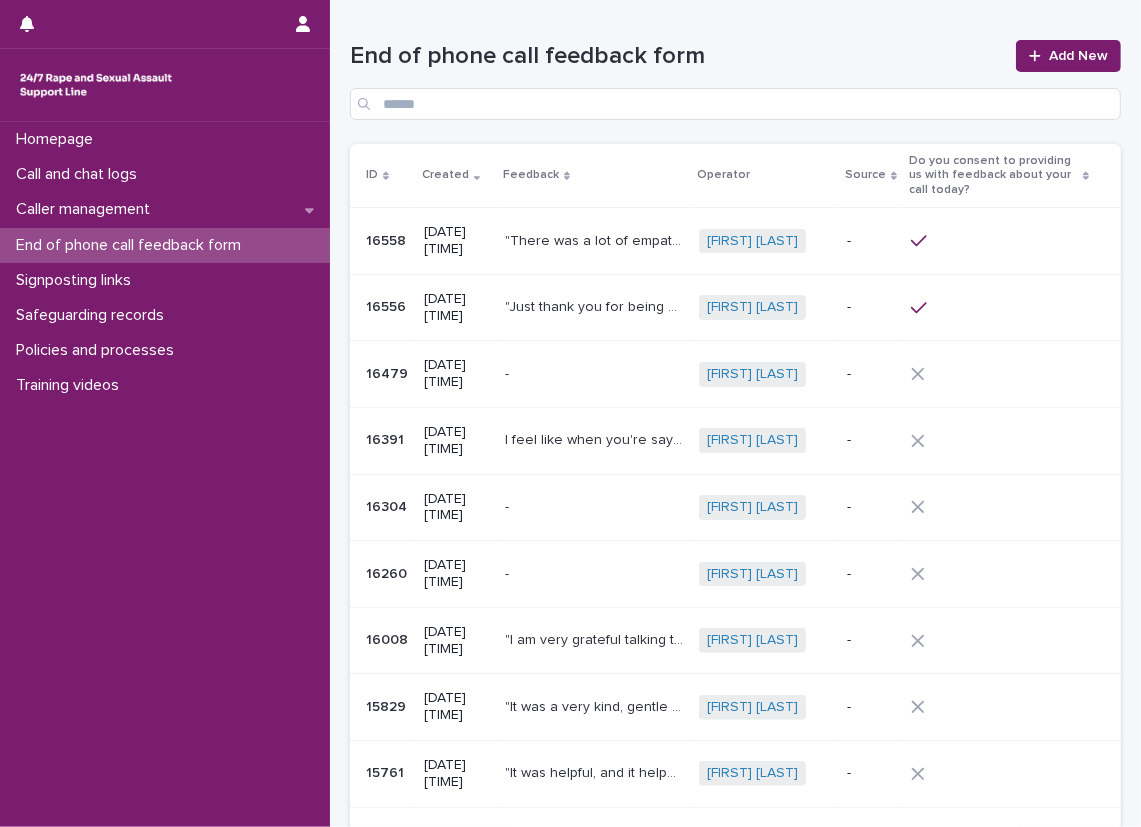 click on "End of phone call feedback form" at bounding box center (677, 56) 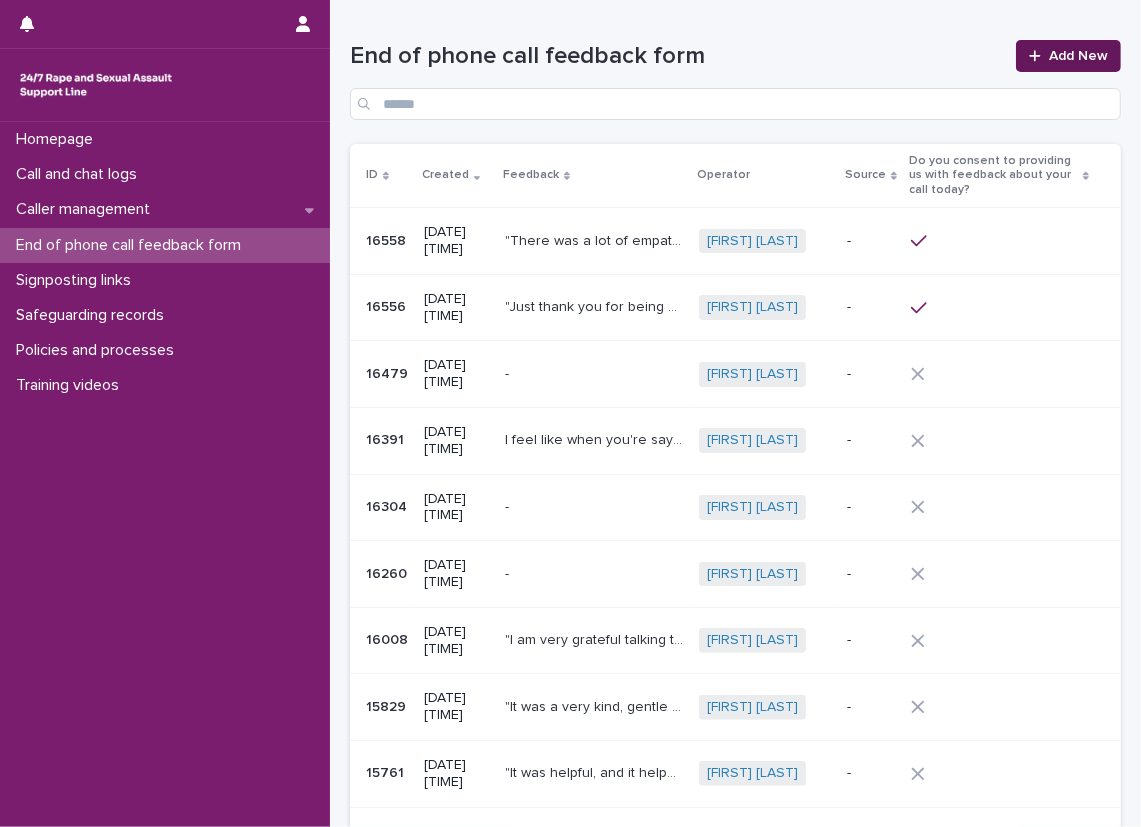 click on "Add New" at bounding box center [1078, 56] 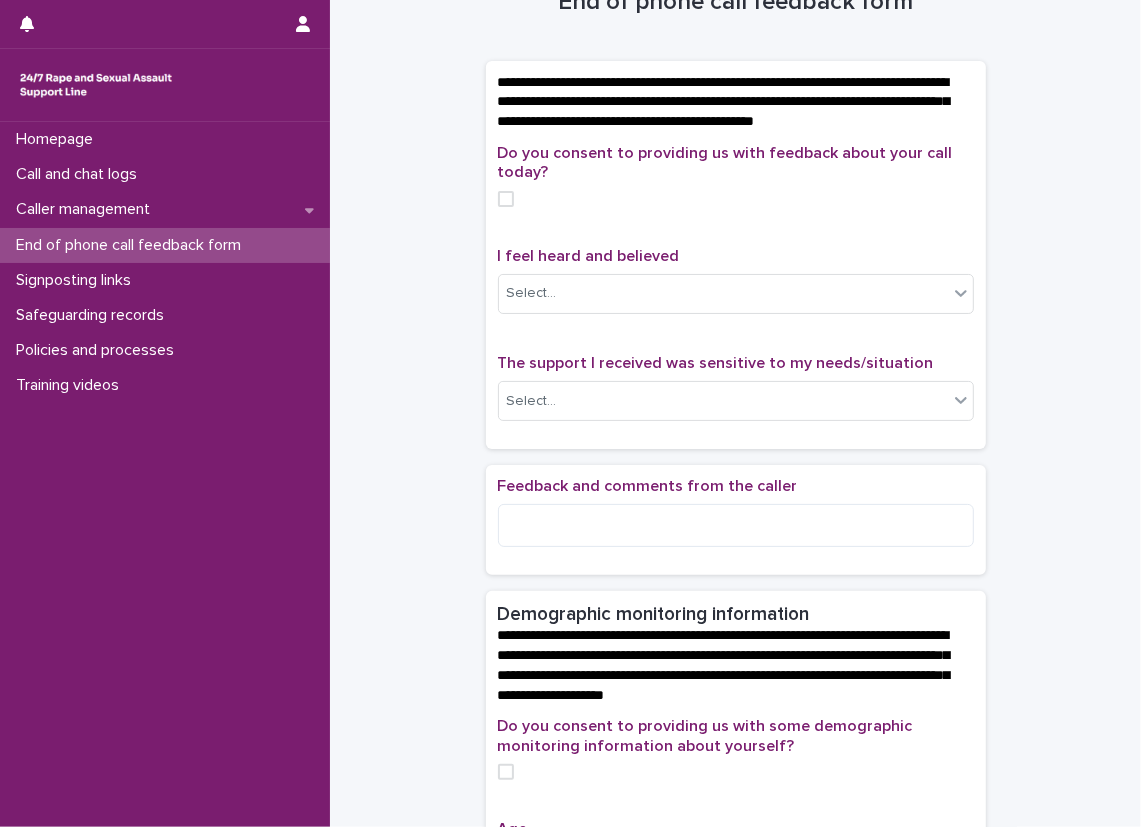 scroll, scrollTop: 100, scrollLeft: 0, axis: vertical 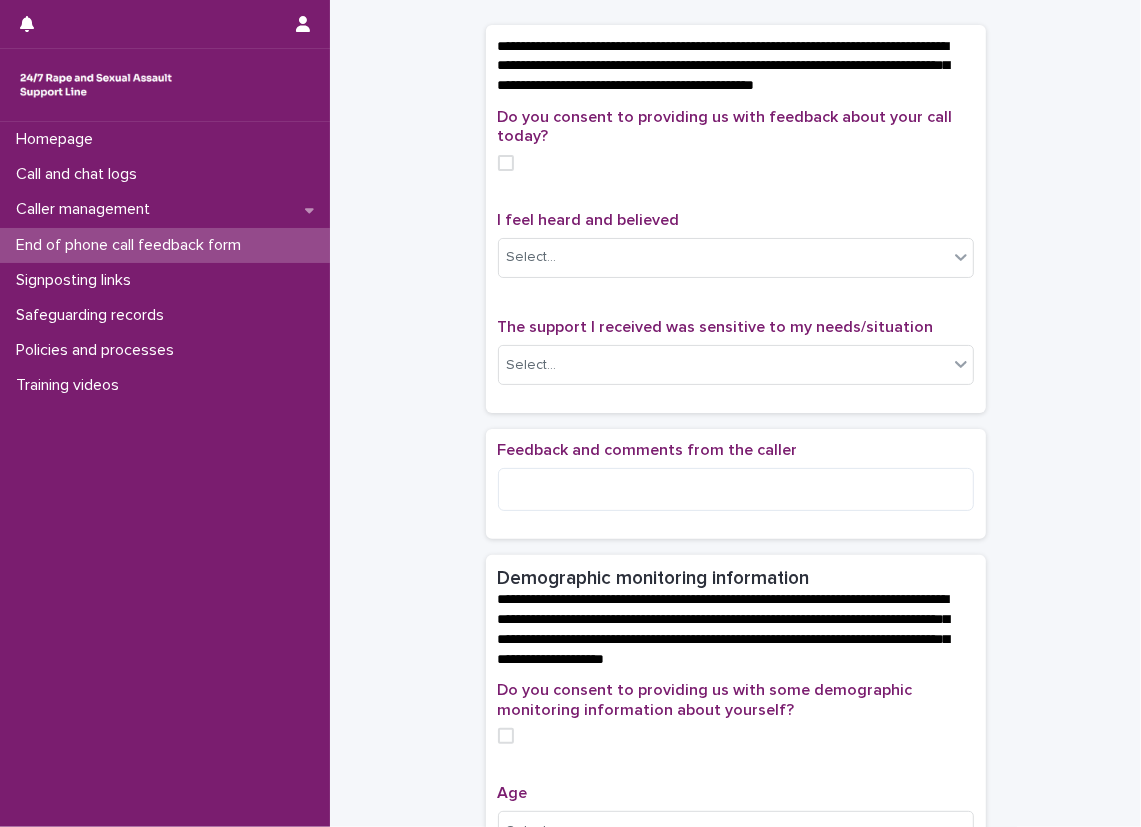 click on "**********" at bounding box center [735, 741] 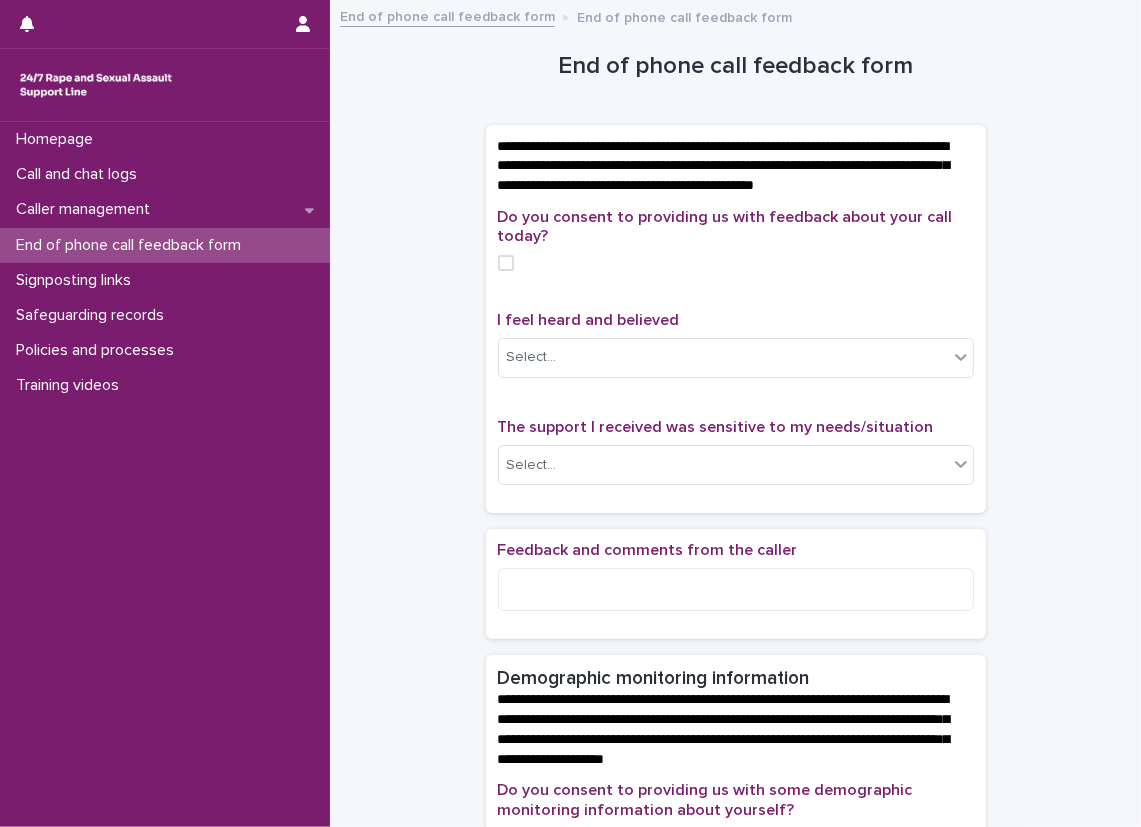 scroll, scrollTop: 100, scrollLeft: 0, axis: vertical 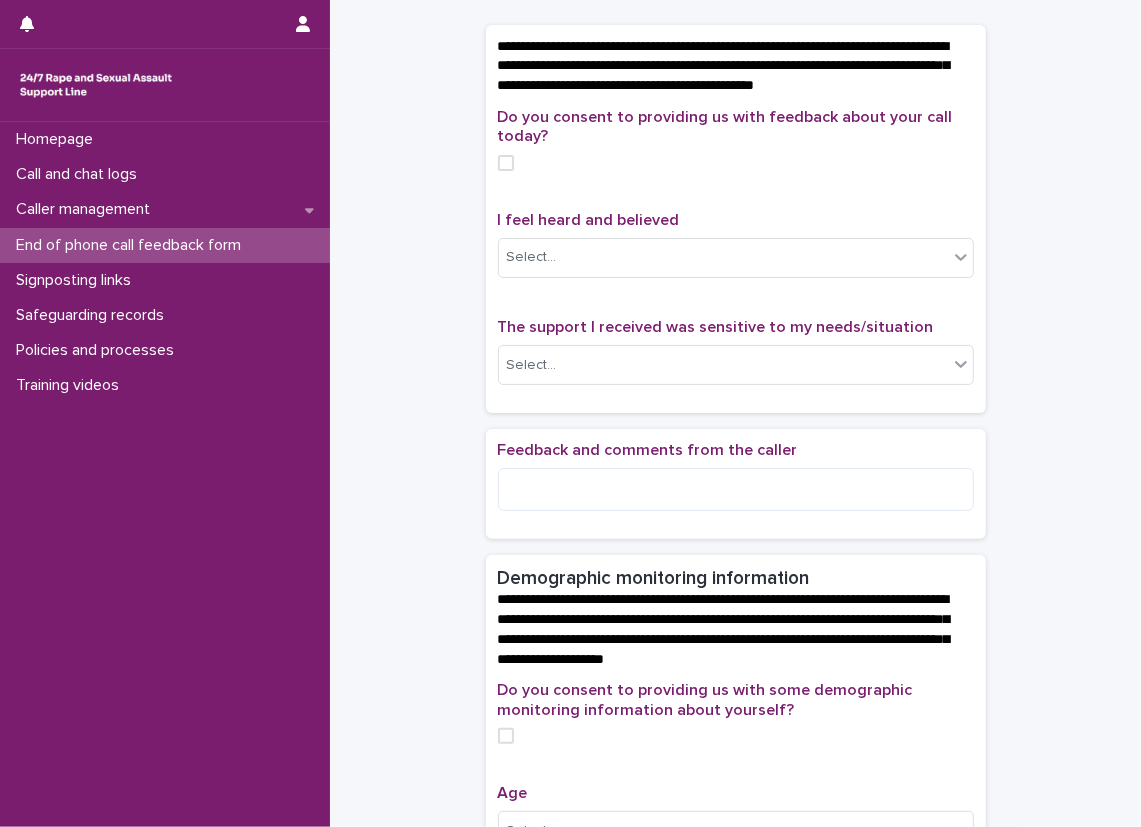 click on "**********" at bounding box center (735, 741) 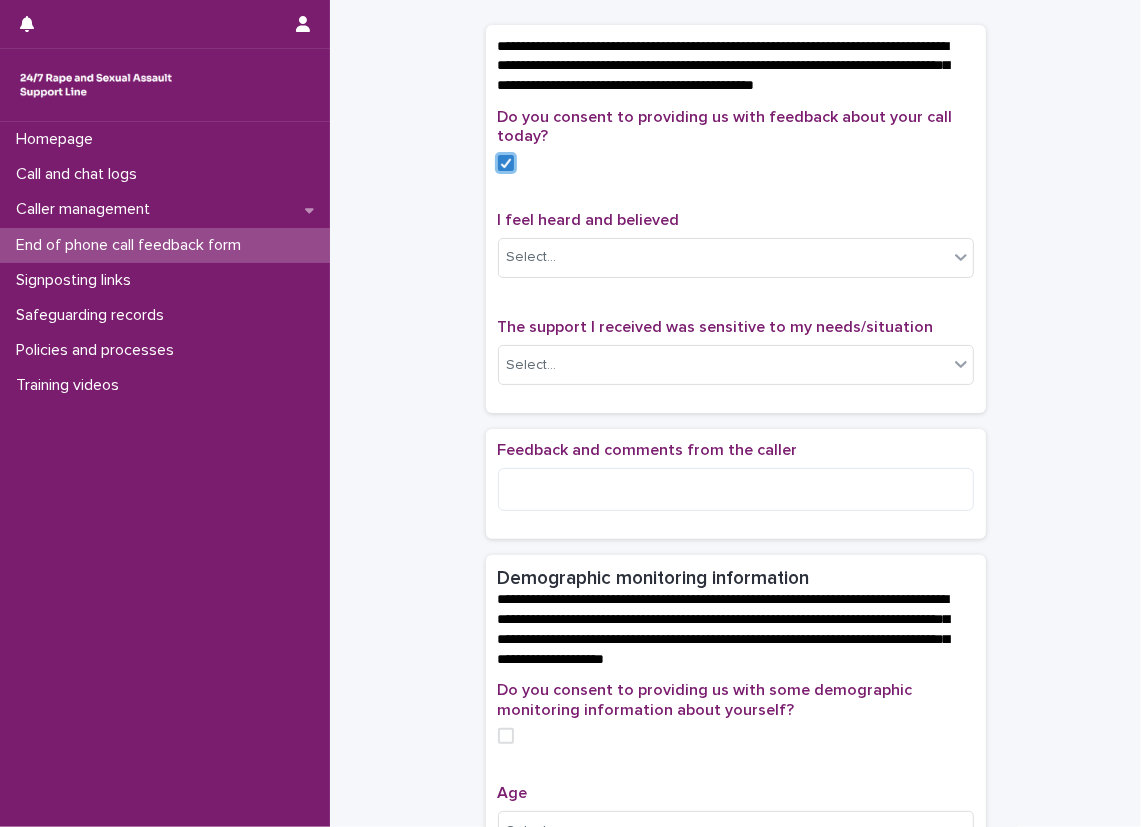 click on "**********" at bounding box center [735, 741] 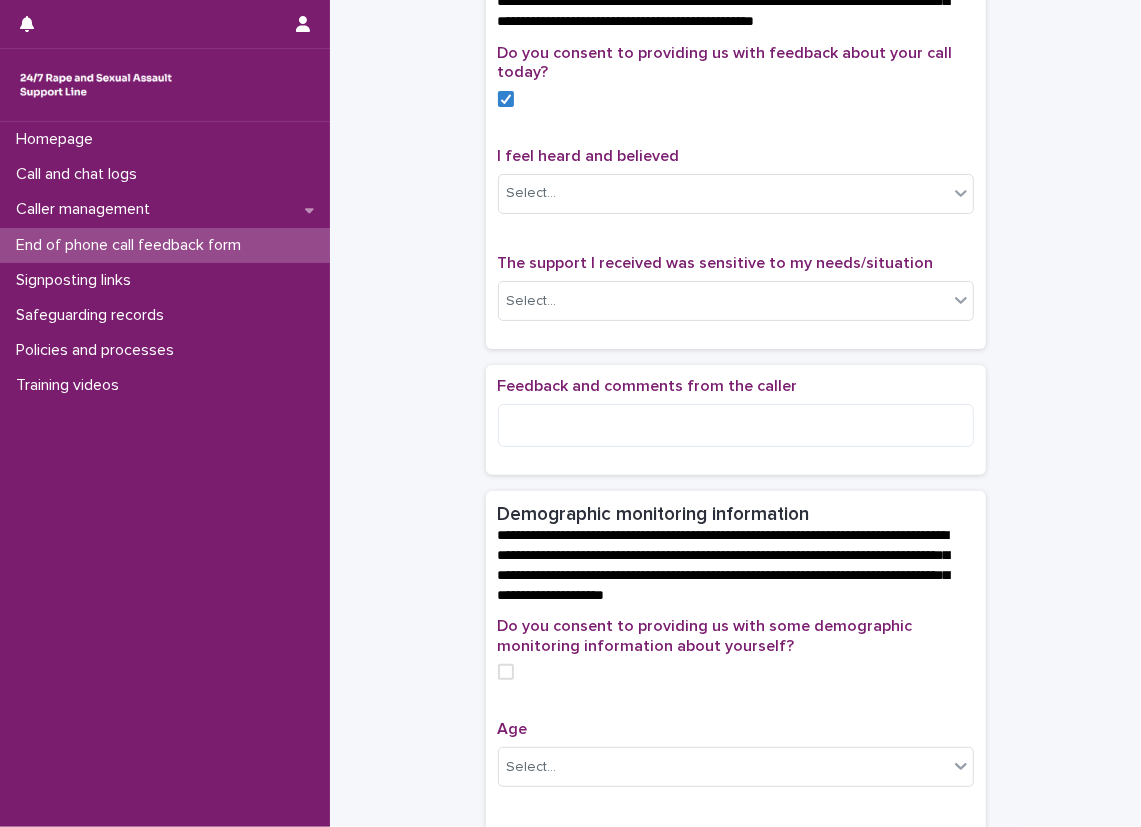 scroll, scrollTop: 200, scrollLeft: 0, axis: vertical 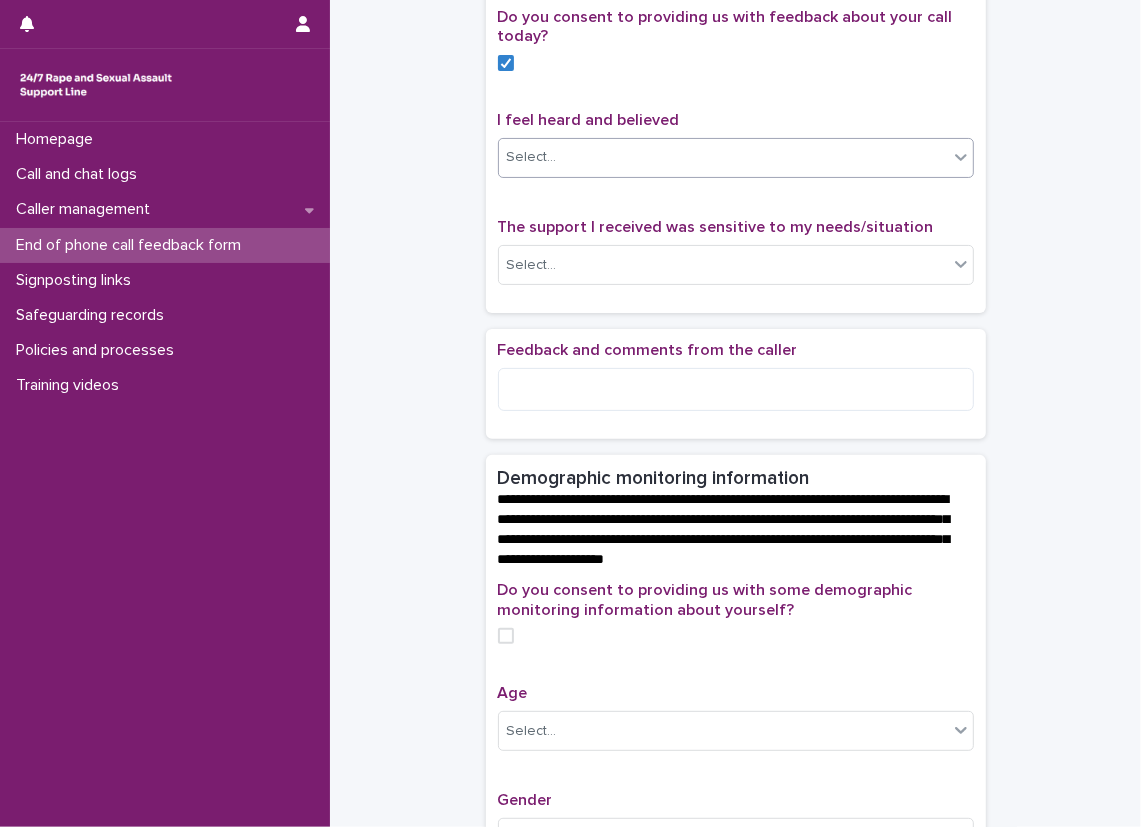 click at bounding box center (961, 157) 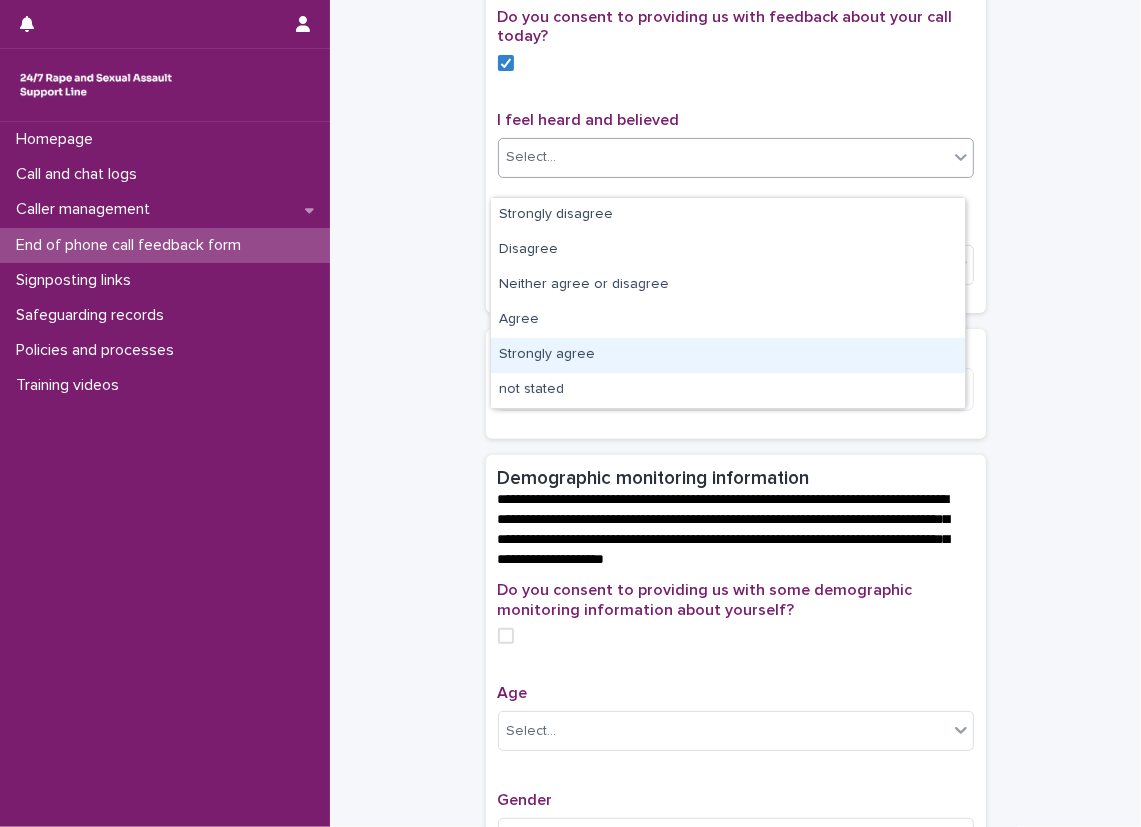click on "Strongly agree" at bounding box center [728, 355] 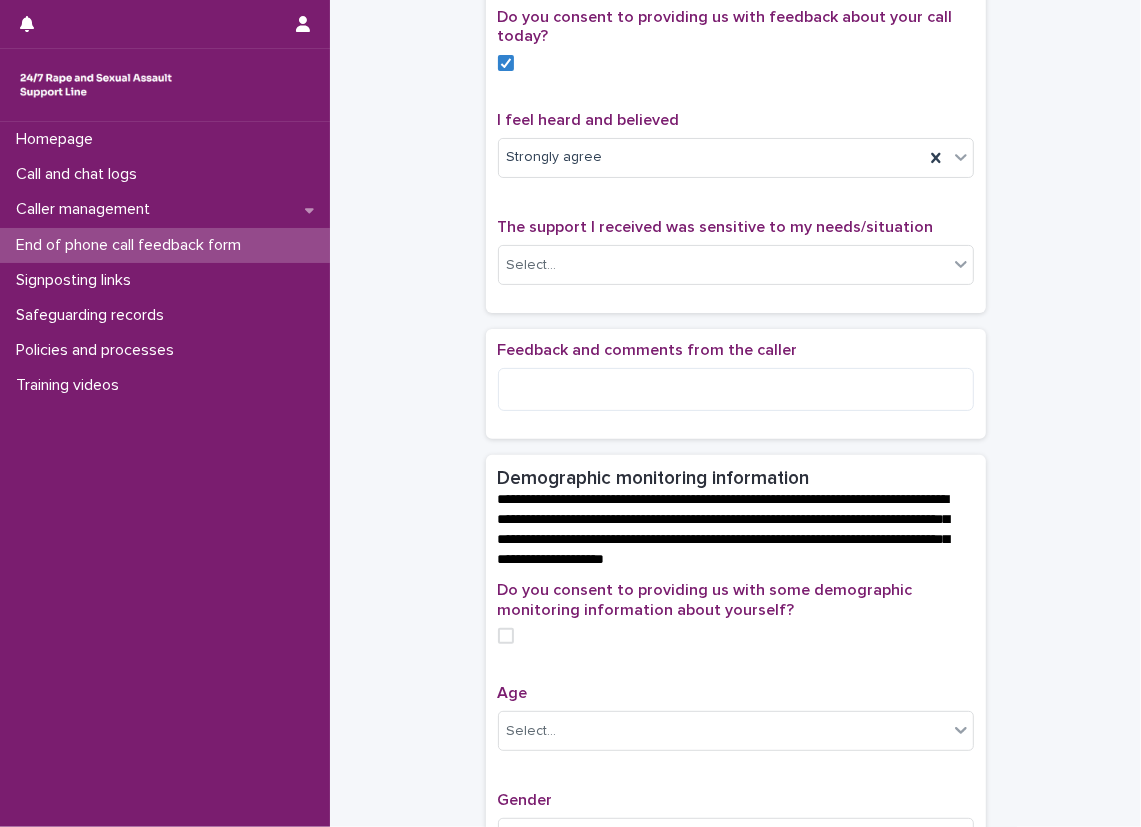 click on "The support I received was sensitive to my needs/situation" at bounding box center [736, 227] 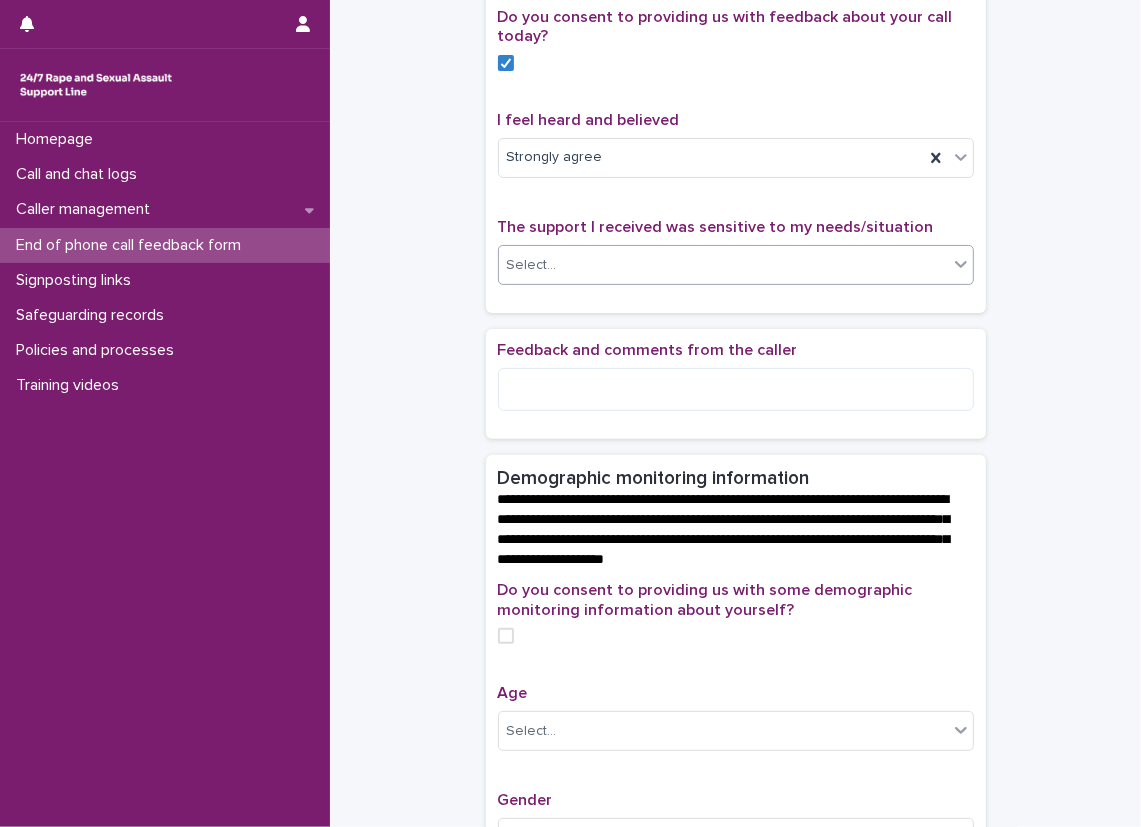 click 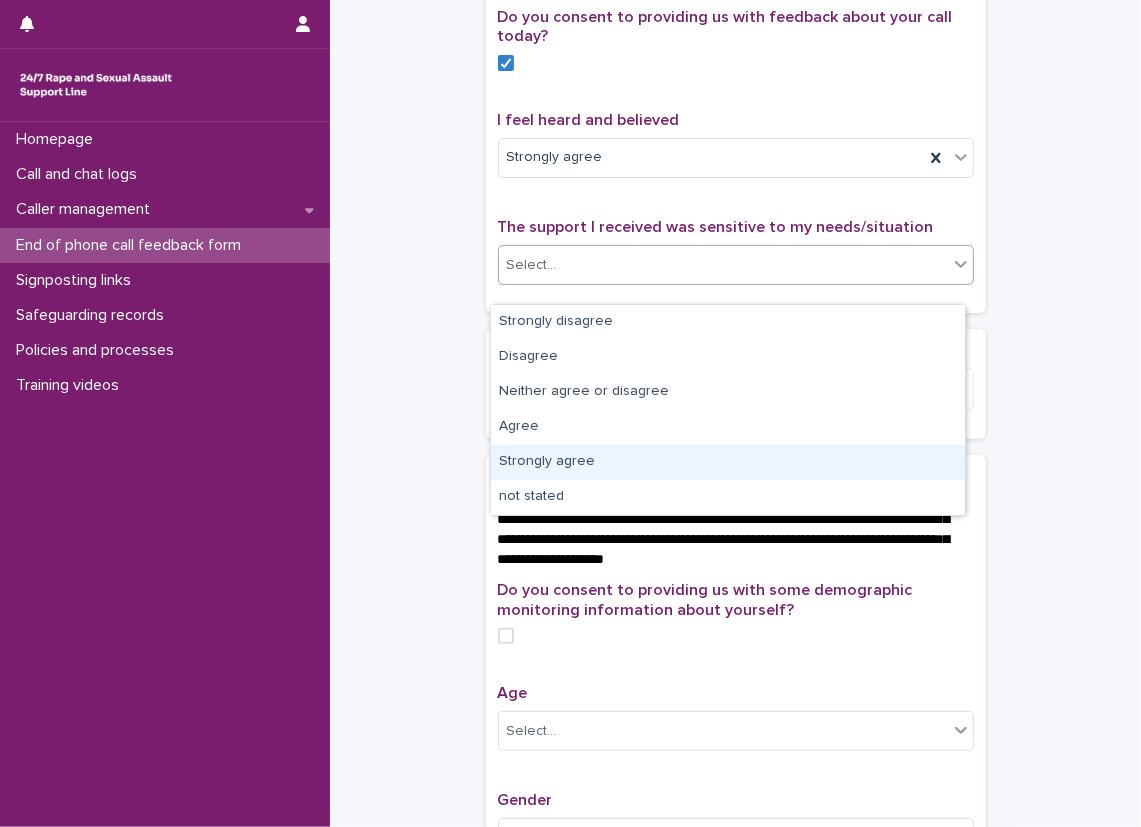 click on "Strongly agree" at bounding box center [728, 462] 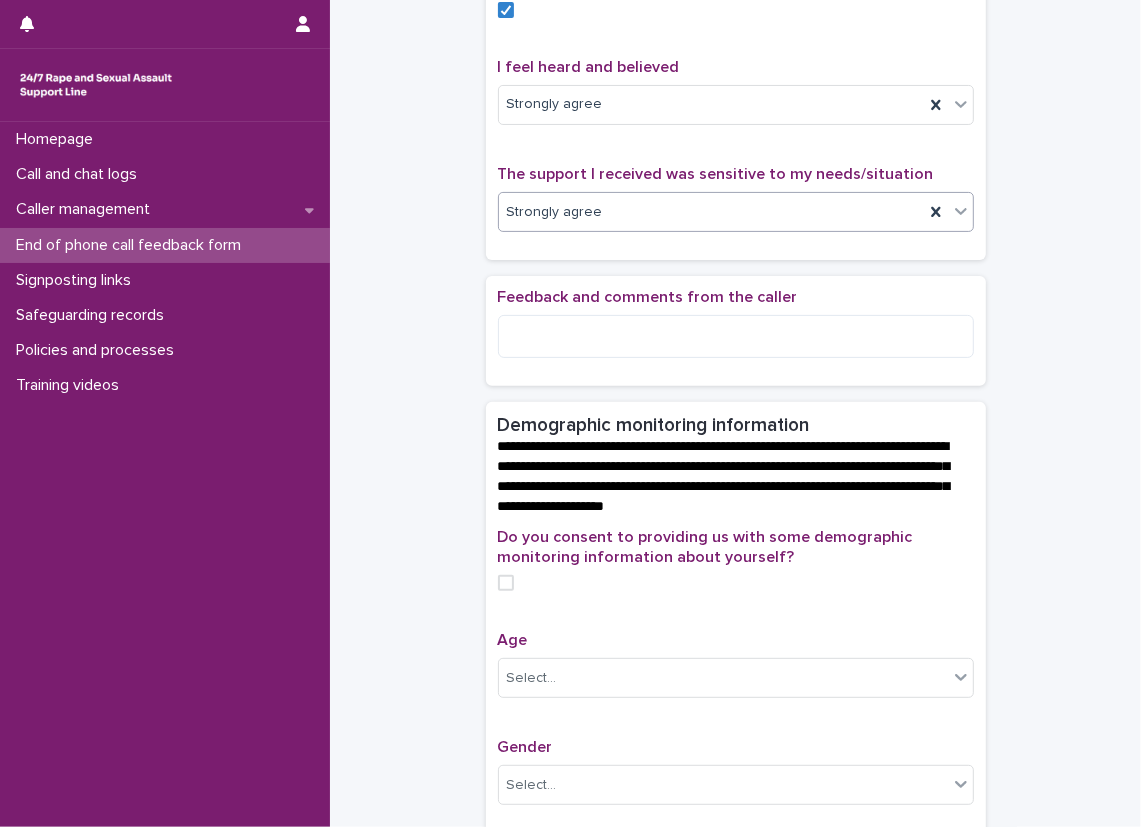 scroll, scrollTop: 300, scrollLeft: 0, axis: vertical 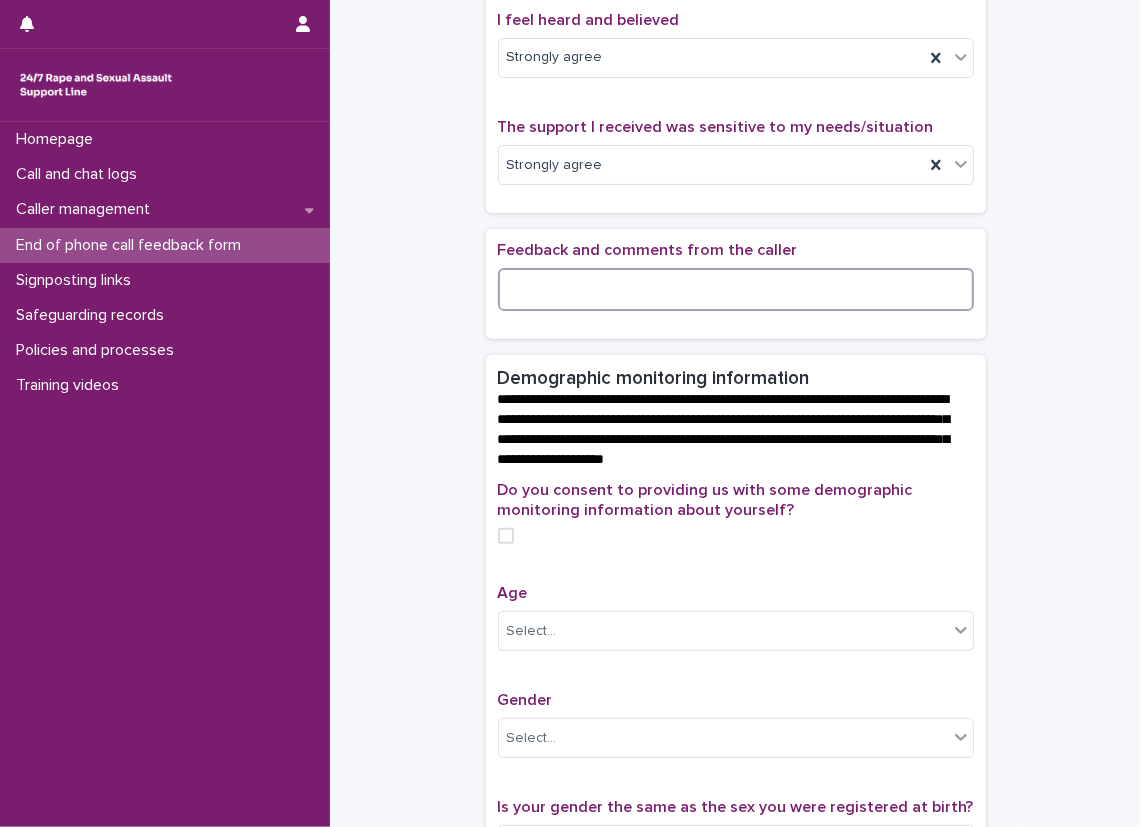 click at bounding box center [736, 289] 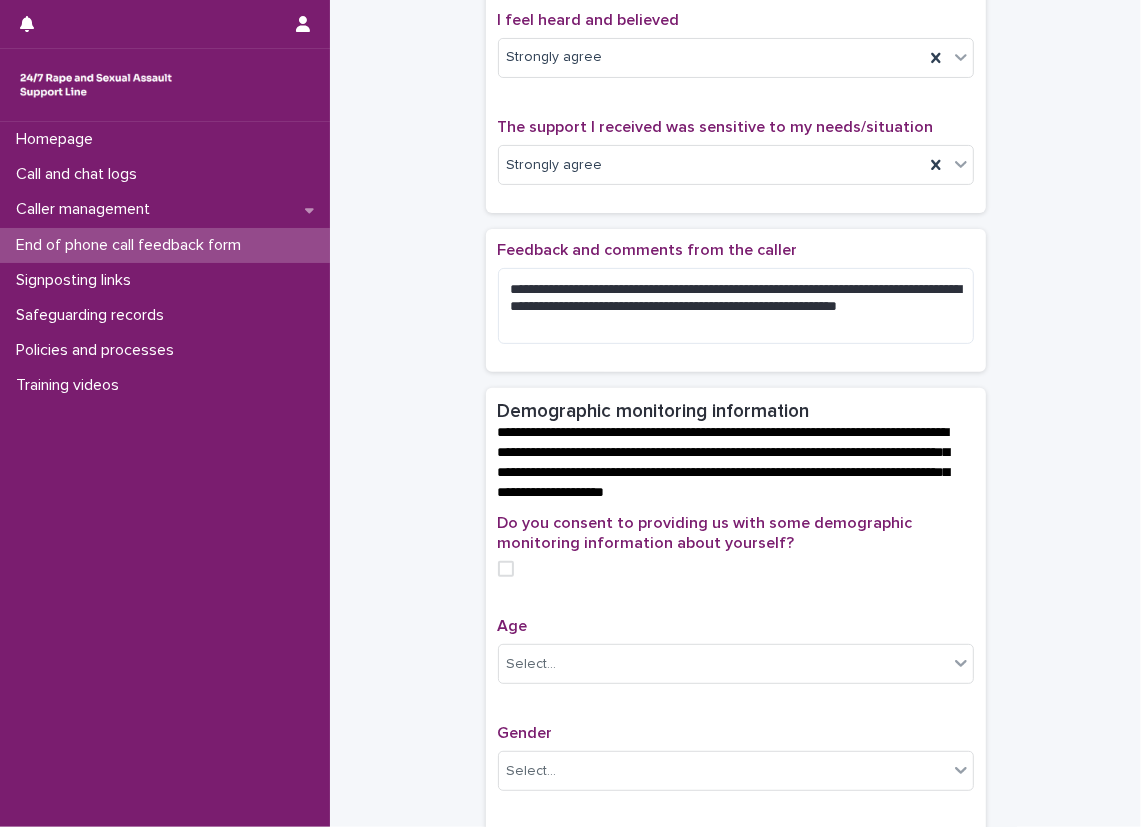 click on "**********" at bounding box center [735, 557] 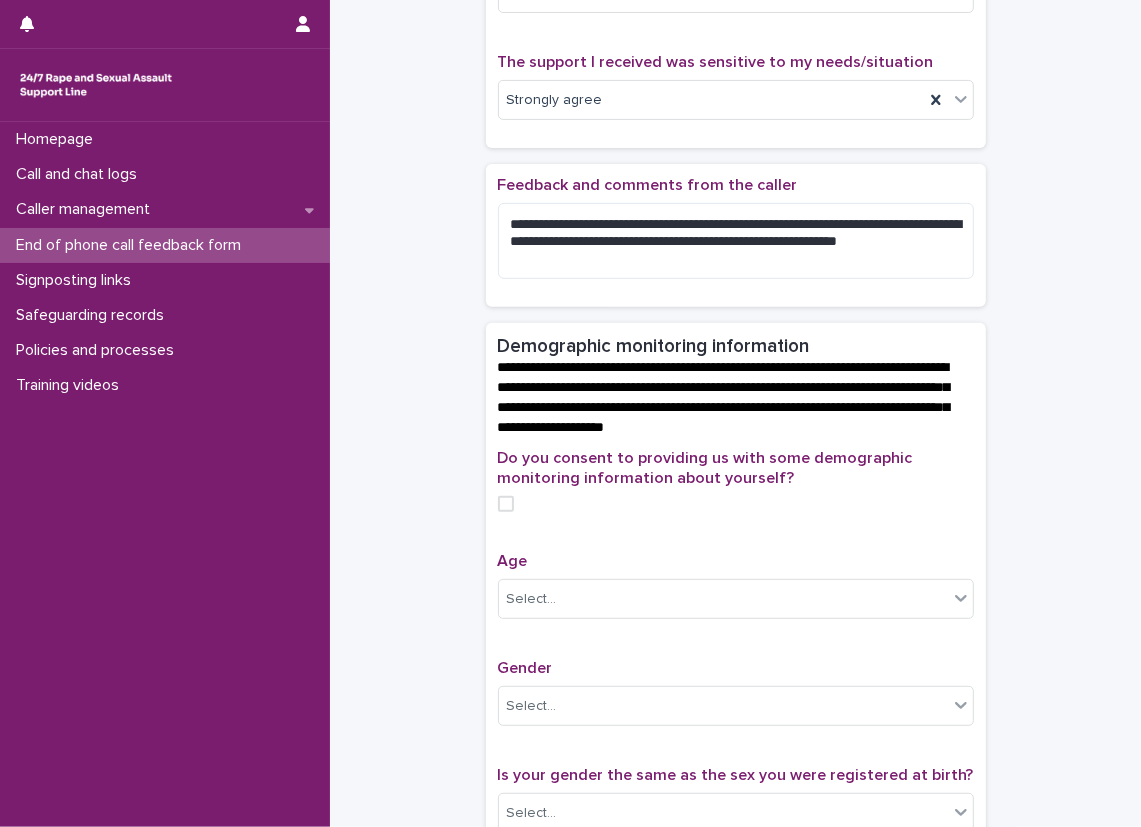 scroll, scrollTop: 500, scrollLeft: 0, axis: vertical 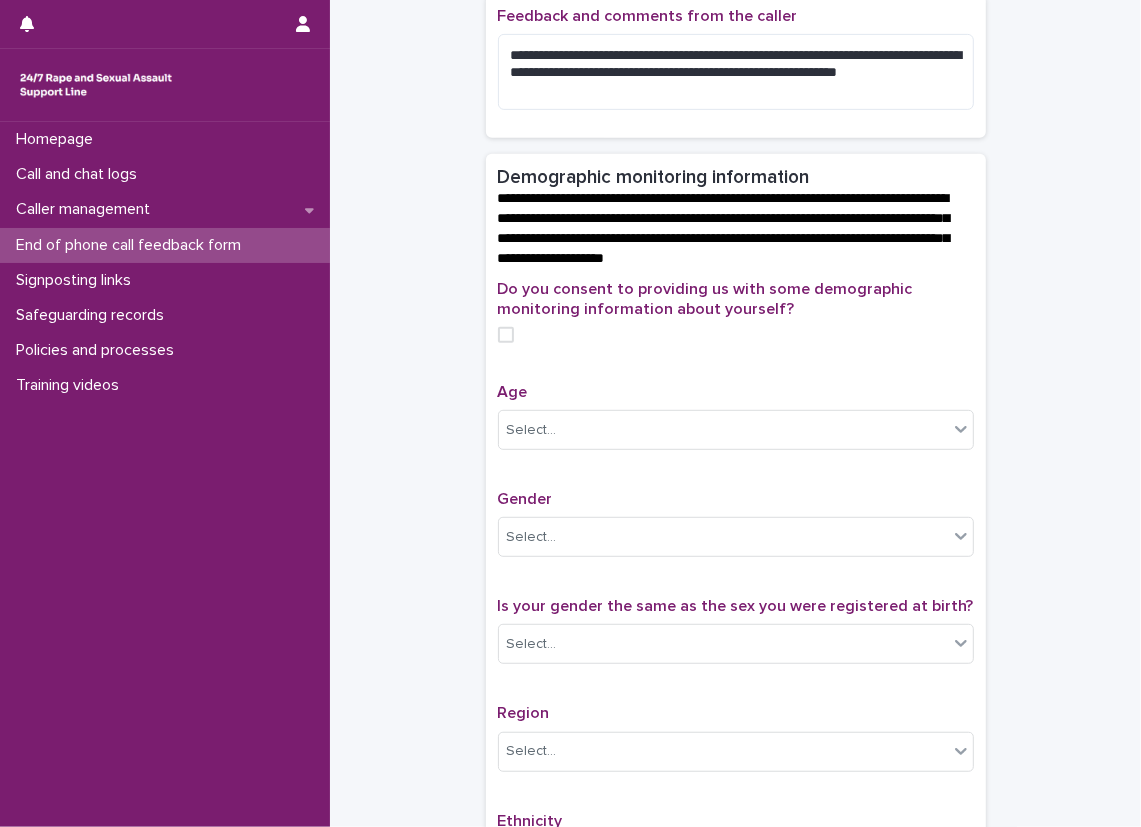 click at bounding box center [736, 335] 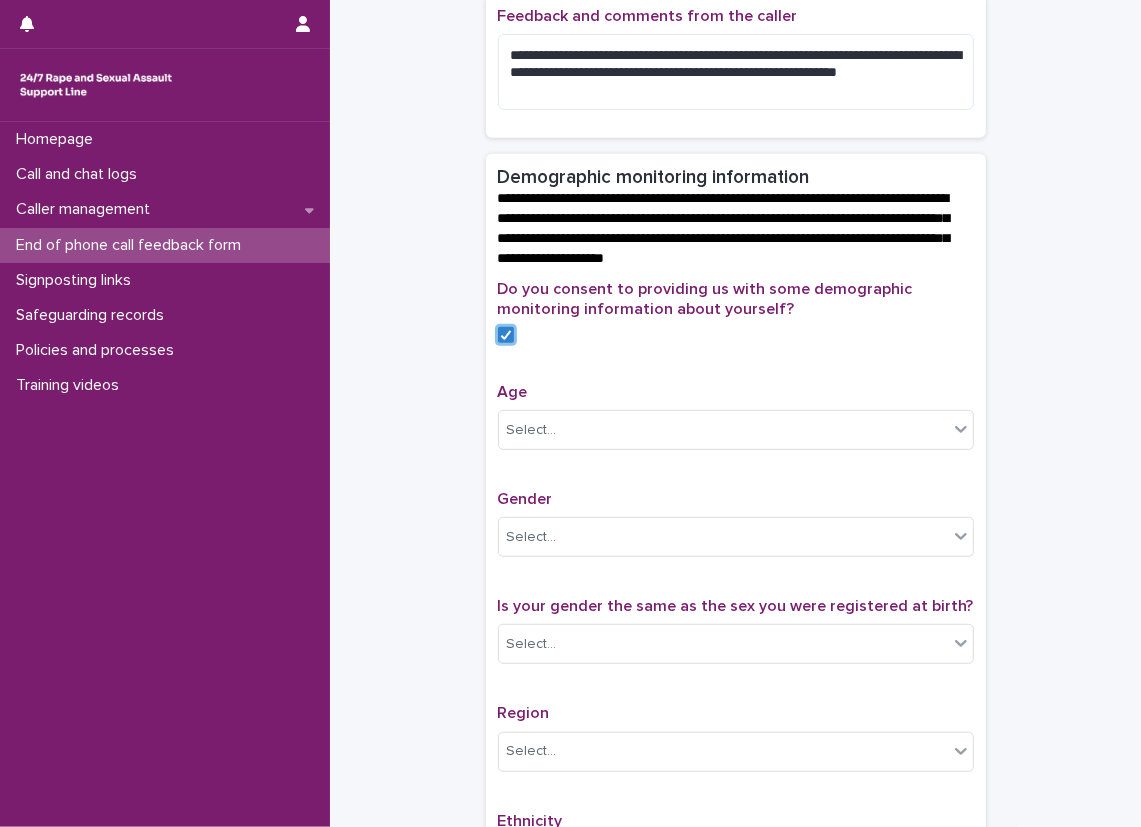 click on "**********" at bounding box center (735, 323) 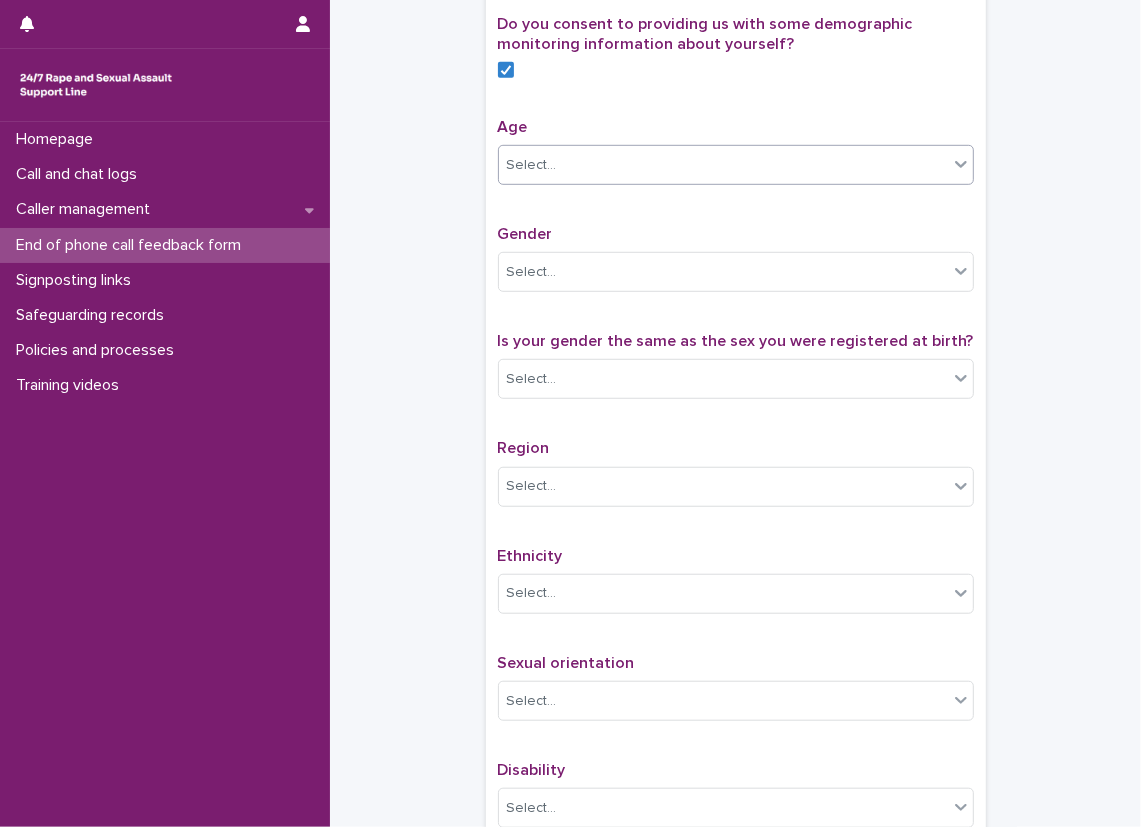 scroll, scrollTop: 834, scrollLeft: 0, axis: vertical 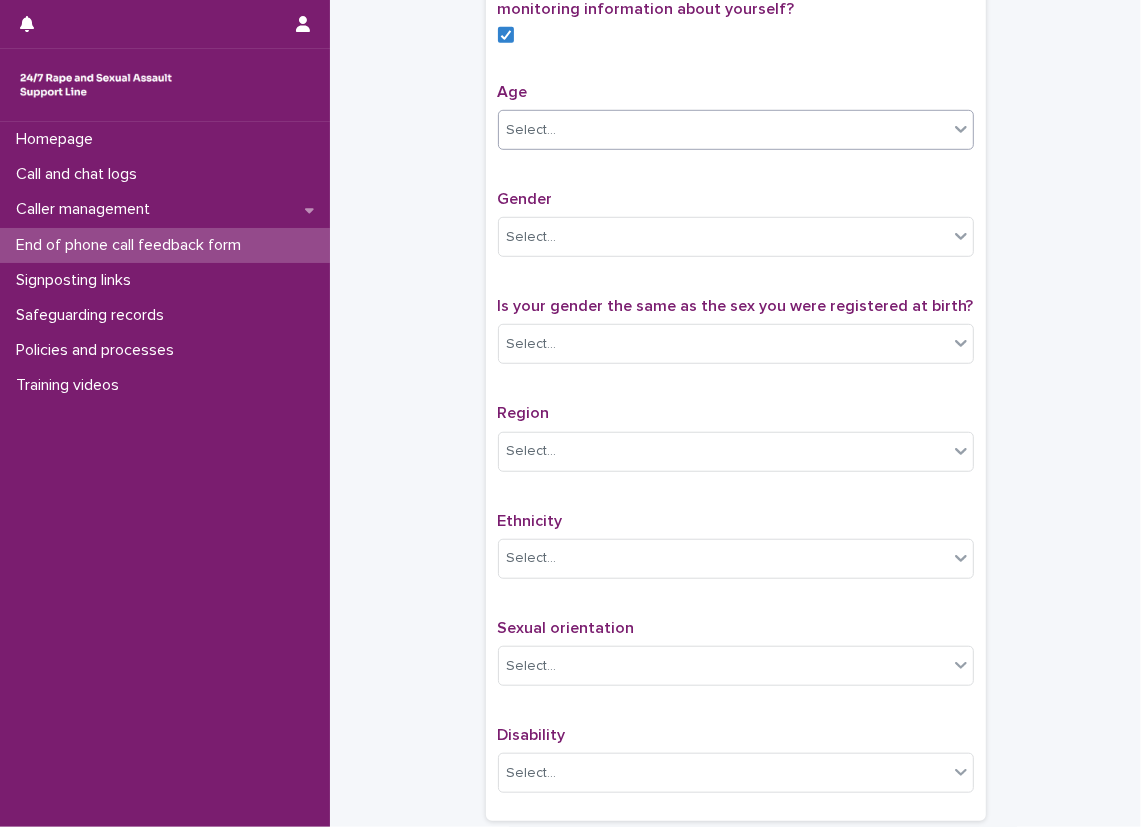 click 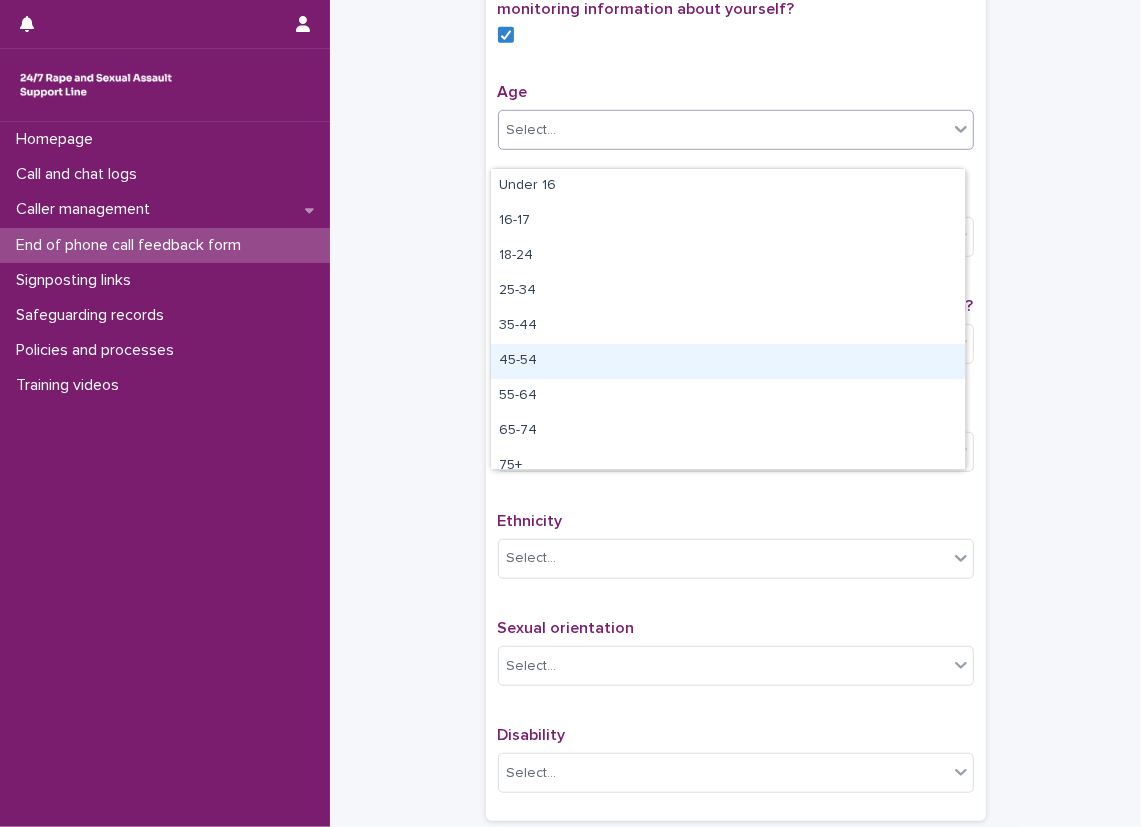 click on "45-54" at bounding box center (728, 361) 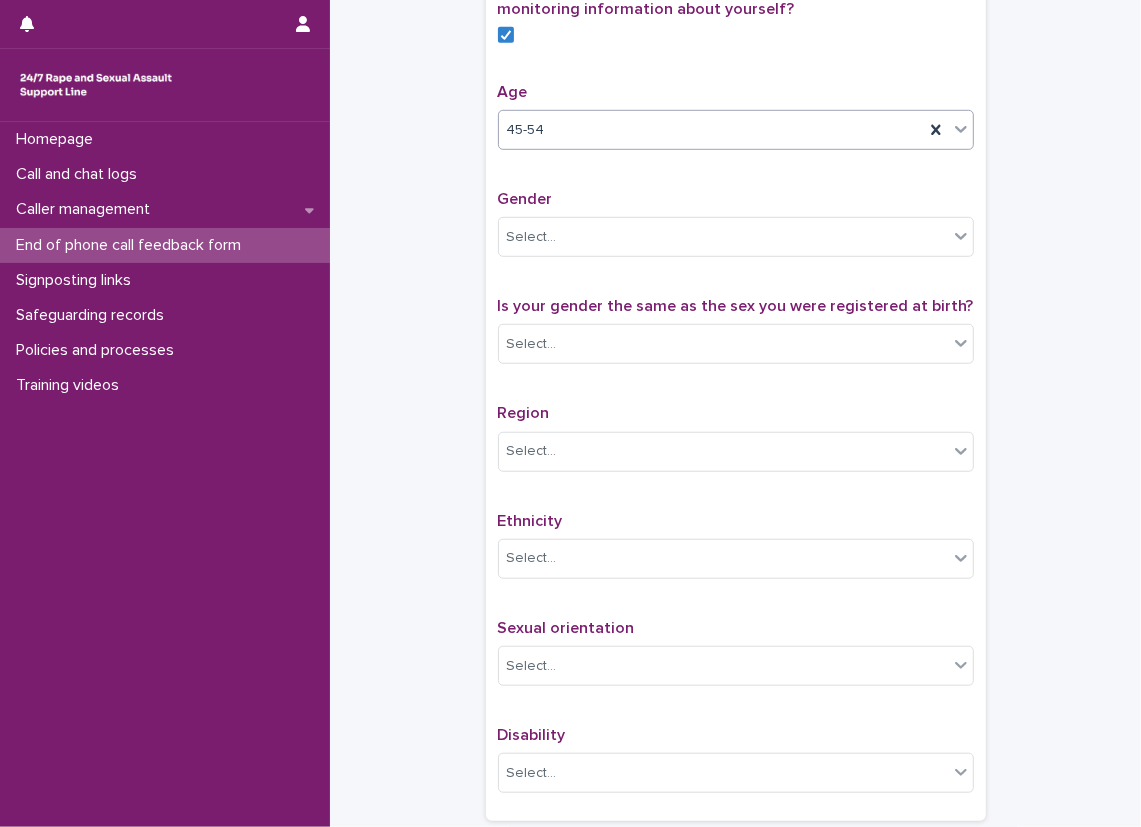 click on "Do you consent to providing us with some demographic monitoring information about yourself? Age   option [AGE], selected.     0 results available. Select is focused ,type to refine list, press Down to open the menu,  [AGE] Gender Select... Is your gender the same as the sex you were registered at birth? Select... Region Select... Ethnicity Select... Sexual orientation Select... Disability Select..." at bounding box center [736, 394] 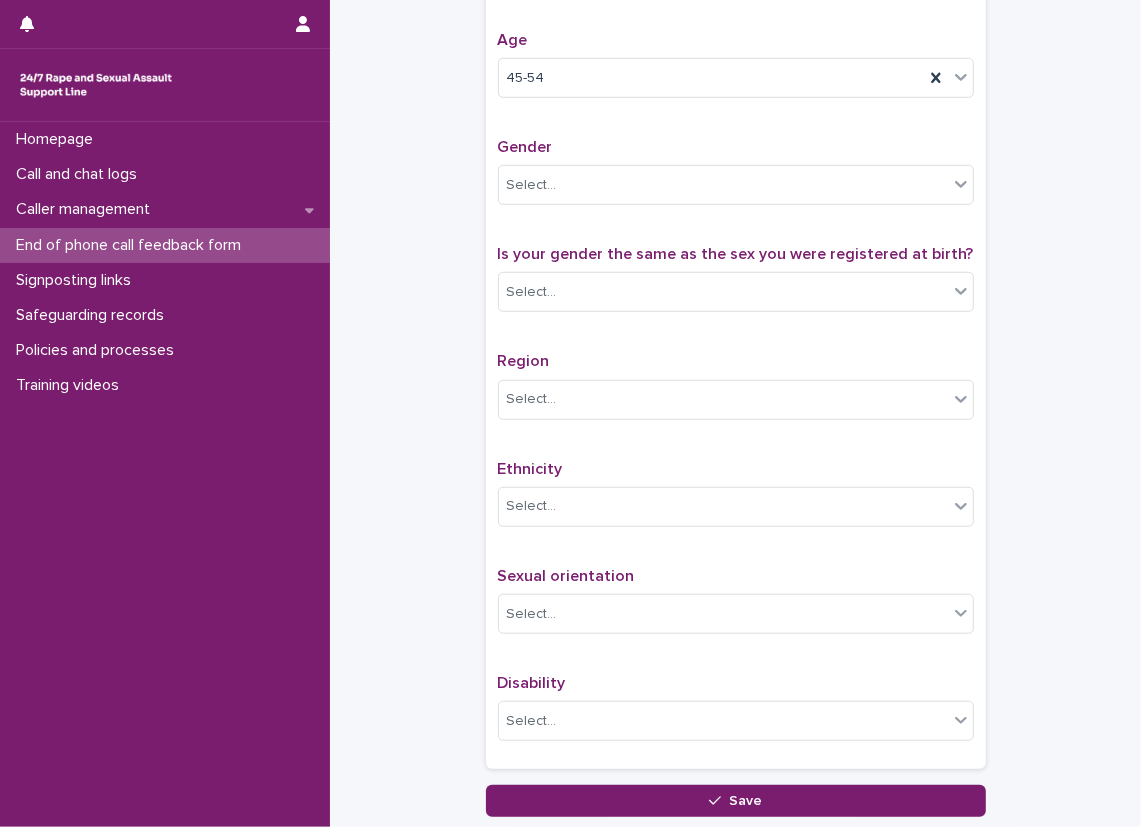 scroll, scrollTop: 934, scrollLeft: 0, axis: vertical 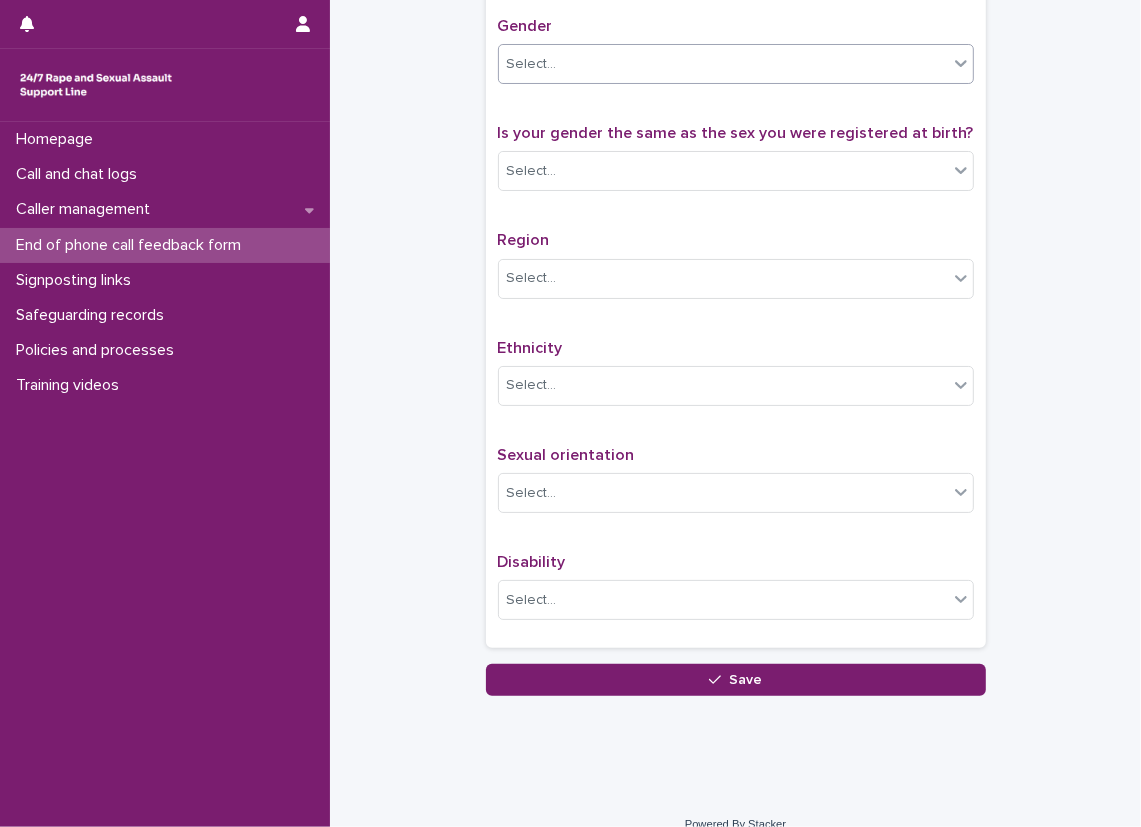 click on "Select..." at bounding box center (723, 64) 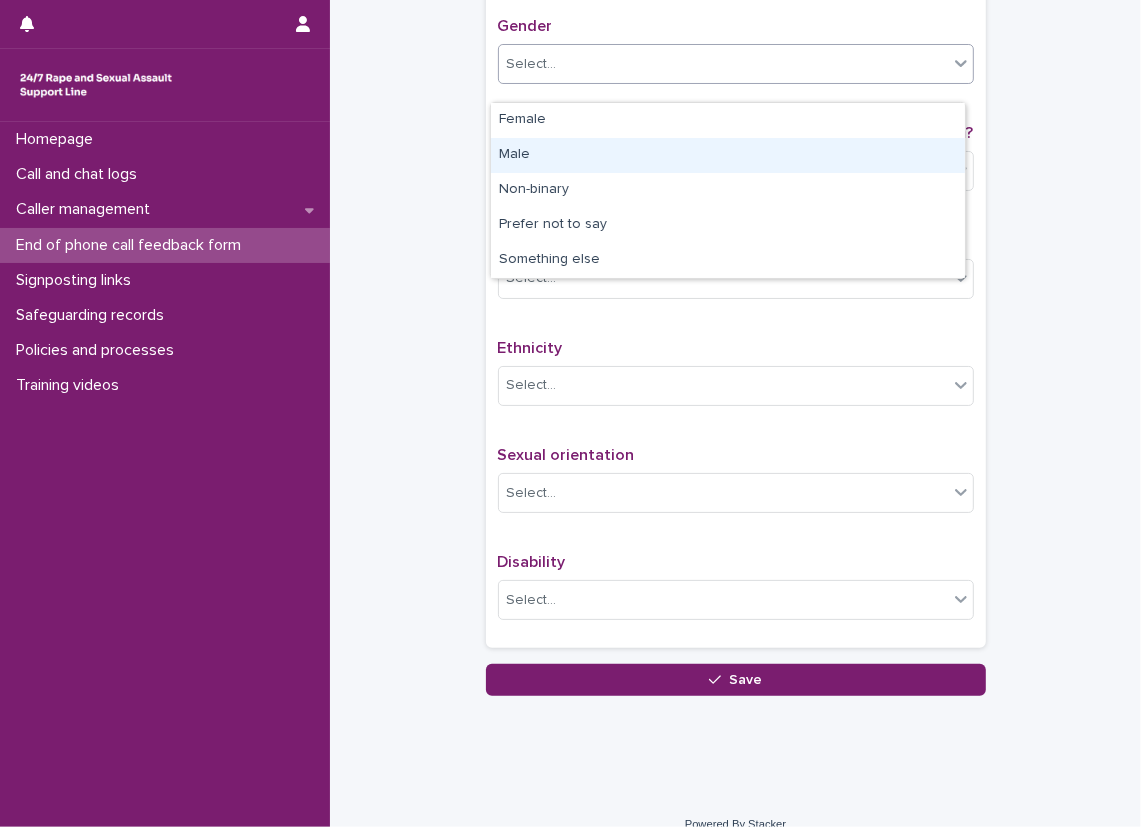 click on "Male" at bounding box center [728, 155] 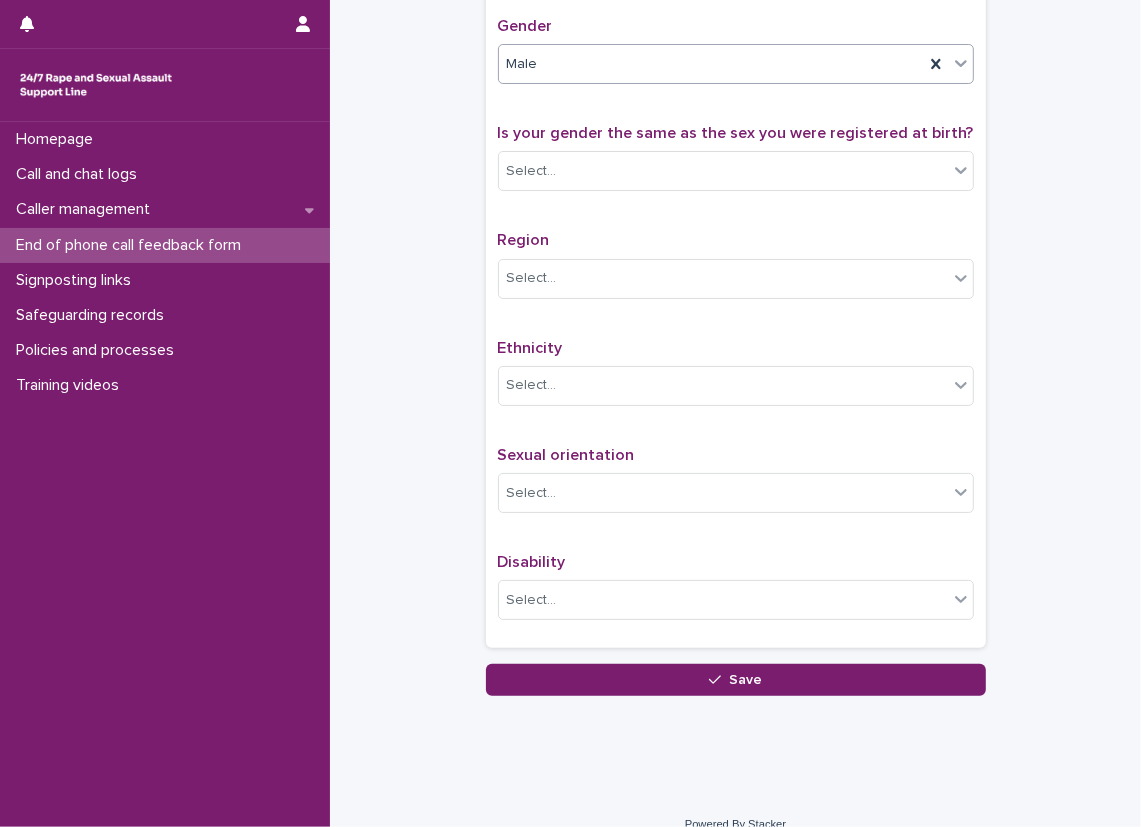 click on "Do you consent to providing us with some demographic monitoring information about yourself? Age [AGE] Gender   option Male, selected.     0 results available. Select is focused ,type to refine list, press Down to open the menu,  Male Is your gender the same as the sex you were registered at birth? Select... Region Select... Ethnicity Select... Sexual orientation Select... Disability Select..." at bounding box center (736, 227) 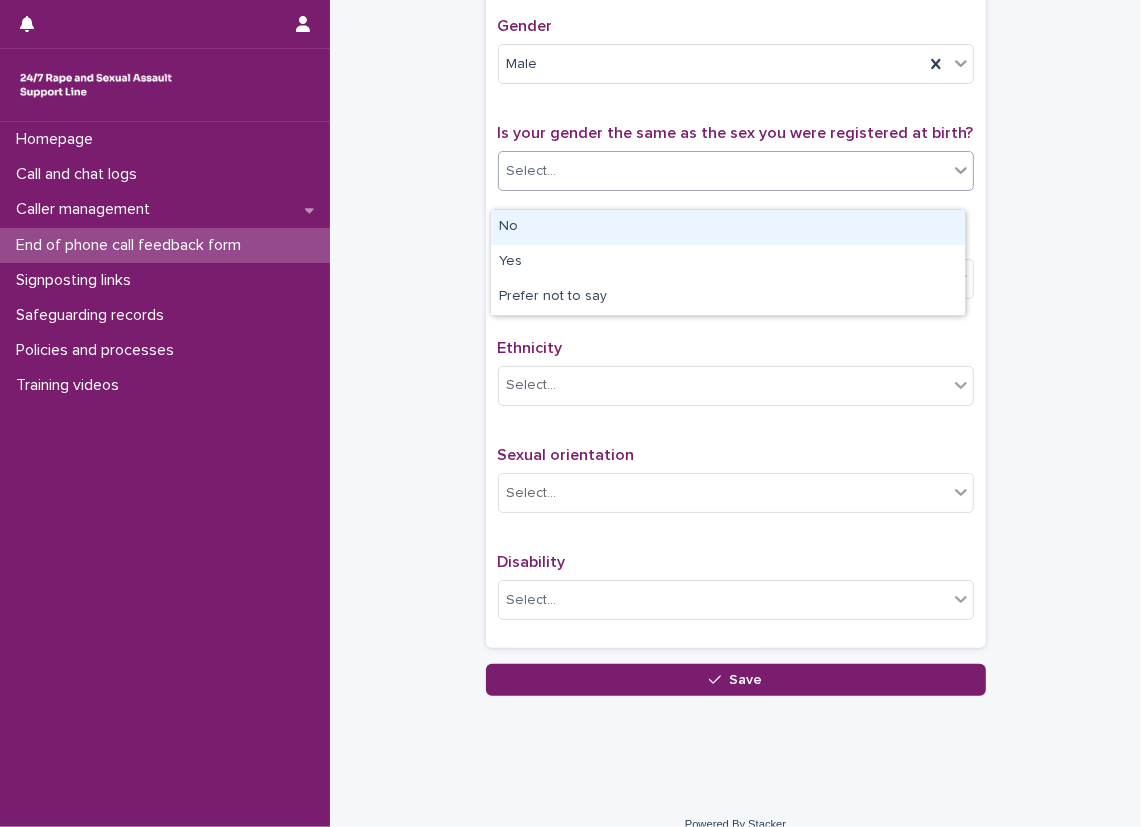 click on "Select..." at bounding box center (723, 171) 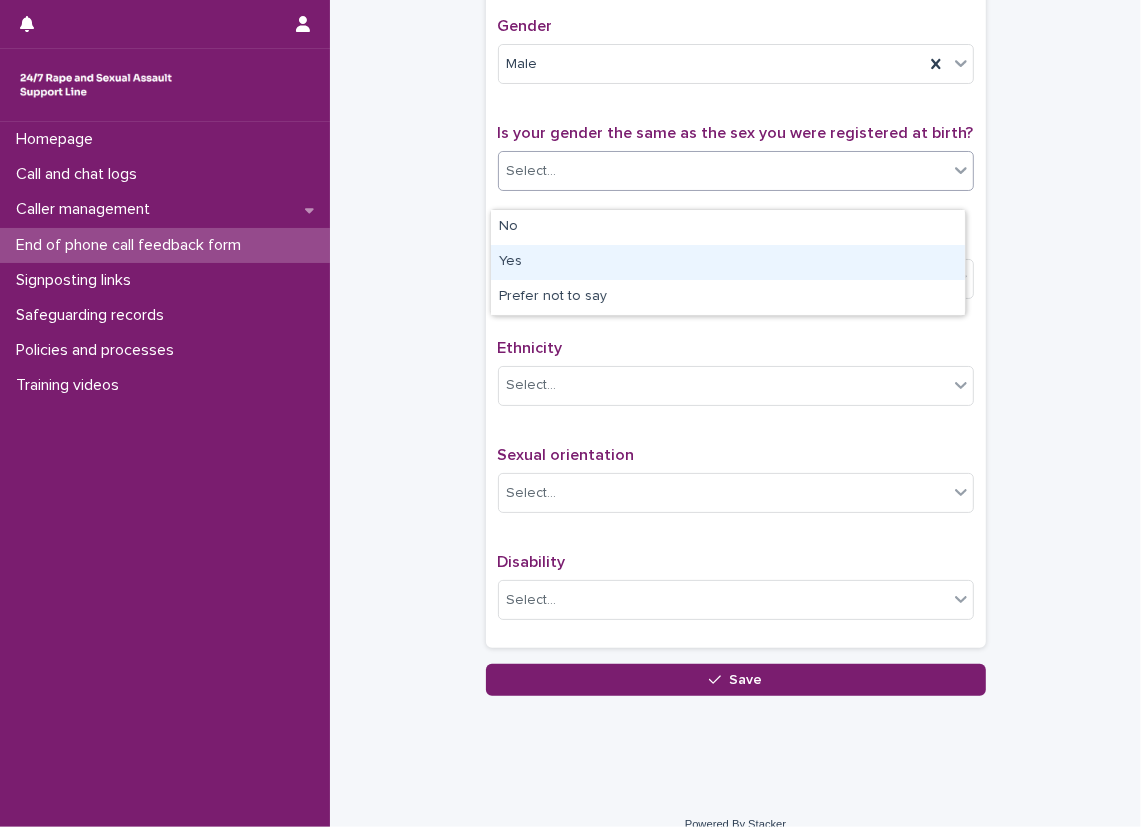click on "Yes" at bounding box center [728, 262] 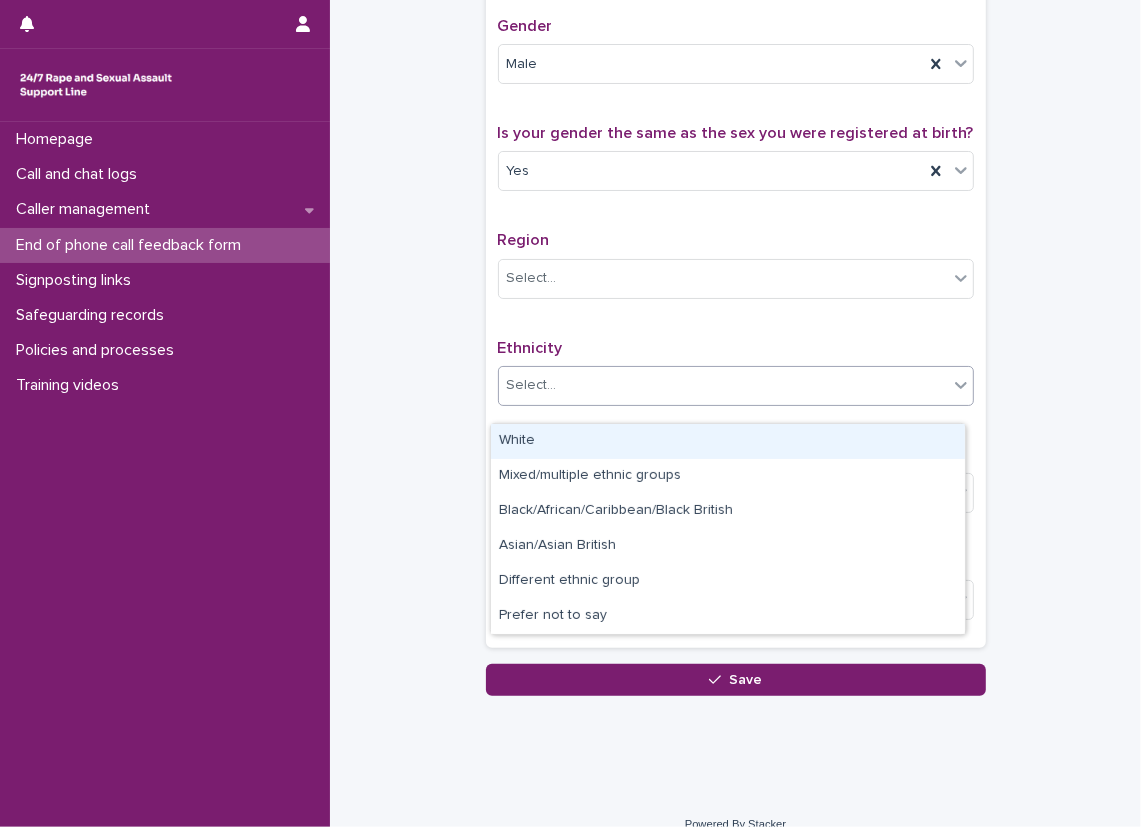 click 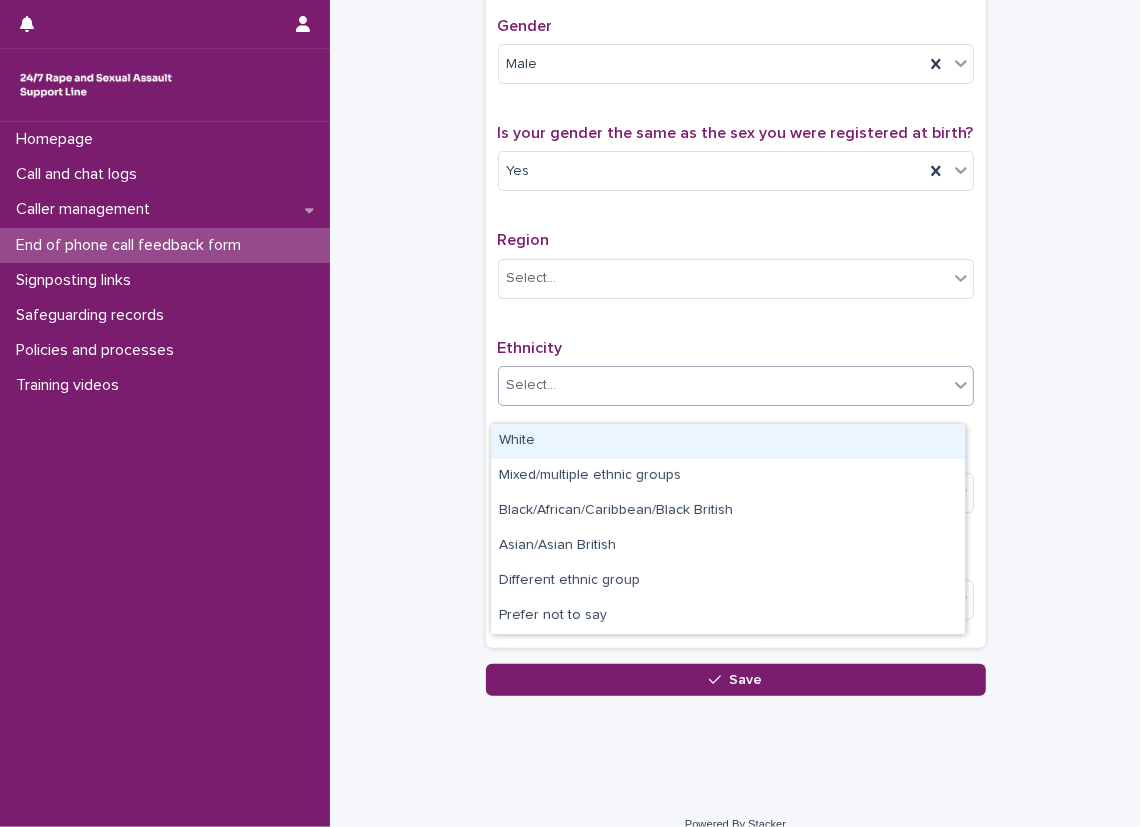 drag, startPoint x: 925, startPoint y: 493, endPoint x: 916, endPoint y: 440, distance: 53.75872 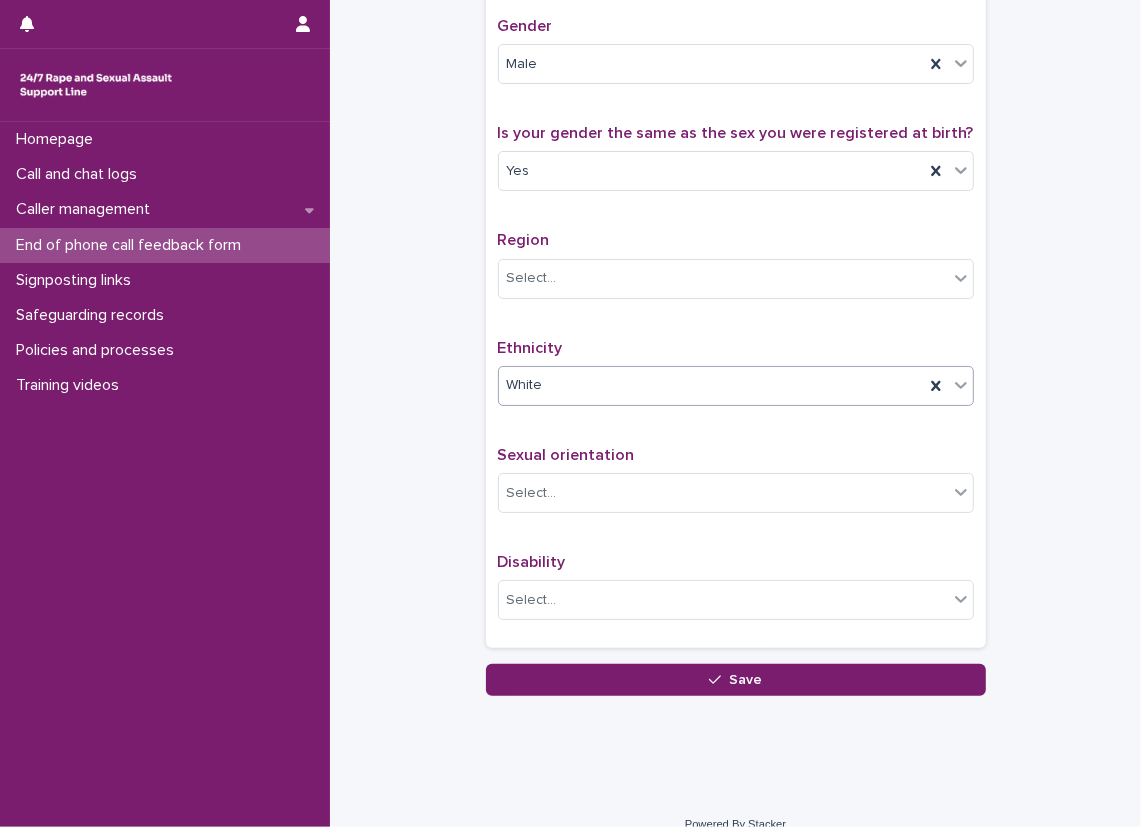 click on "Do you consent to providing us with some demographic monitoring information about yourself? Age [AGE] Gender Male Is your gender the same as the sex you were registered at birth? Yes Region Select... Ethnicity   option White, selected.     0 results available. Select is focused ,type to refine list, press Down to open the menu,  White Sexual orientation Select... Disability Select..." at bounding box center (736, 221) 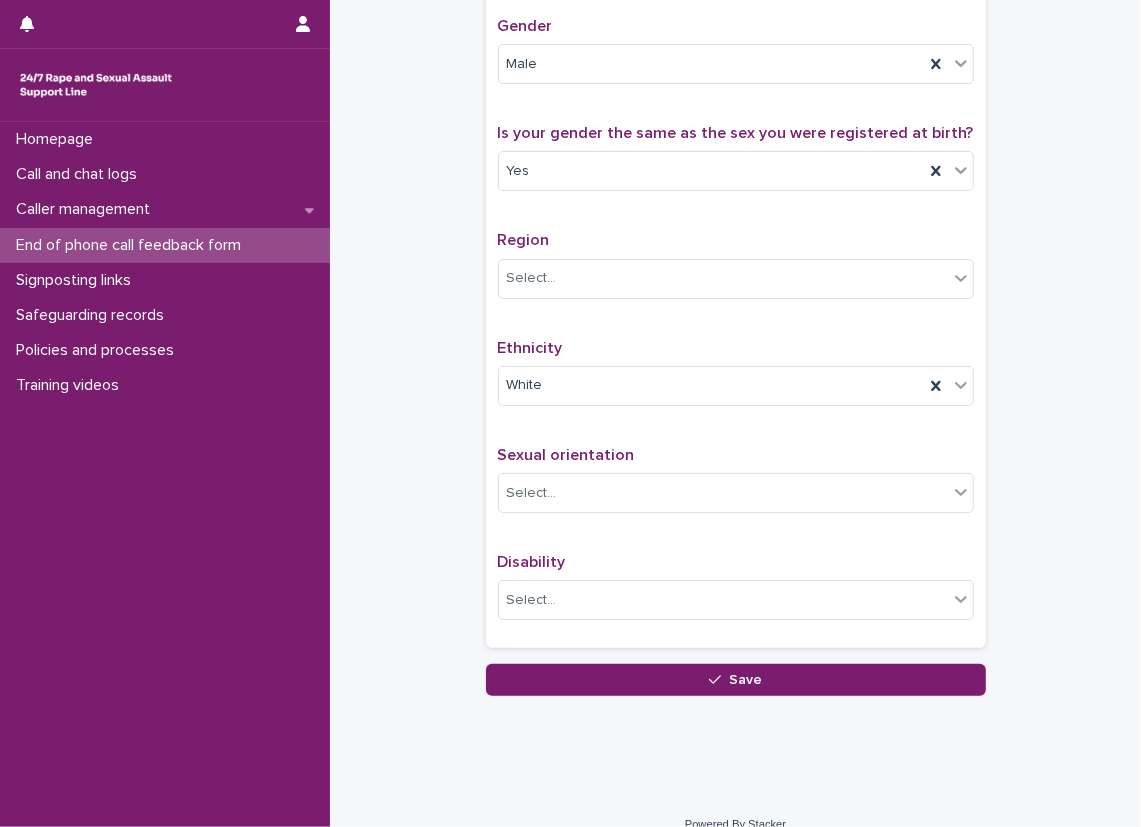 scroll, scrollTop: 1049, scrollLeft: 0, axis: vertical 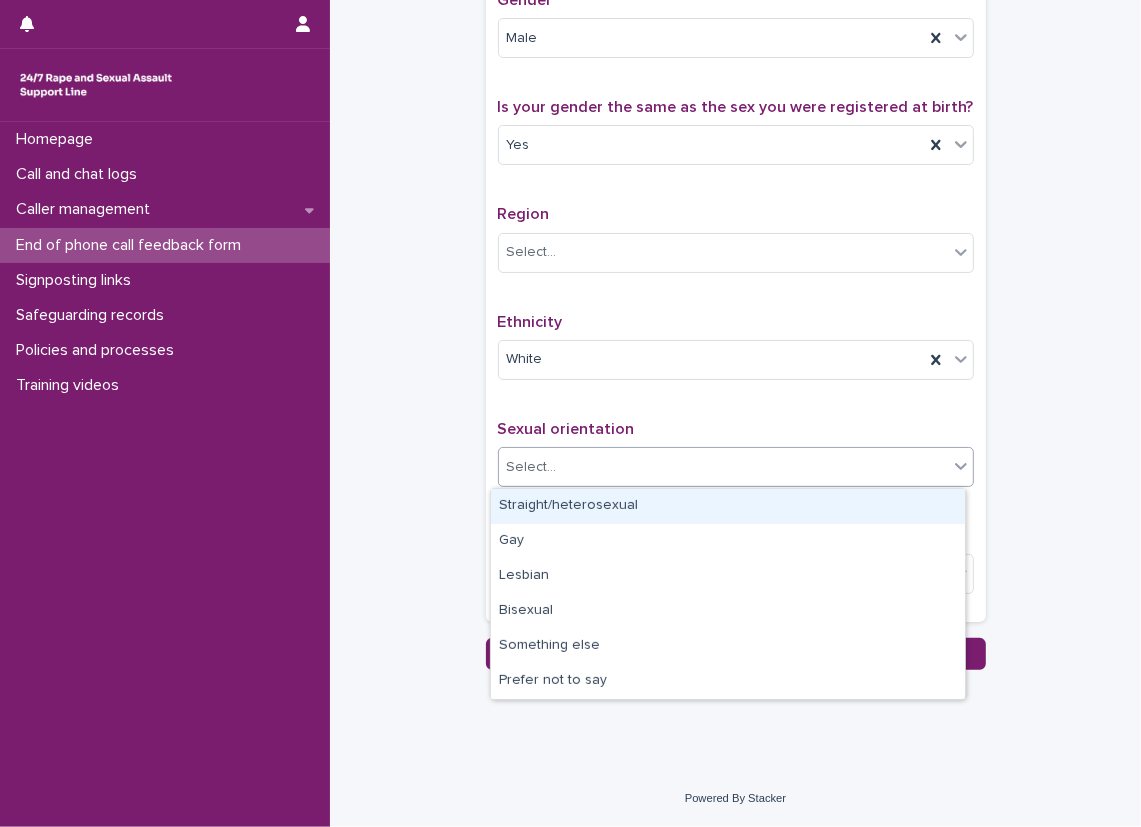 click at bounding box center (961, 466) 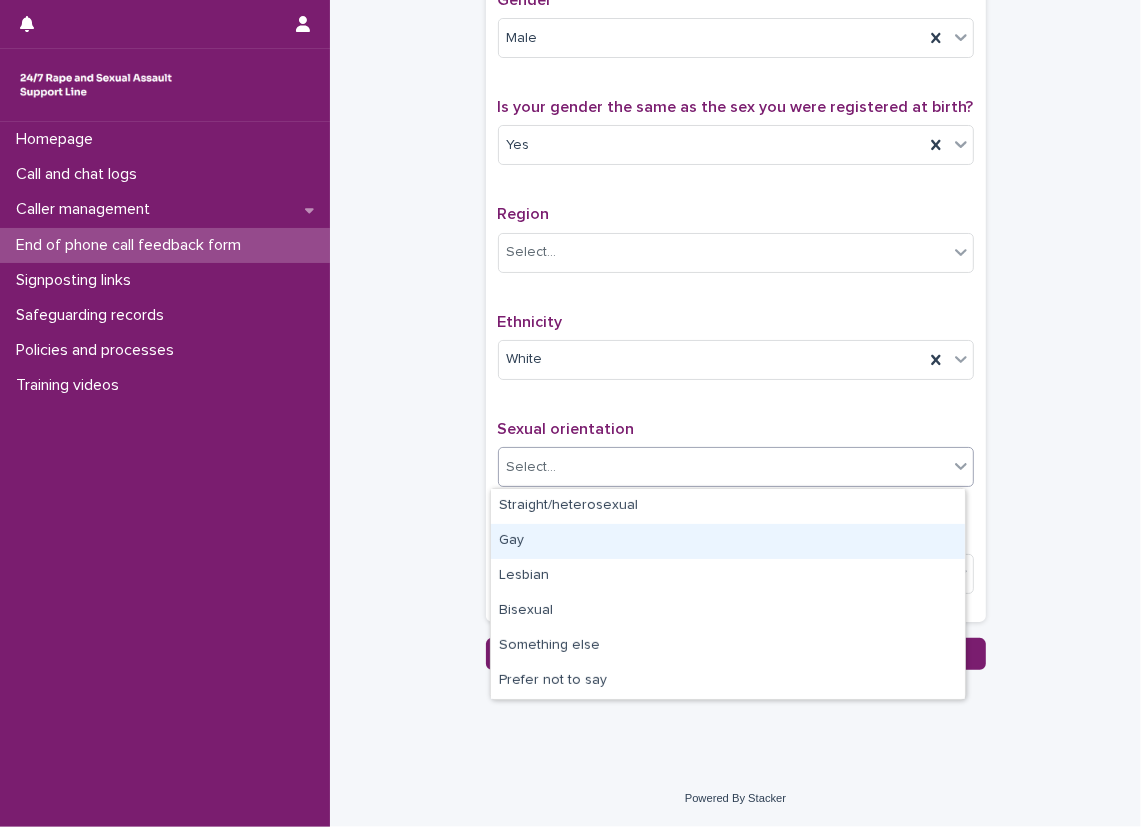 click on "Gay" at bounding box center [728, 541] 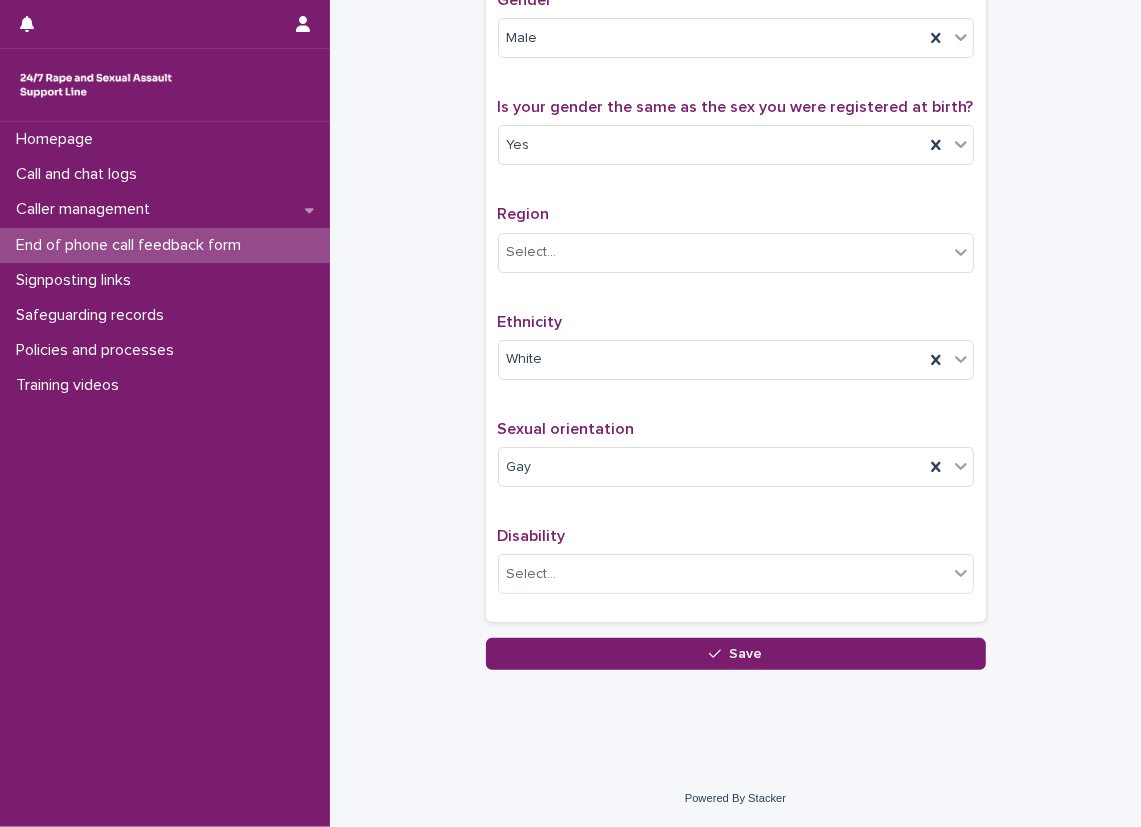 click on "Disability" at bounding box center (736, 536) 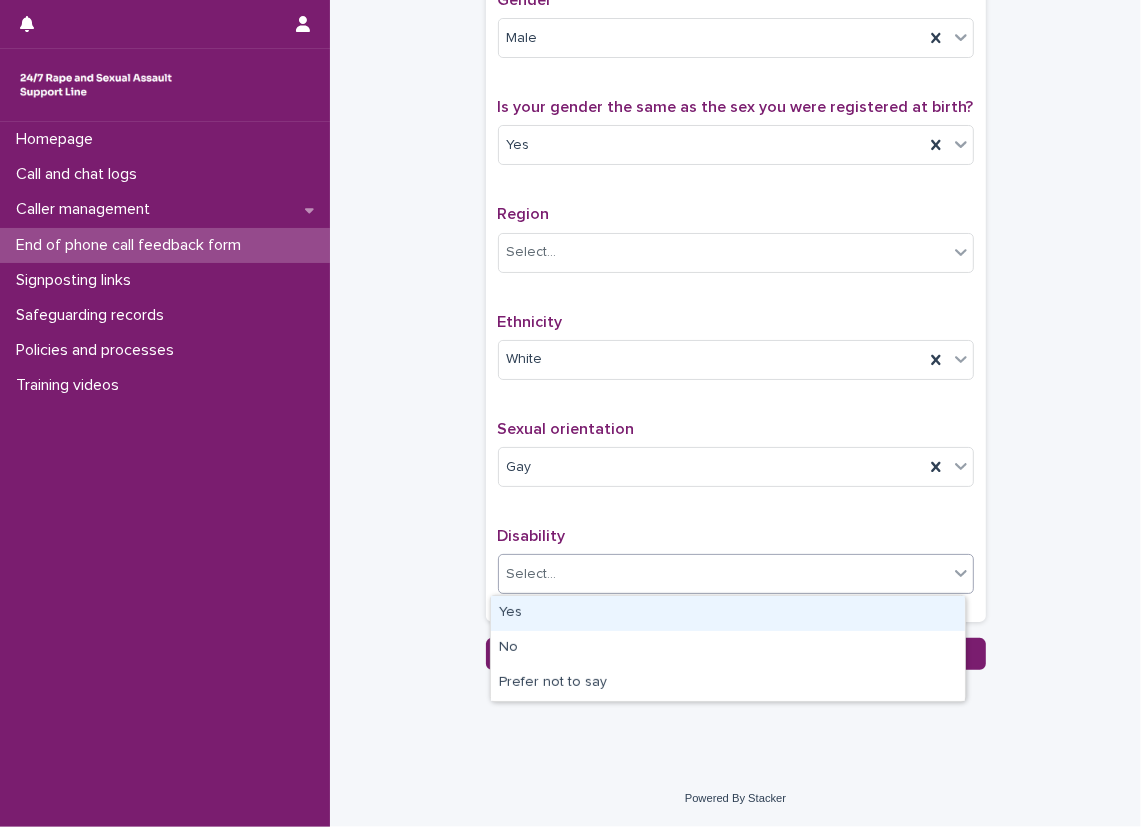 click at bounding box center [961, 573] 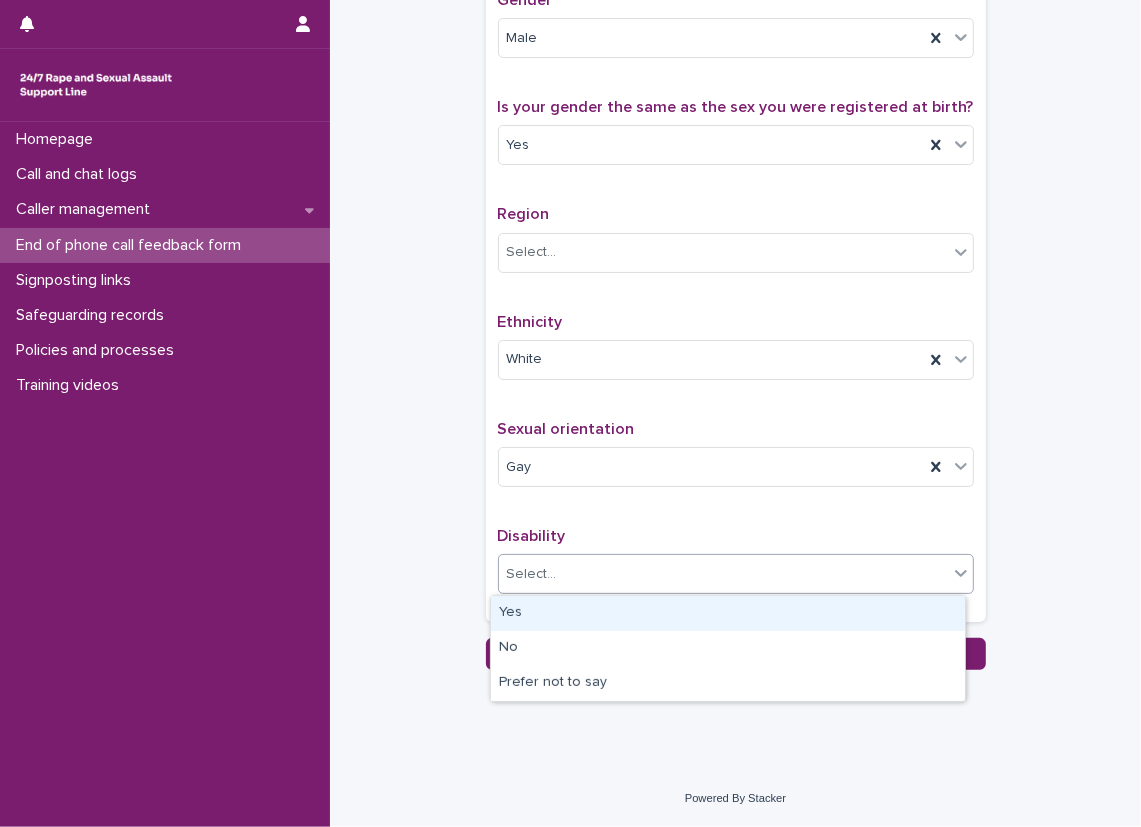 click on "Yes" at bounding box center [728, 613] 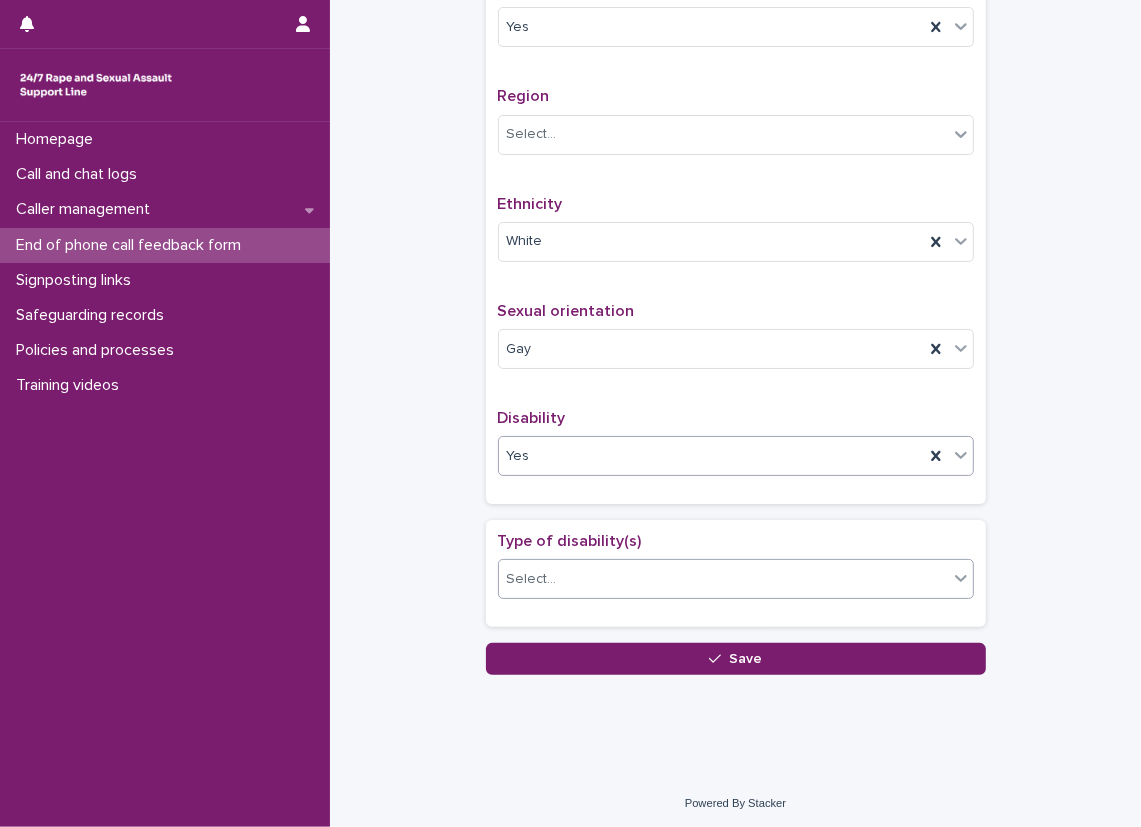 scroll, scrollTop: 1153, scrollLeft: 0, axis: vertical 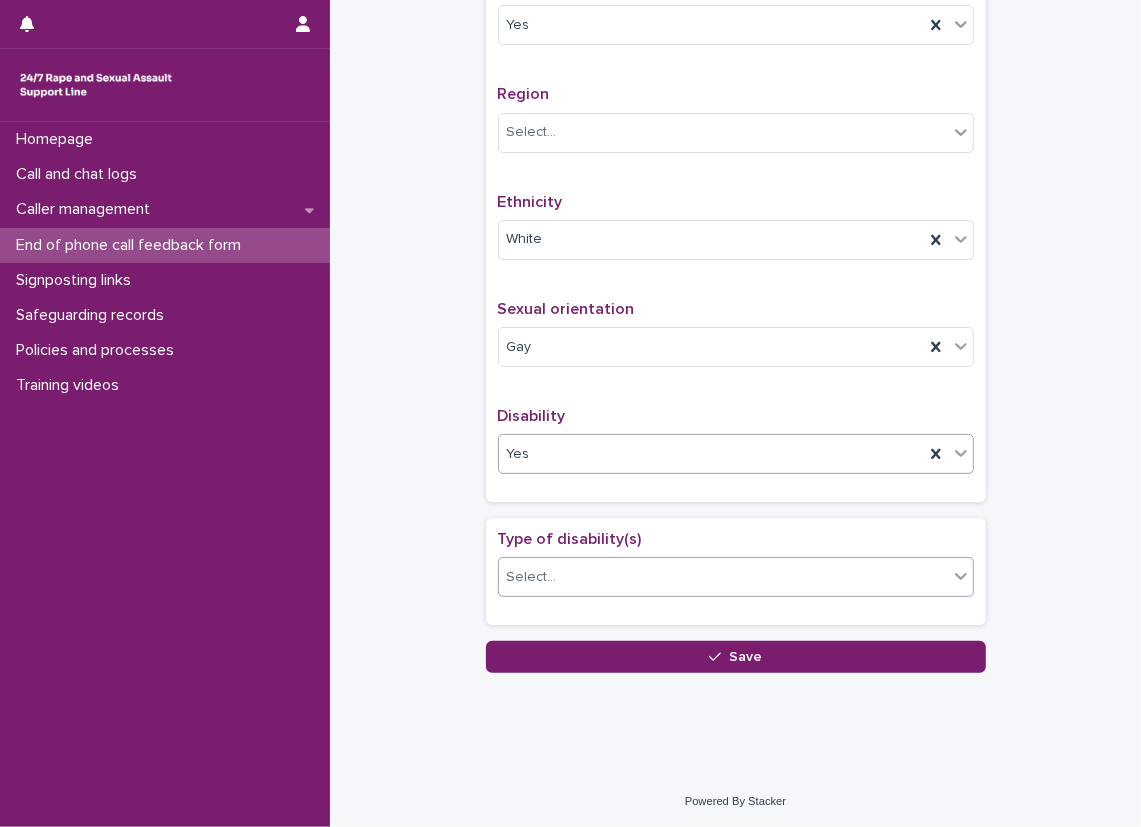 click on "Select..." at bounding box center (723, 577) 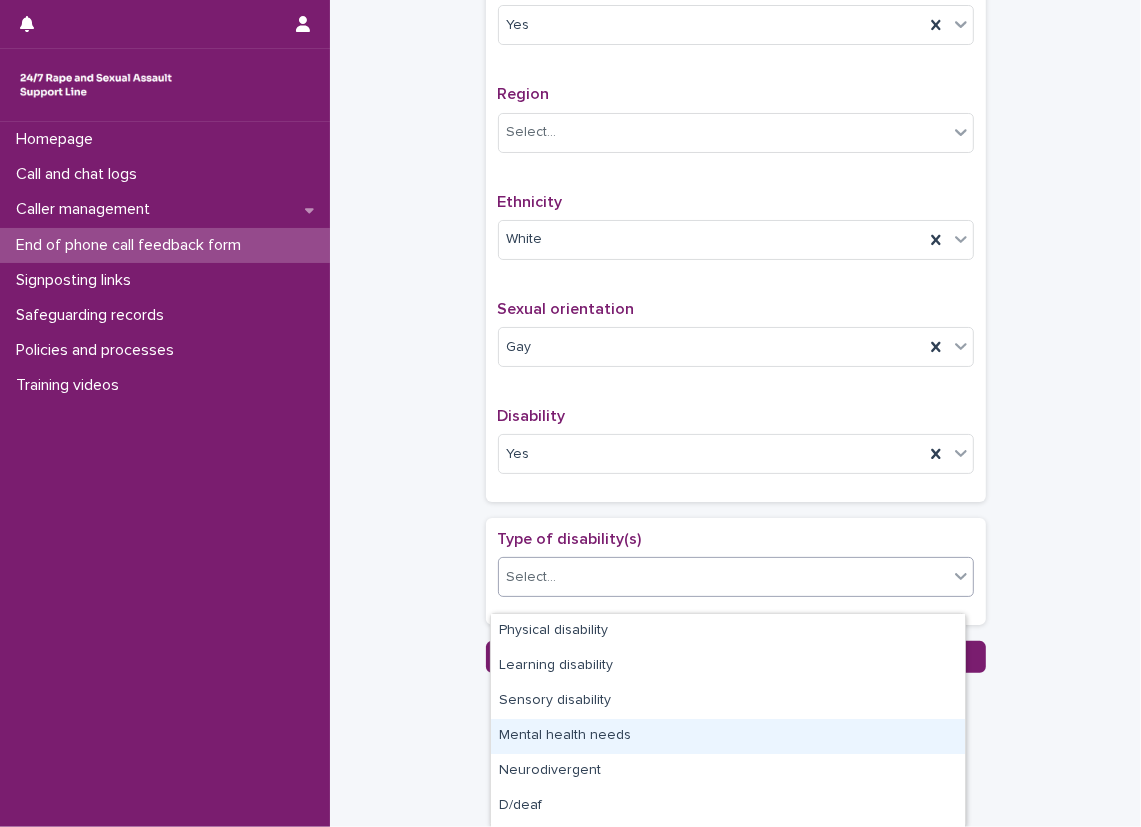 click on "Mental health needs" at bounding box center (728, 736) 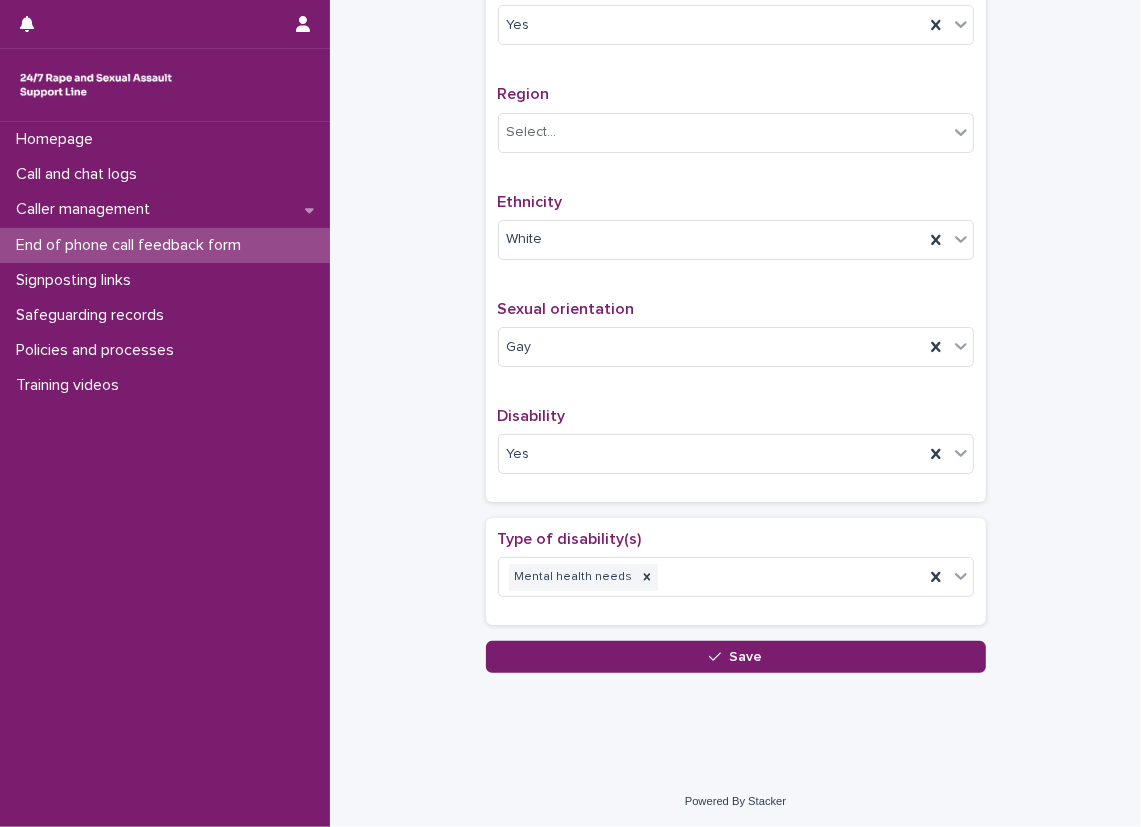 click on "Type of disability(s) Mental health needs" at bounding box center [736, 571] 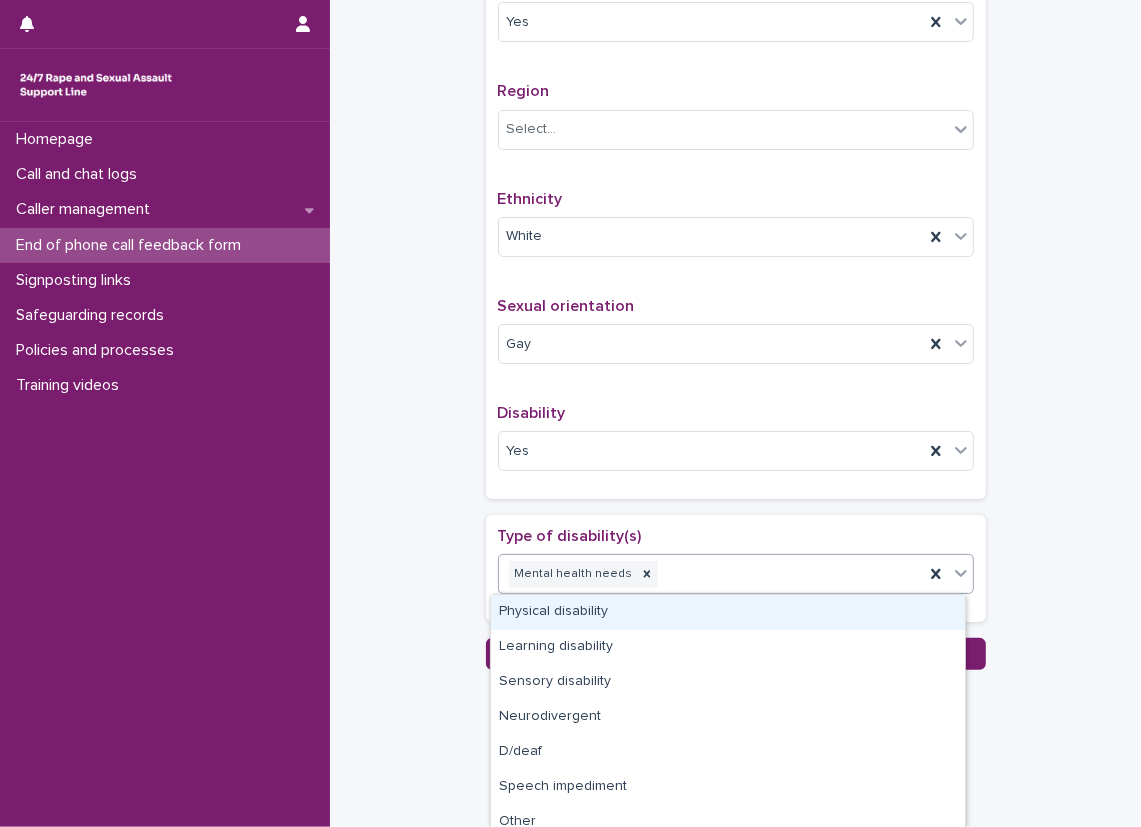click on "Mental health needs" at bounding box center [711, 574] 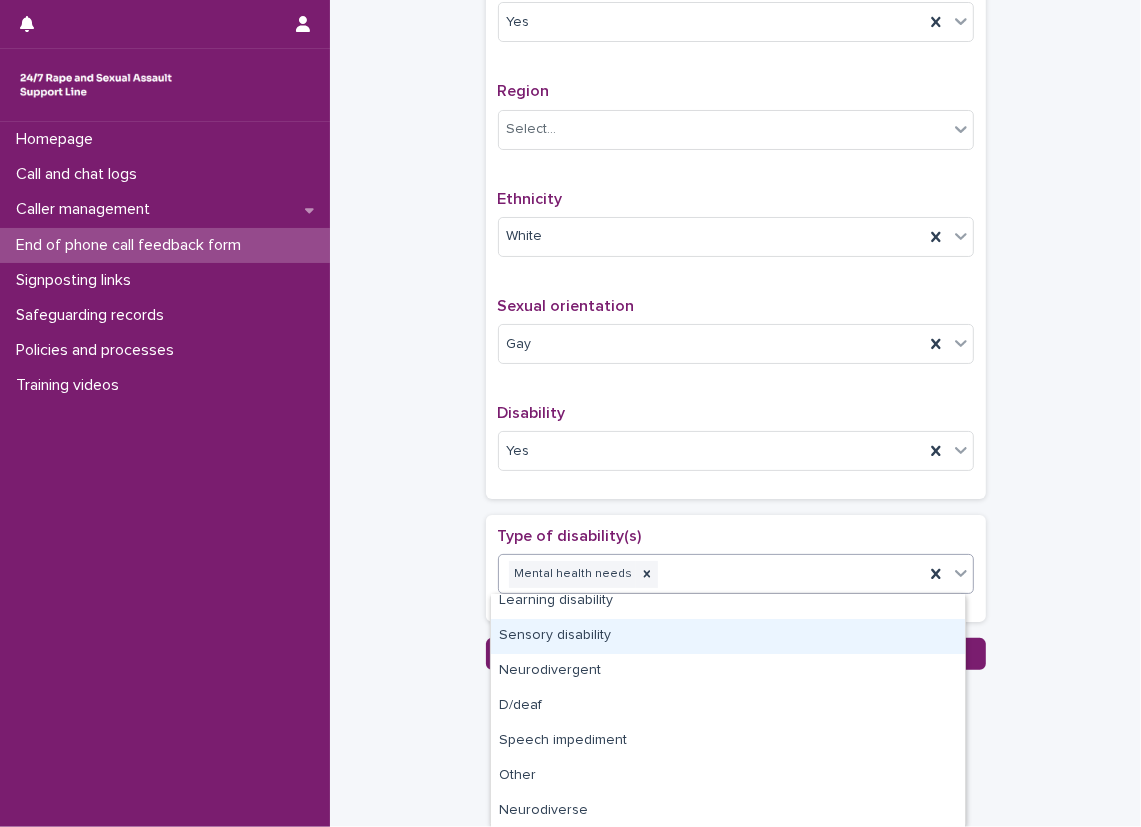 scroll, scrollTop: 0, scrollLeft: 0, axis: both 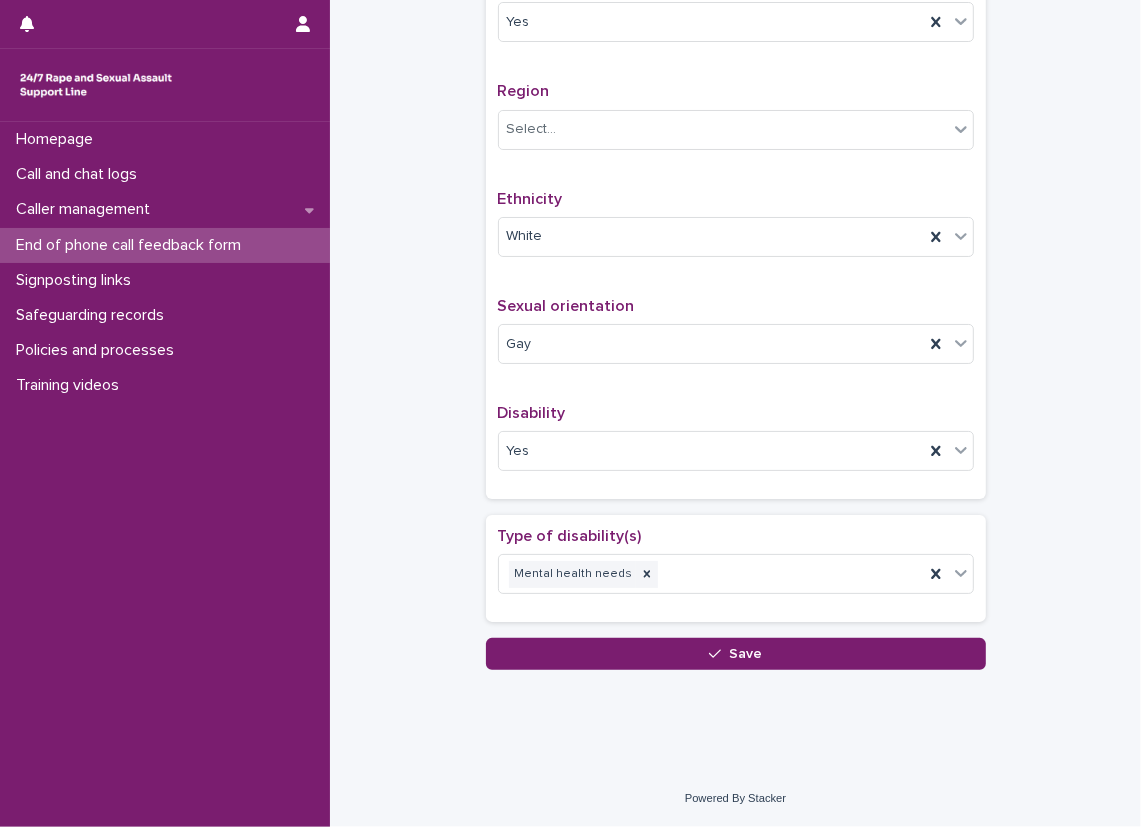 click on "Type of disability(s) Mental health needs" at bounding box center (736, 568) 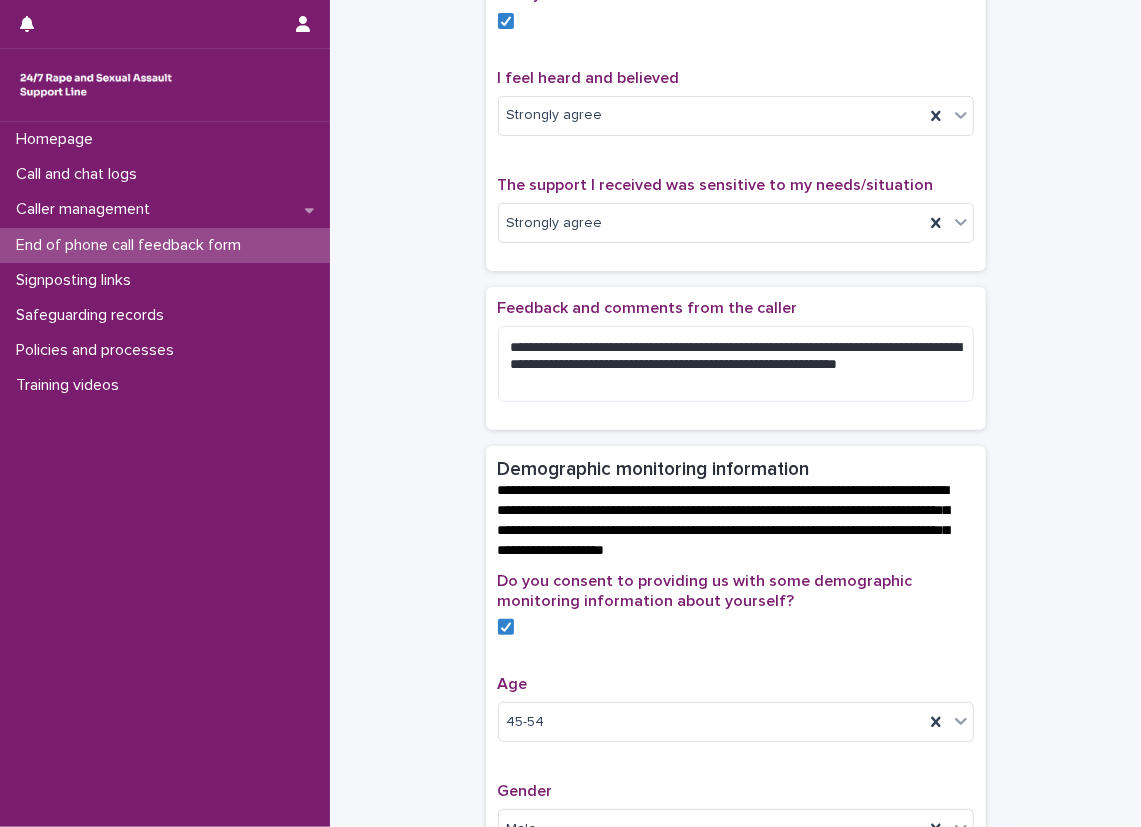 scroll, scrollTop: 300, scrollLeft: 0, axis: vertical 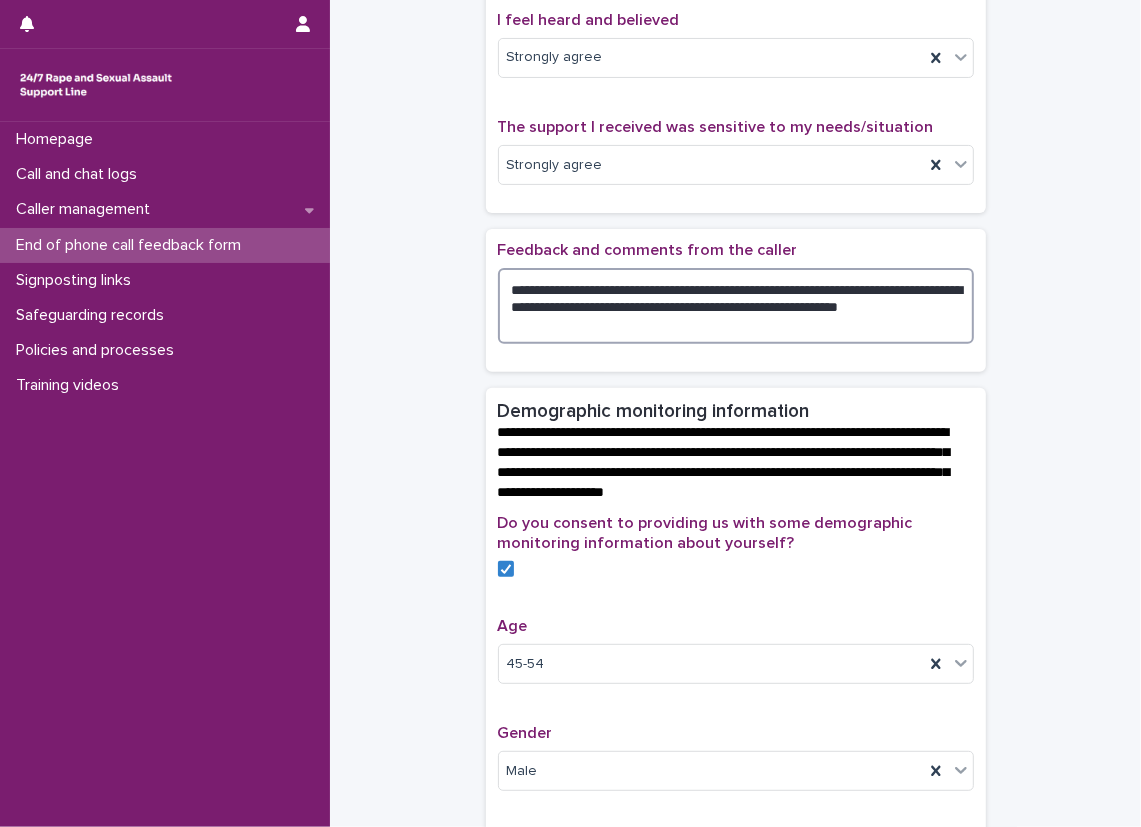 click on "**********" at bounding box center [736, 306] 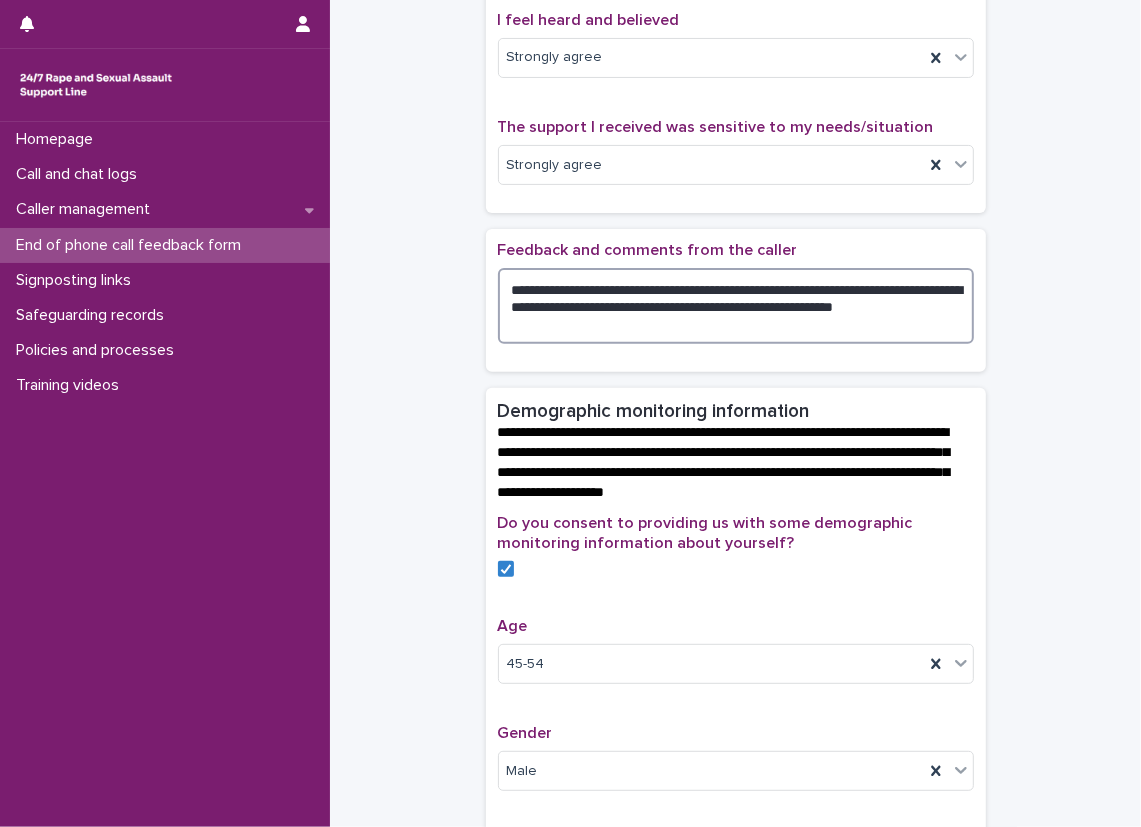 click on "**********" at bounding box center [736, 306] 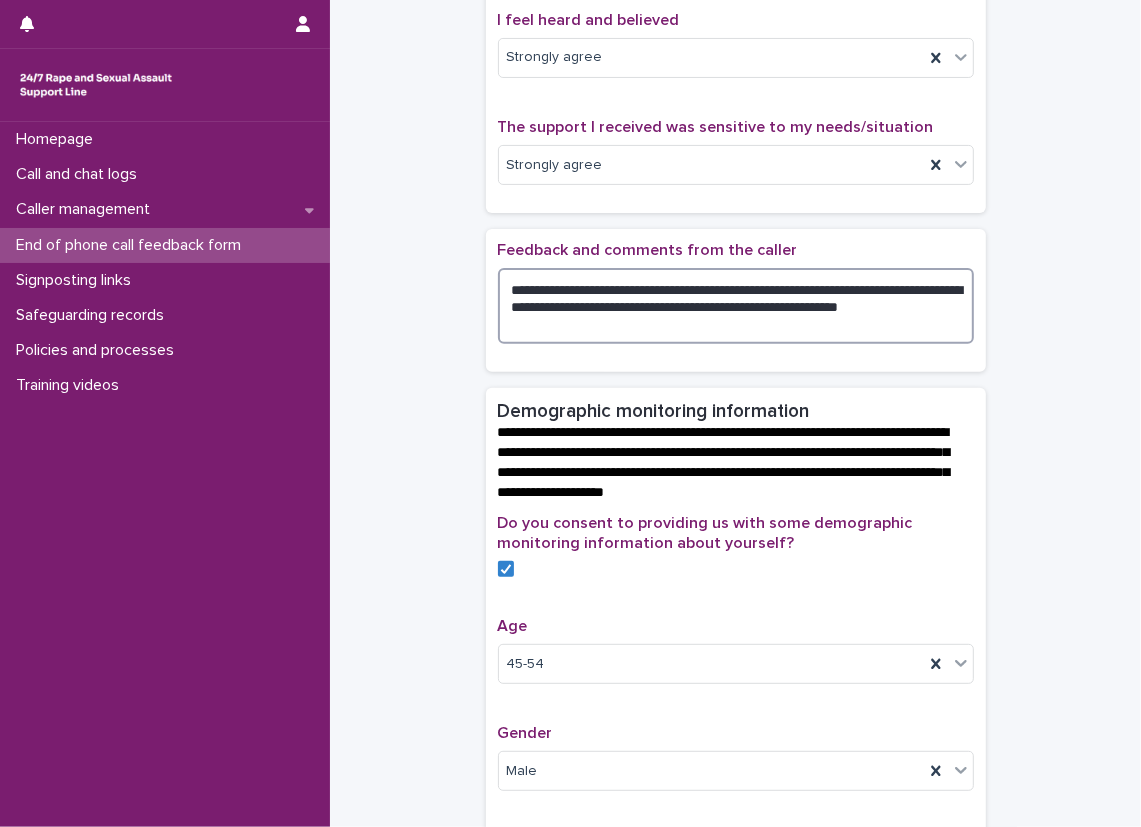 click on "**********" at bounding box center [736, 306] 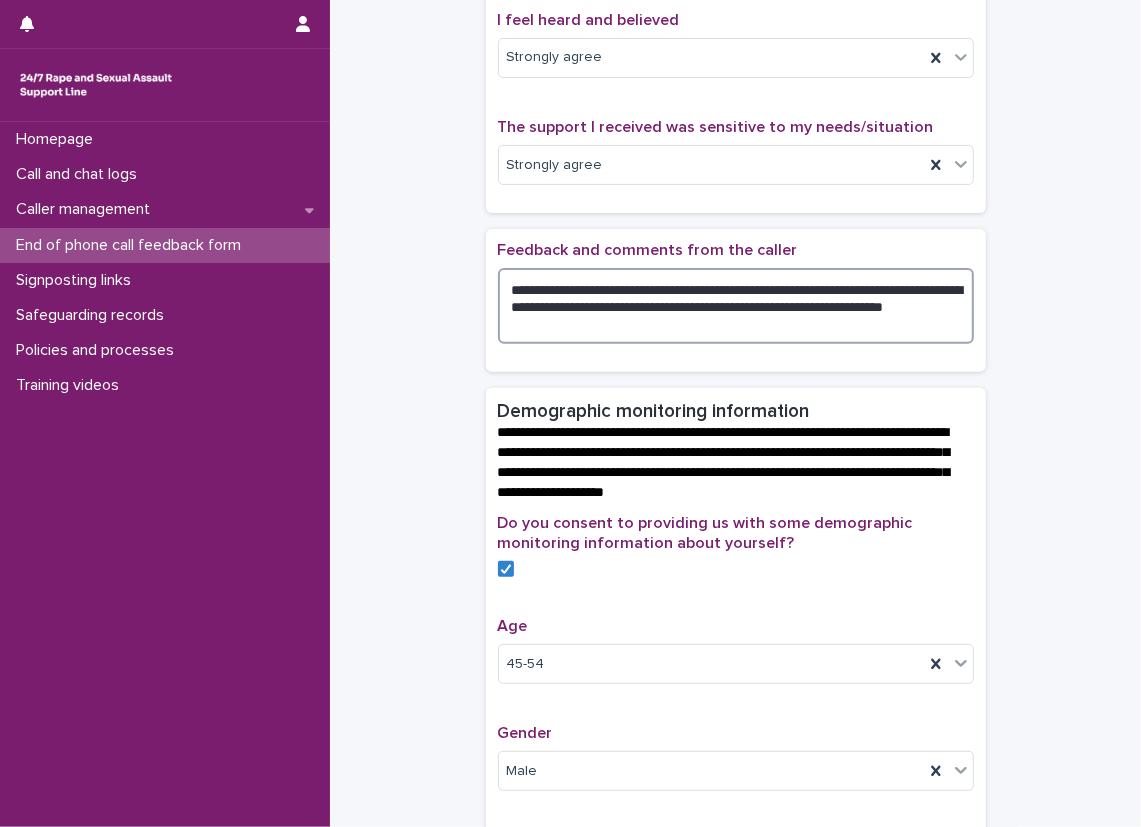 click on "**********" at bounding box center (736, 306) 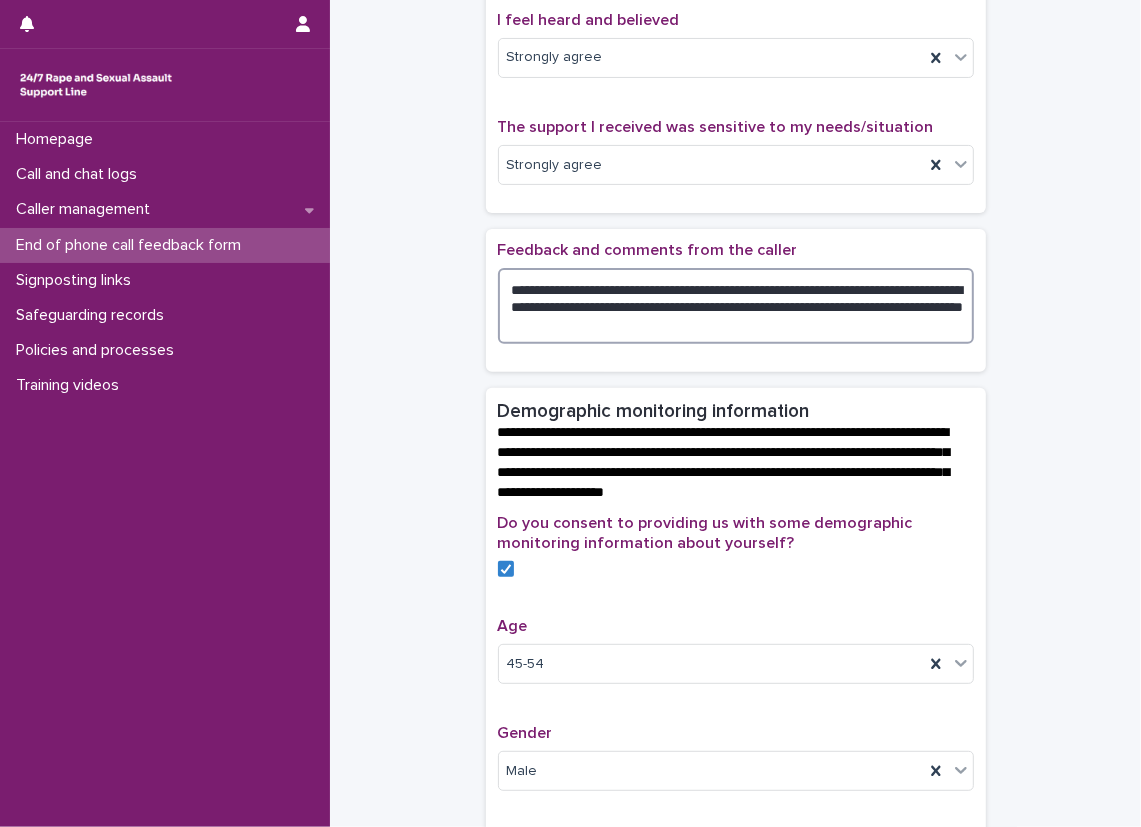 click on "**********" at bounding box center [736, 306] 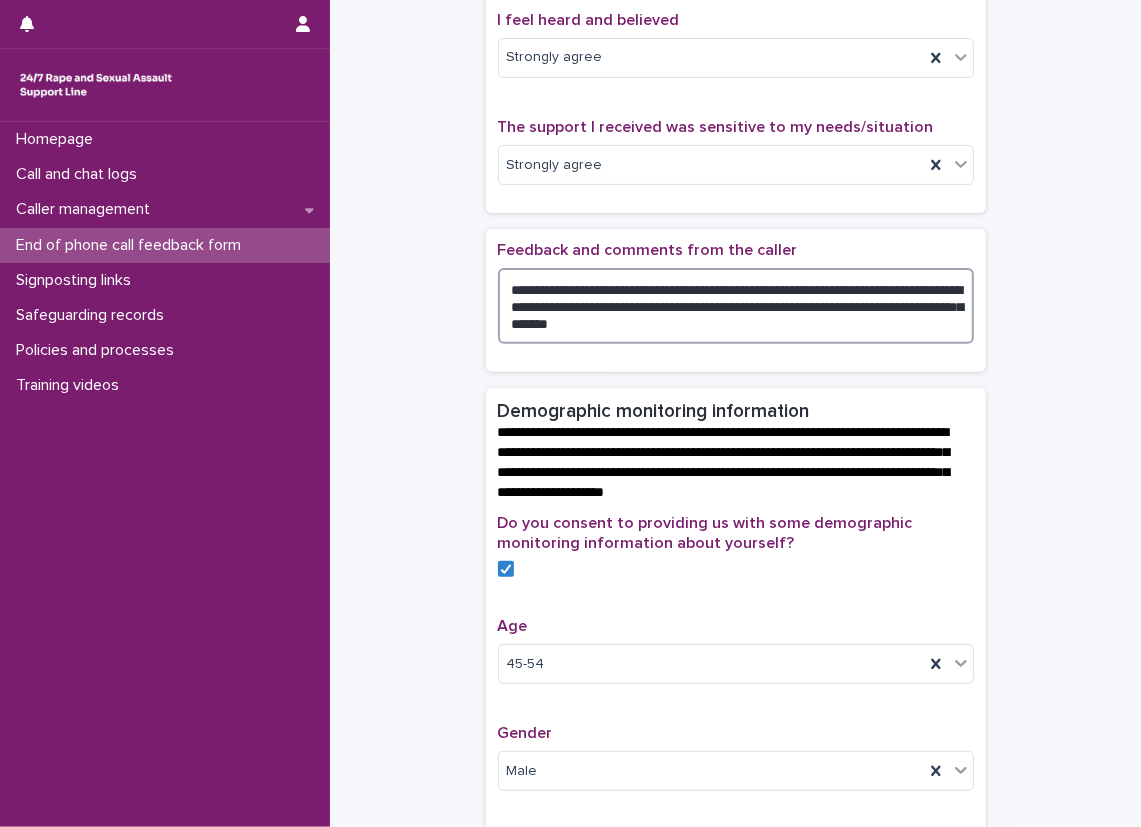click on "**********" at bounding box center [736, 306] 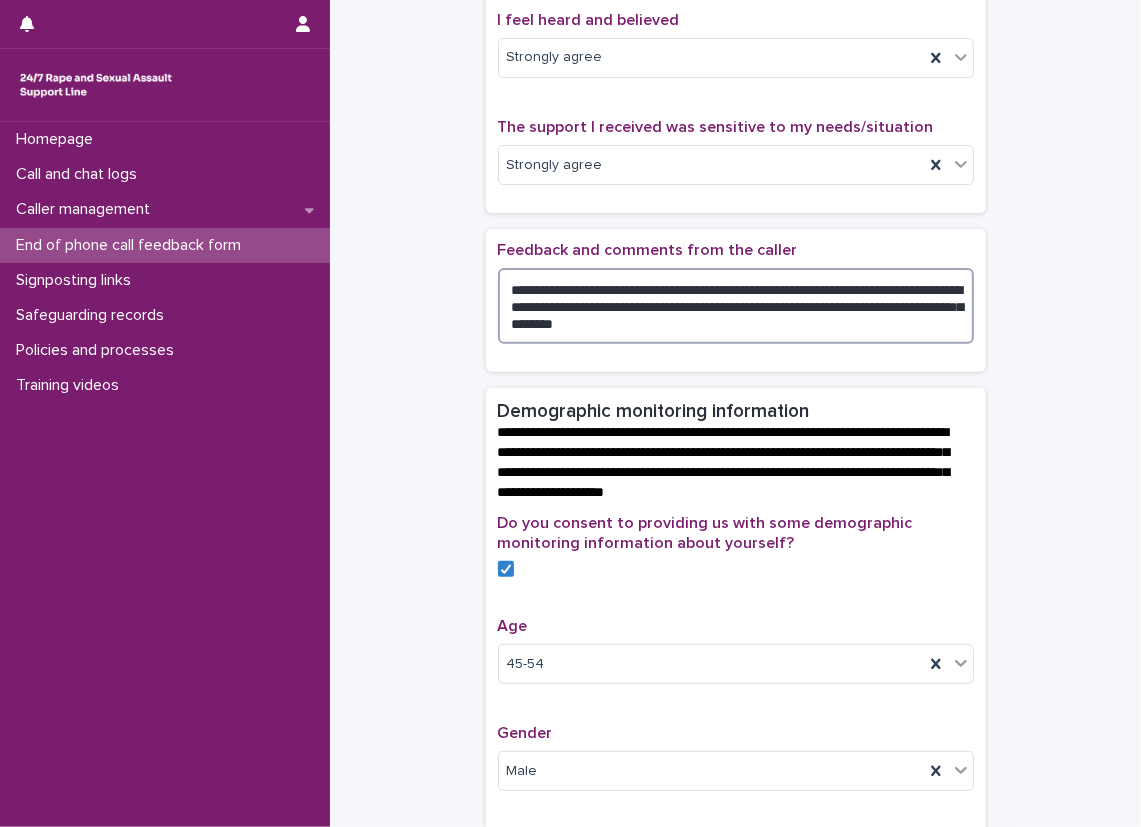 click on "**********" at bounding box center (736, 306) 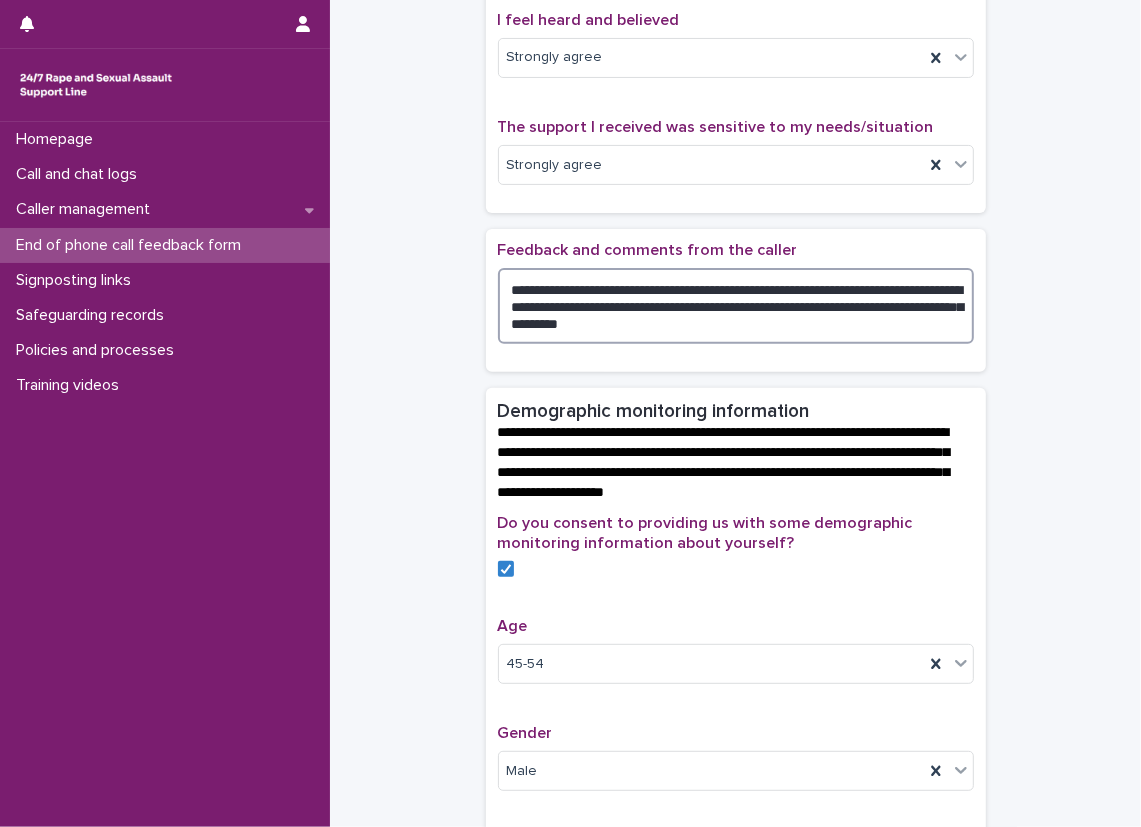 drag, startPoint x: 507, startPoint y: 297, endPoint x: 565, endPoint y: 320, distance: 62.39391 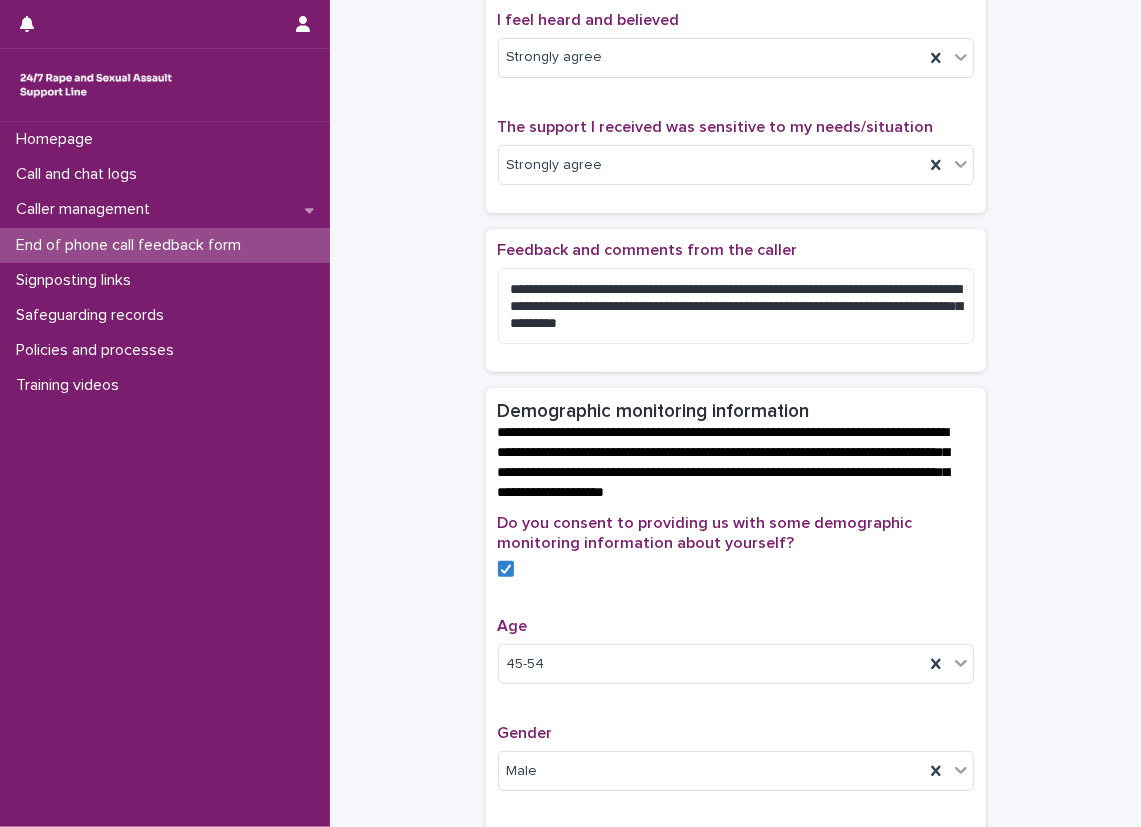 click on "**********" at bounding box center [736, 300] 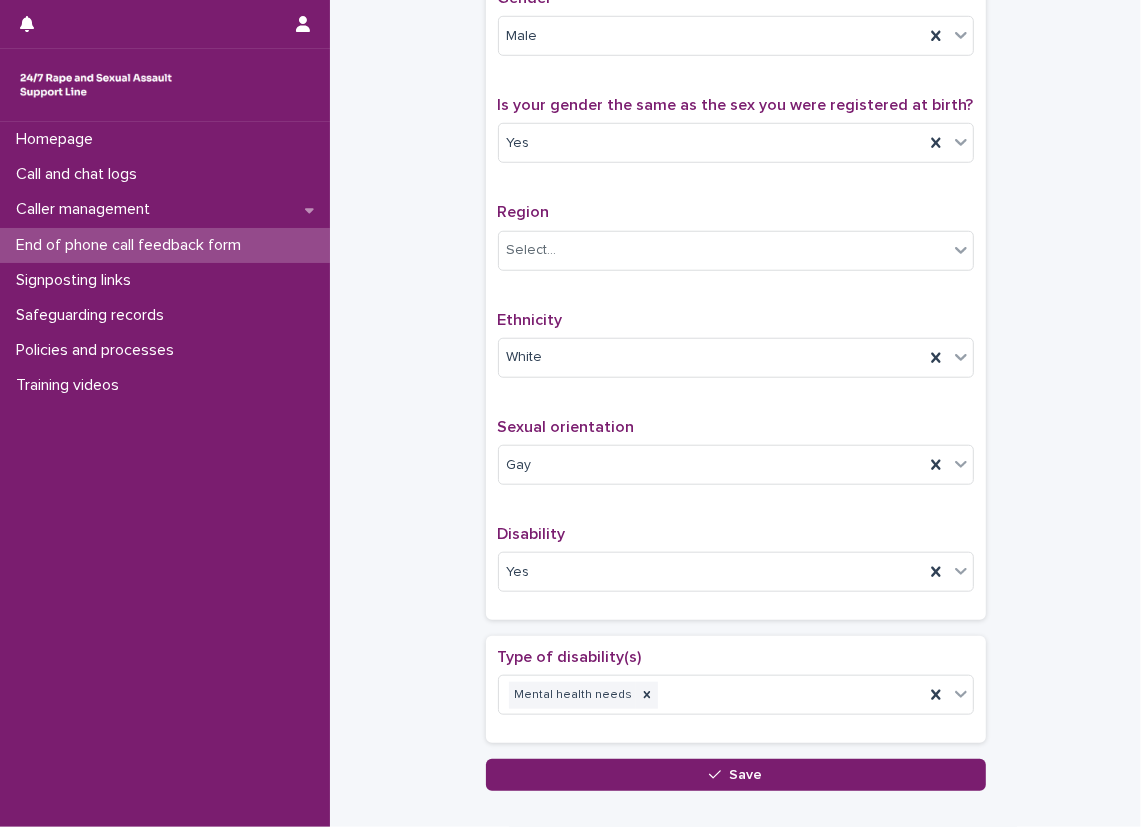 scroll, scrollTop: 1100, scrollLeft: 0, axis: vertical 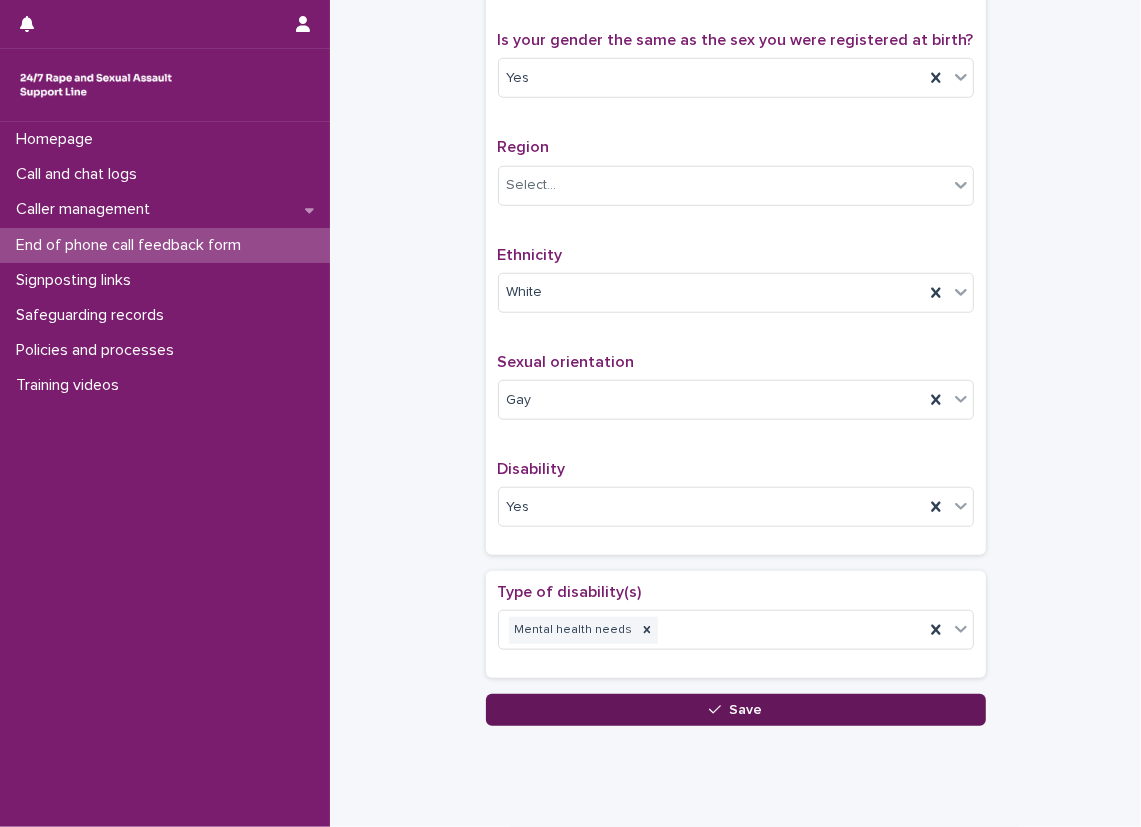 click on "Save" at bounding box center [736, 710] 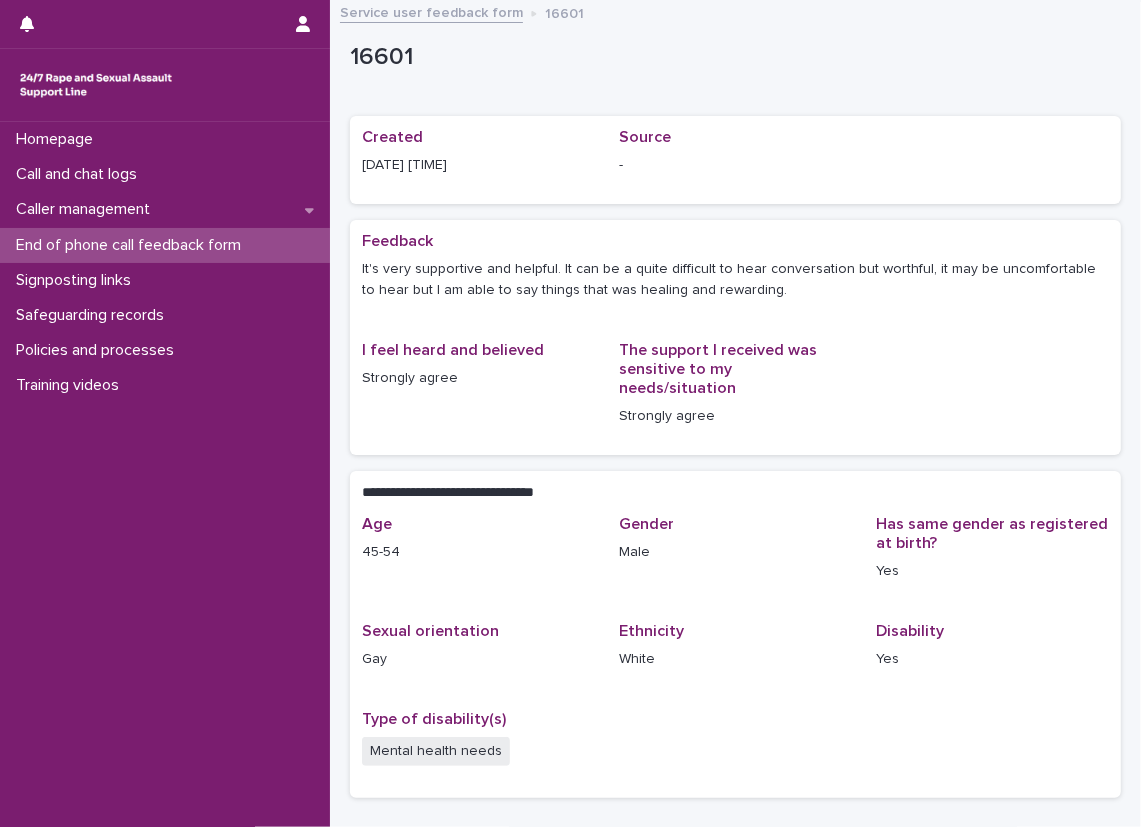 scroll, scrollTop: 0, scrollLeft: 0, axis: both 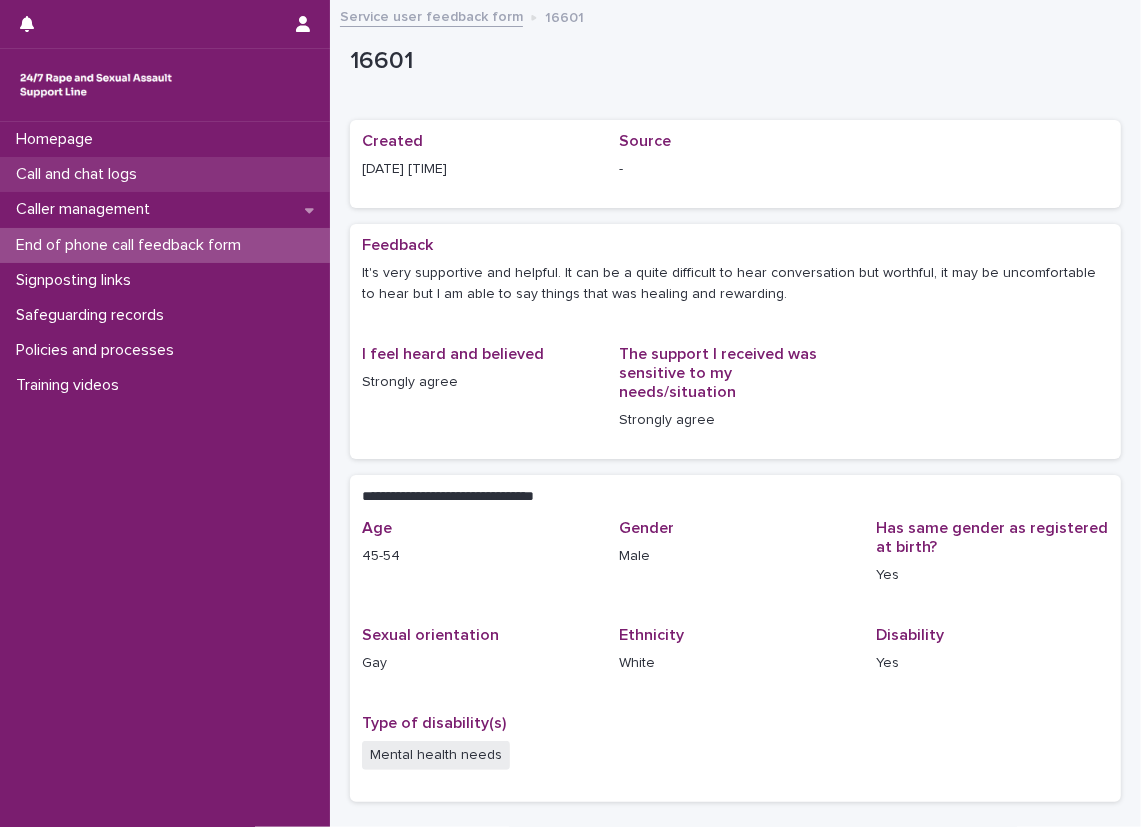 click on "Call and chat logs" at bounding box center [165, 174] 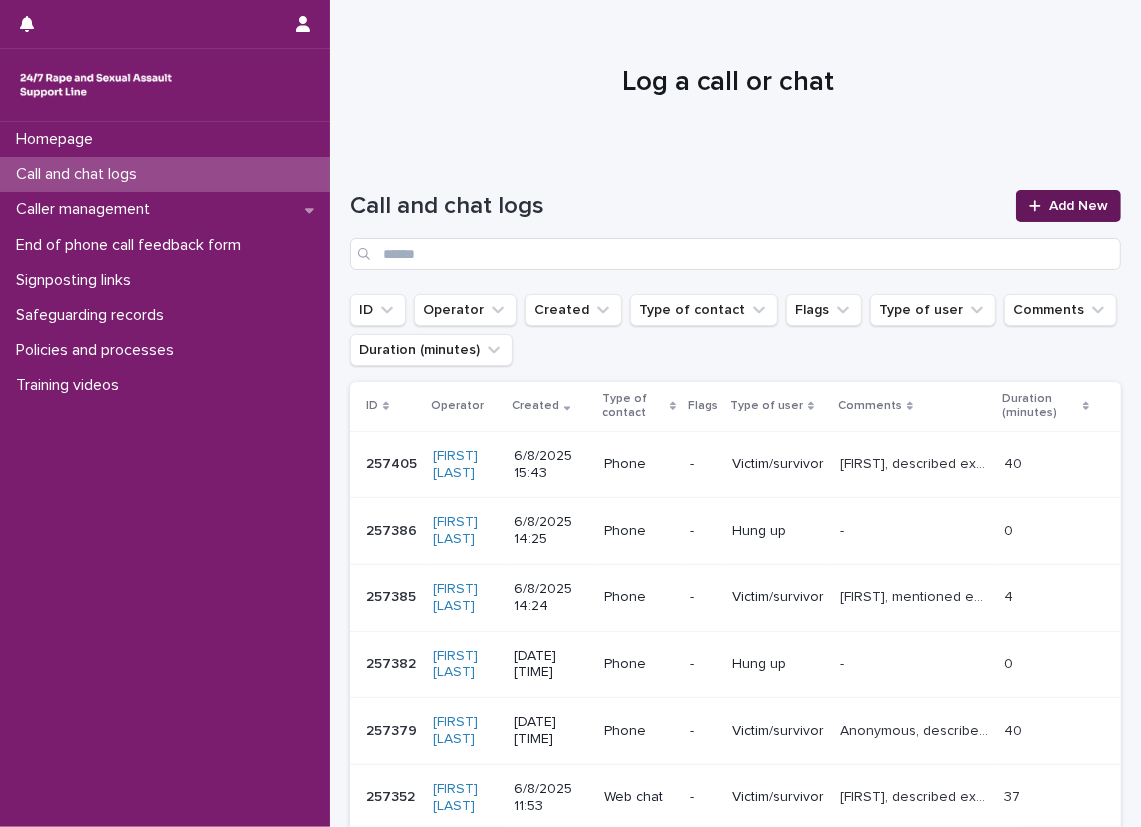 click on "Add New" at bounding box center [1078, 206] 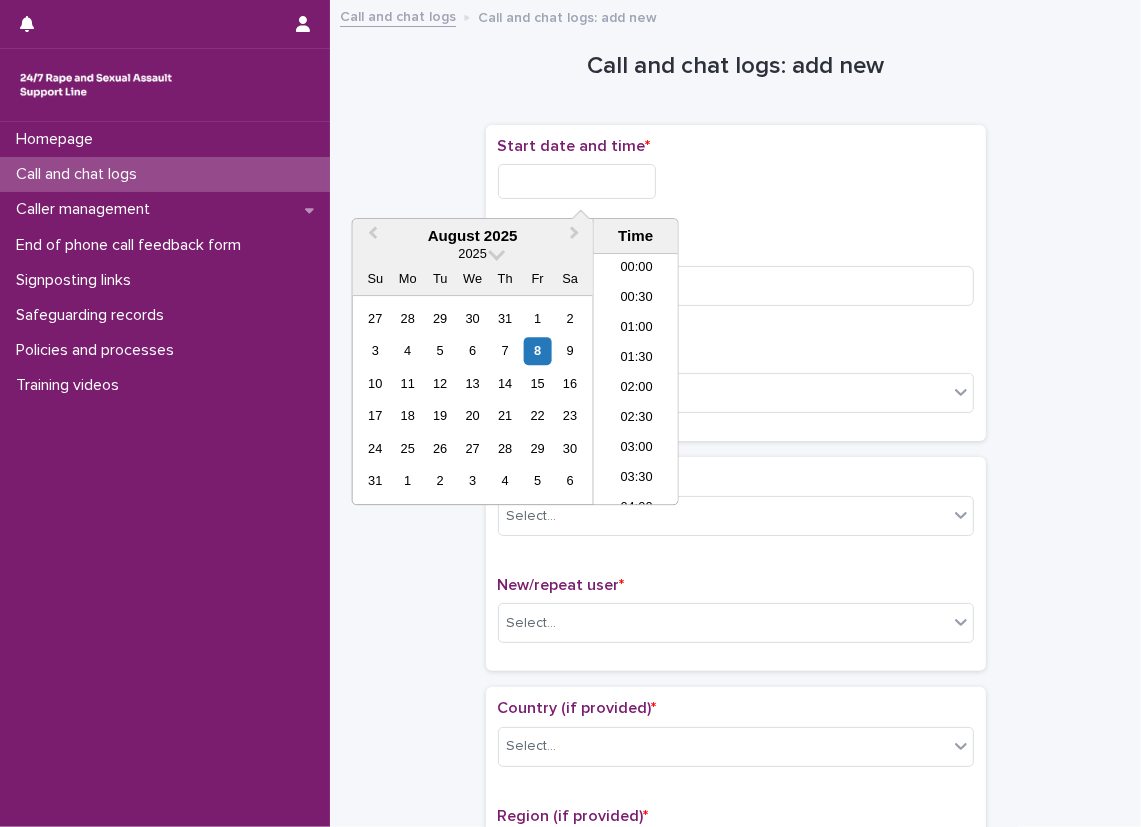 click at bounding box center (577, 181) 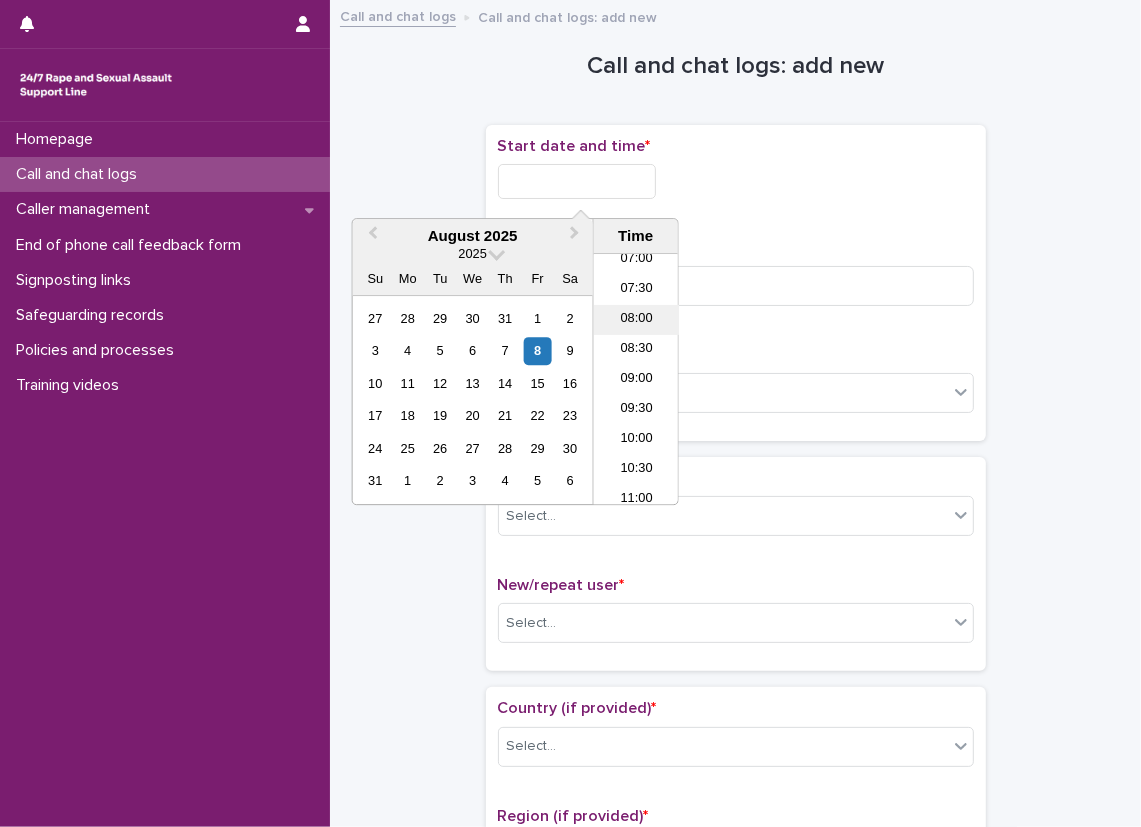 click on "08:00" at bounding box center [636, 320] 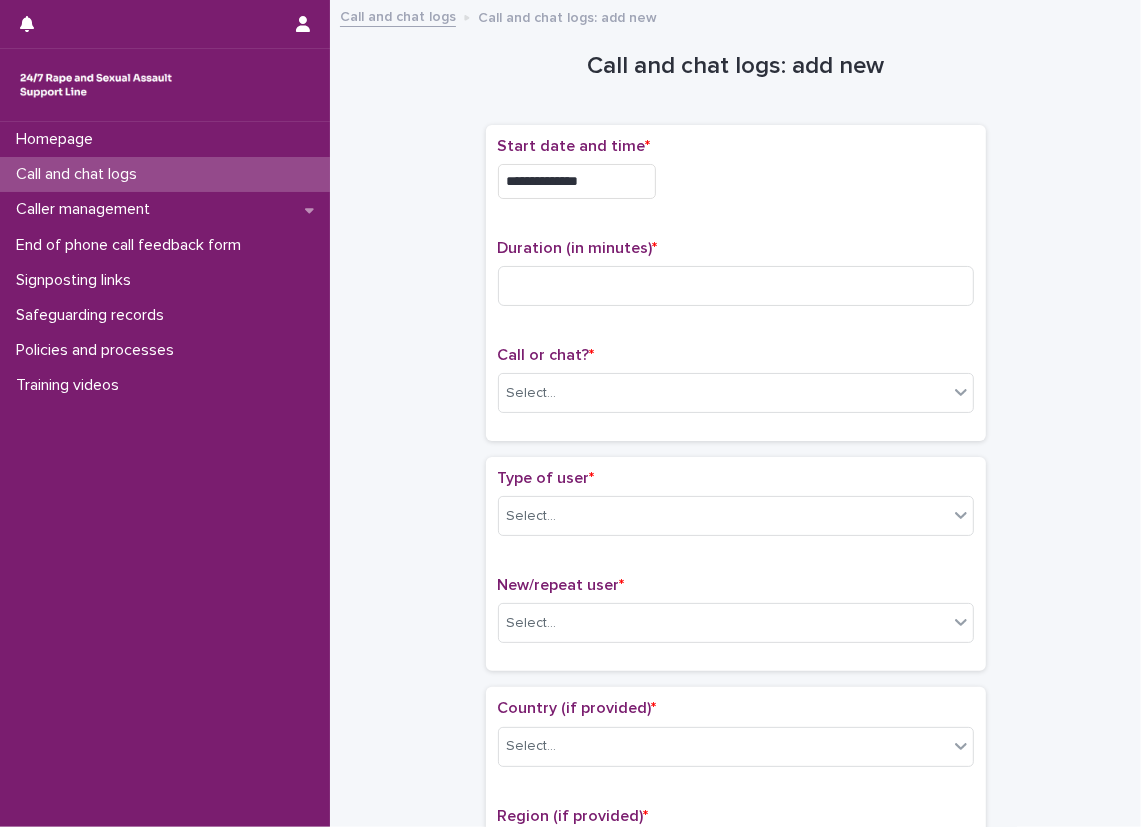 click on "**********" at bounding box center (577, 181) 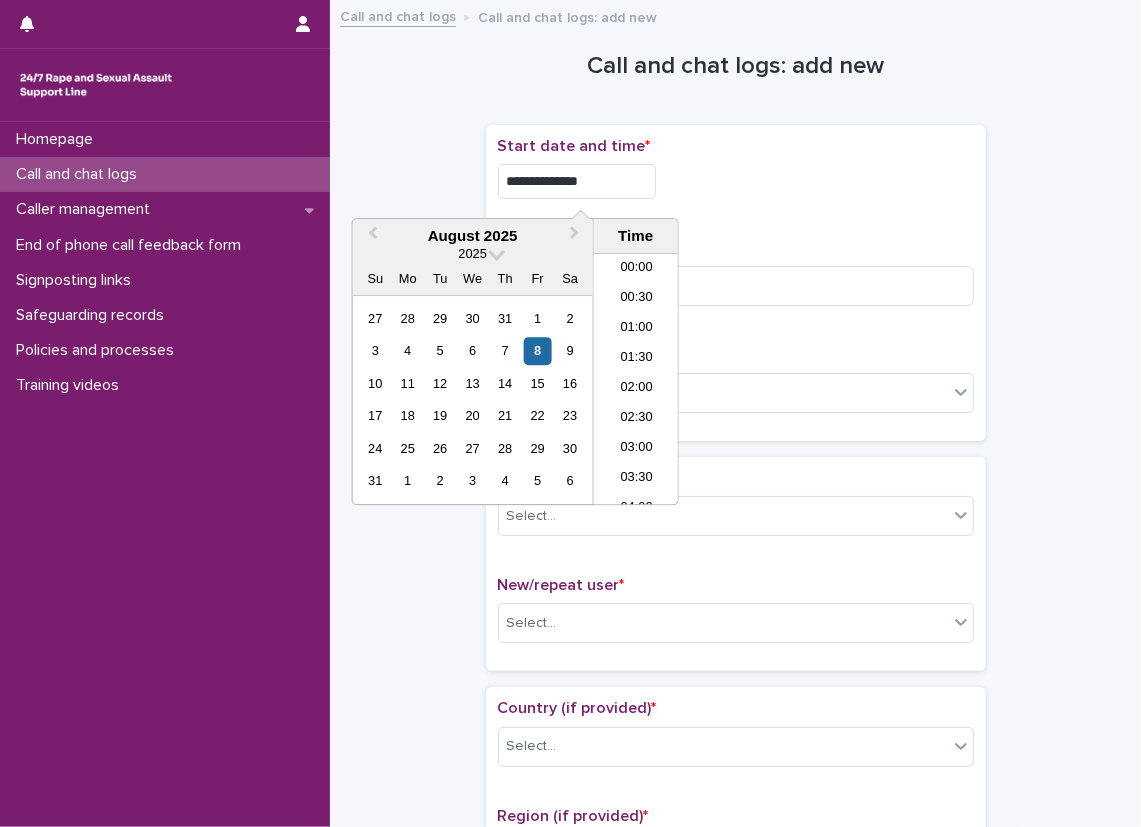 scroll, scrollTop: 370, scrollLeft: 0, axis: vertical 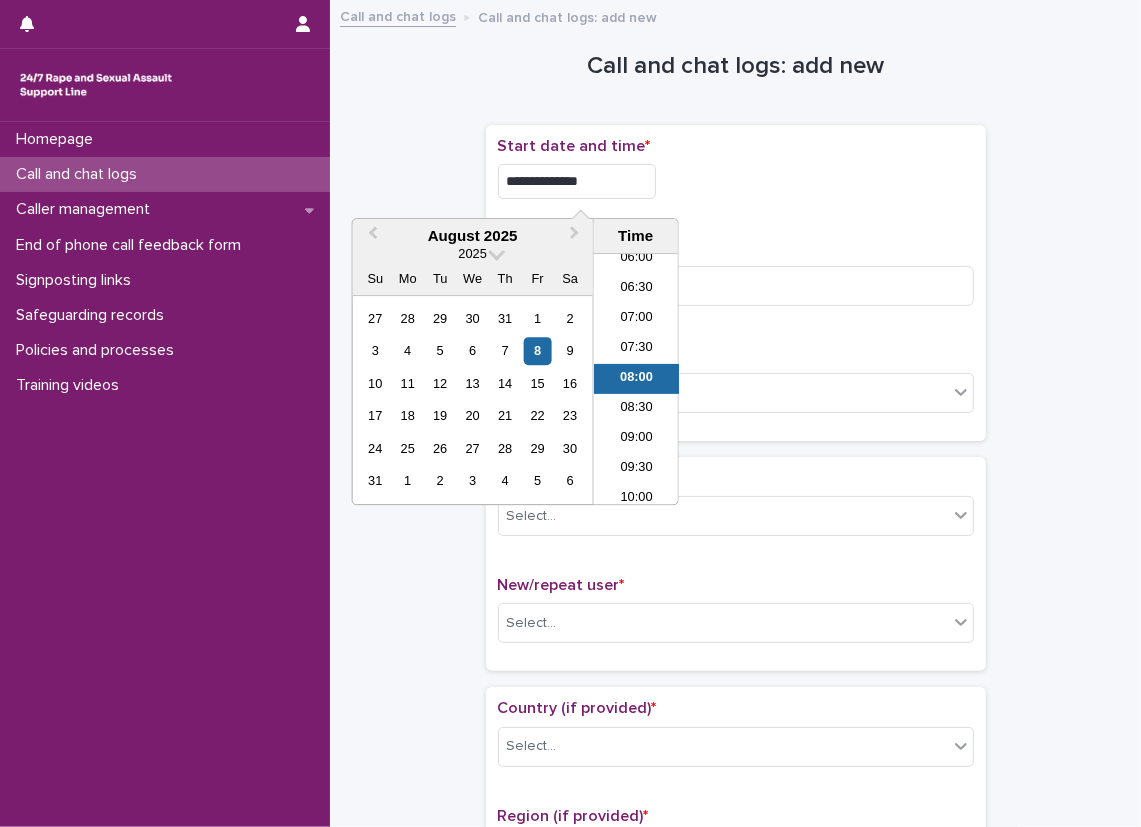 click on "**********" at bounding box center [577, 181] 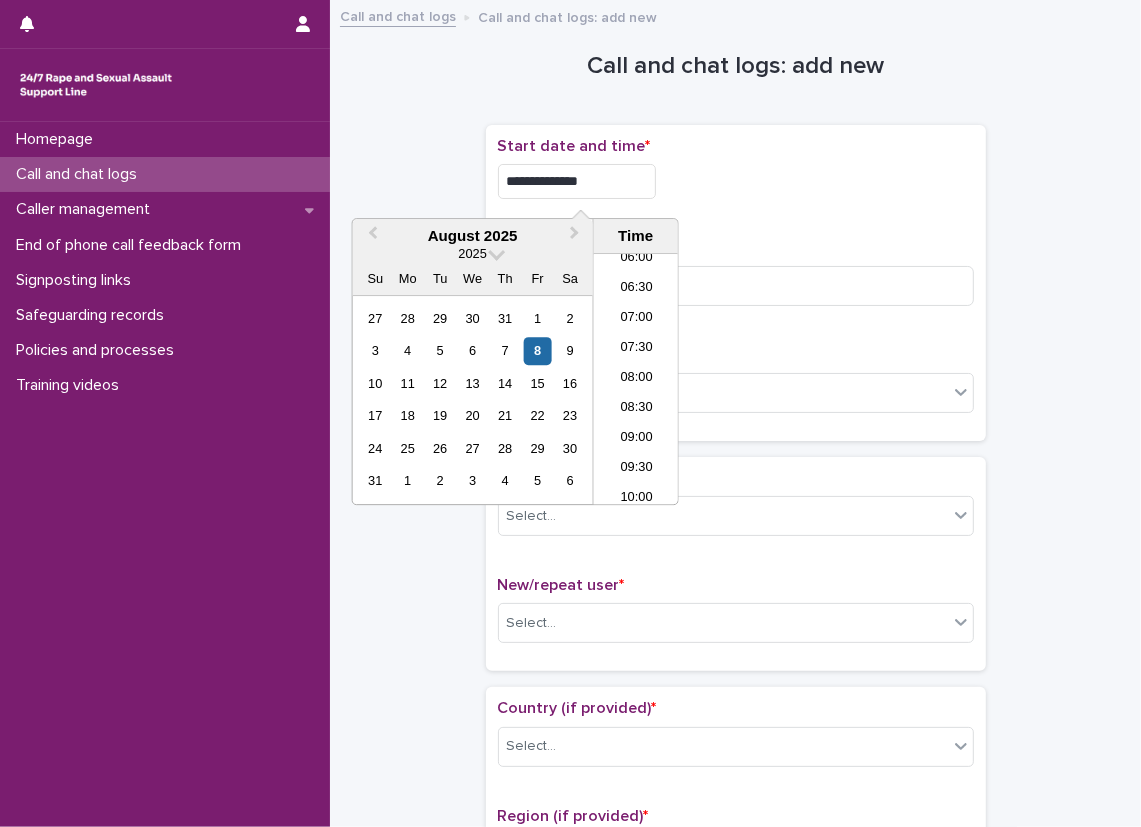 type on "**********" 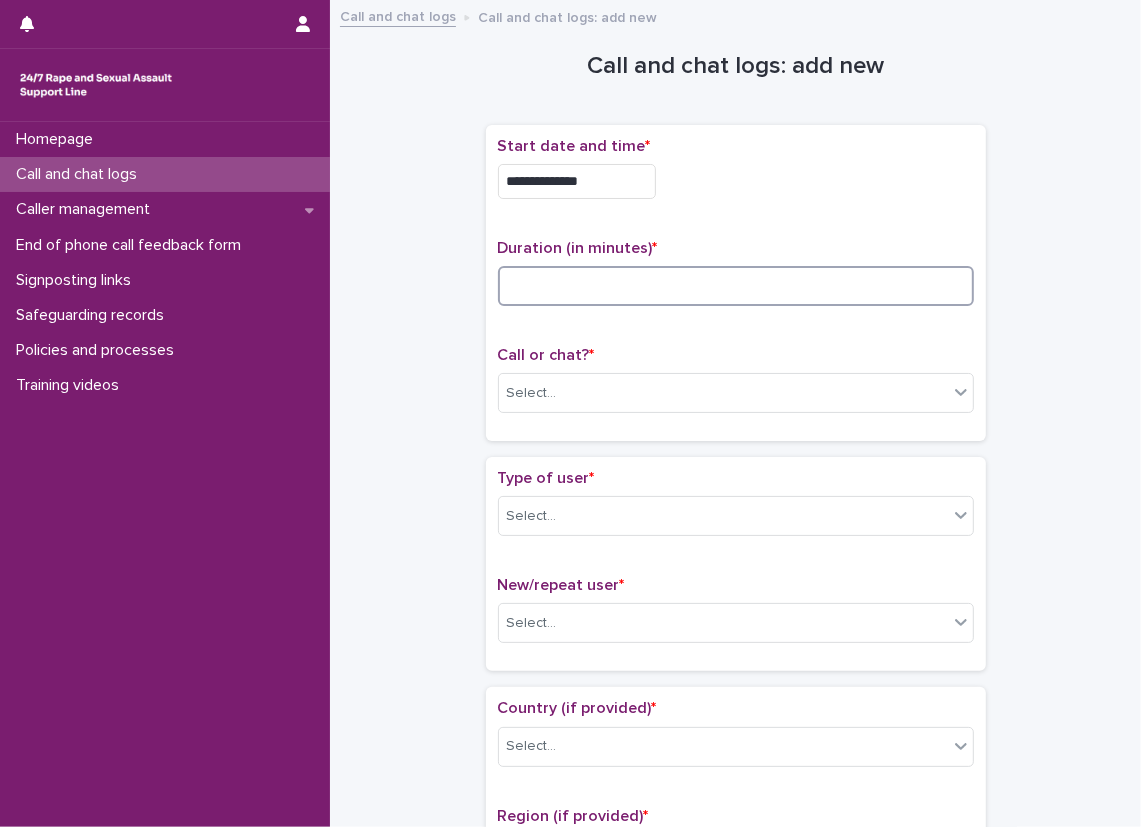 click at bounding box center [736, 286] 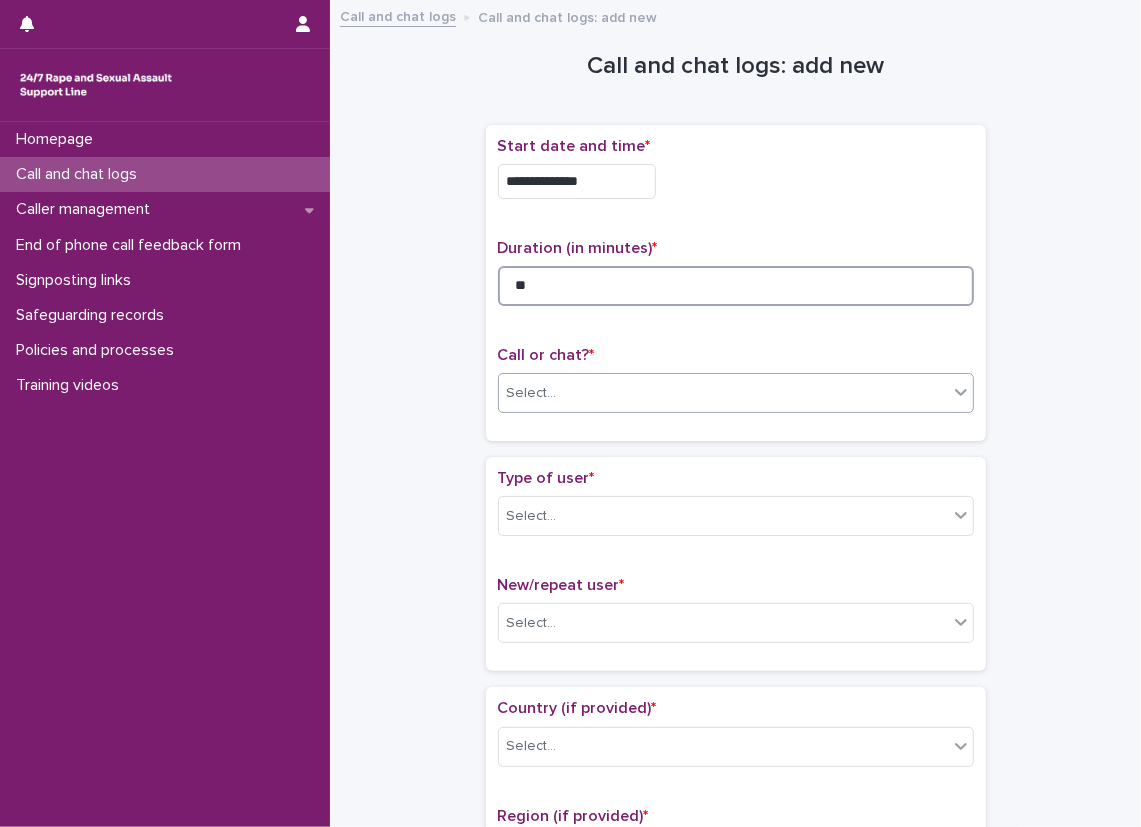 type on "**" 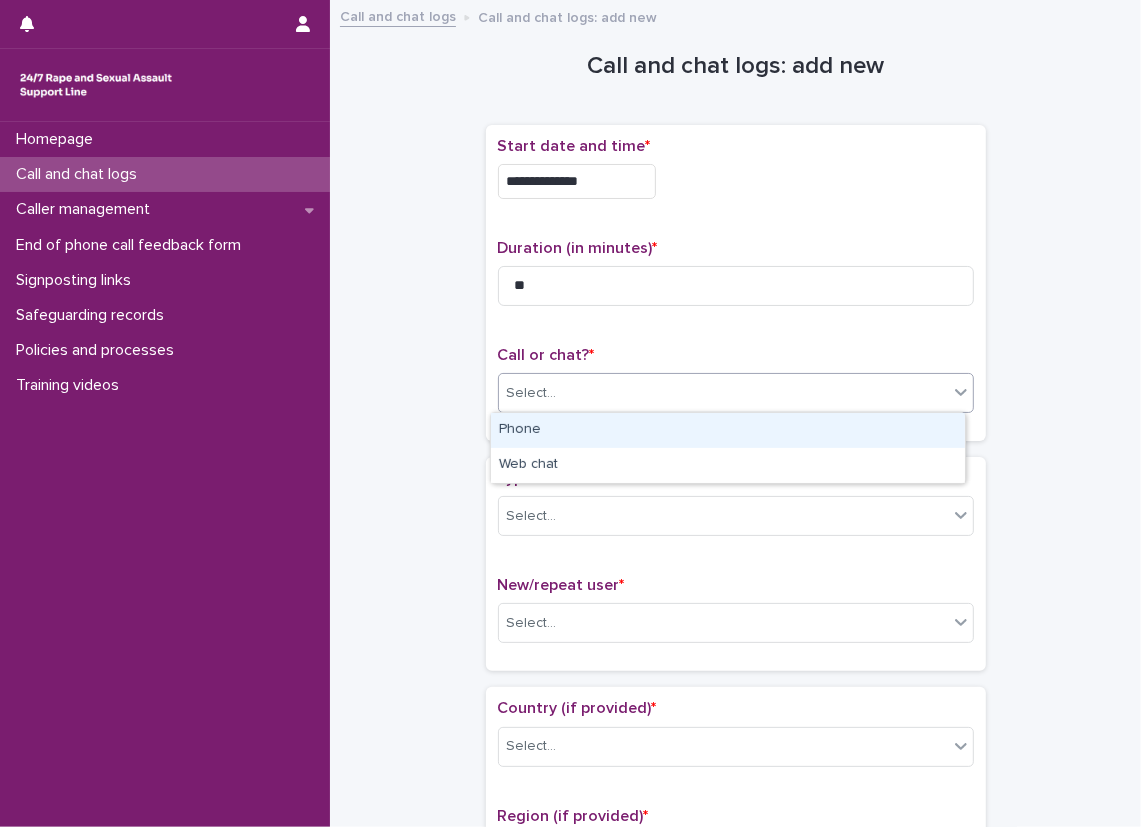 click on "Select..." at bounding box center (736, 393) 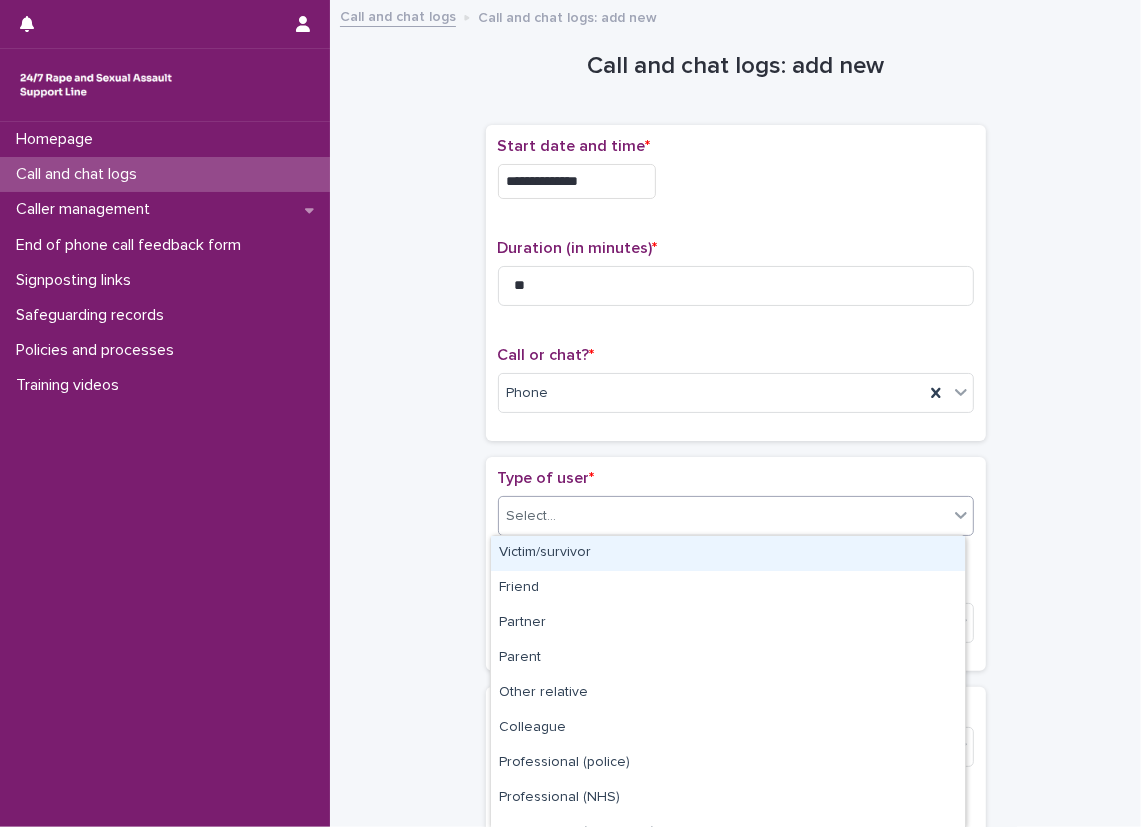 click on "Select..." at bounding box center [532, 516] 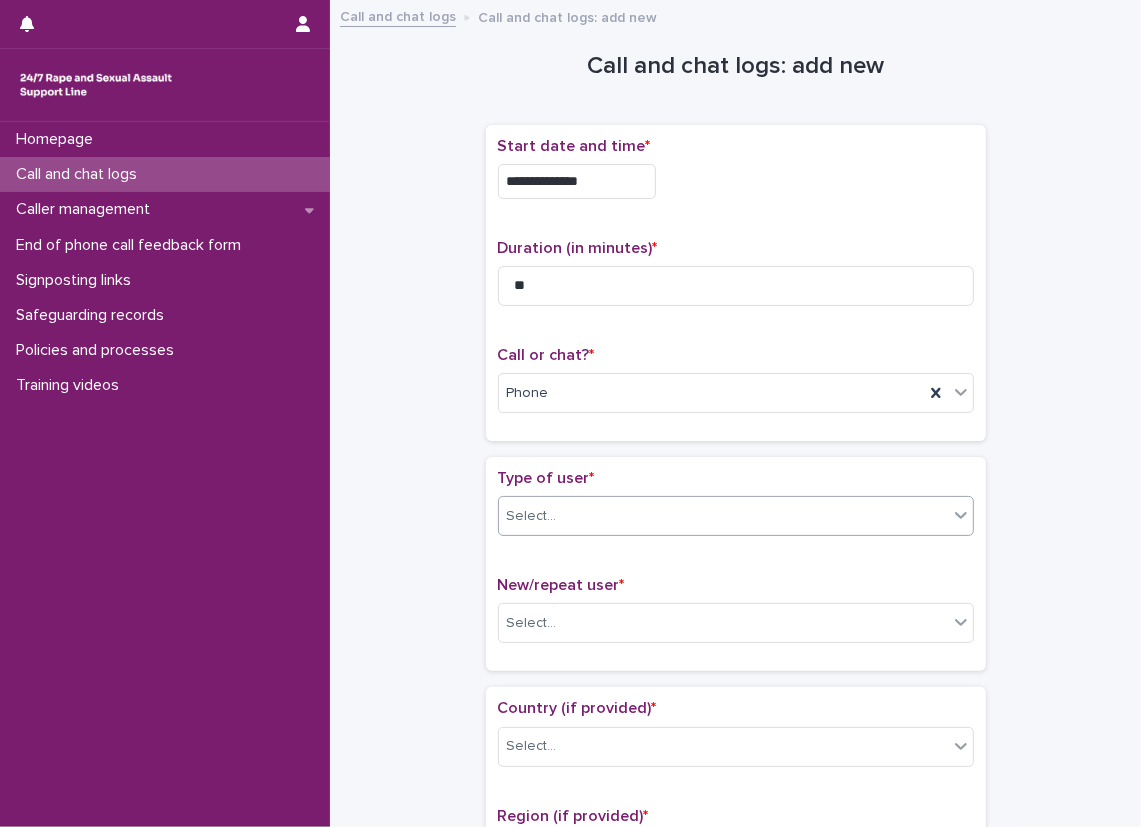 click on "**********" at bounding box center (735, 1034) 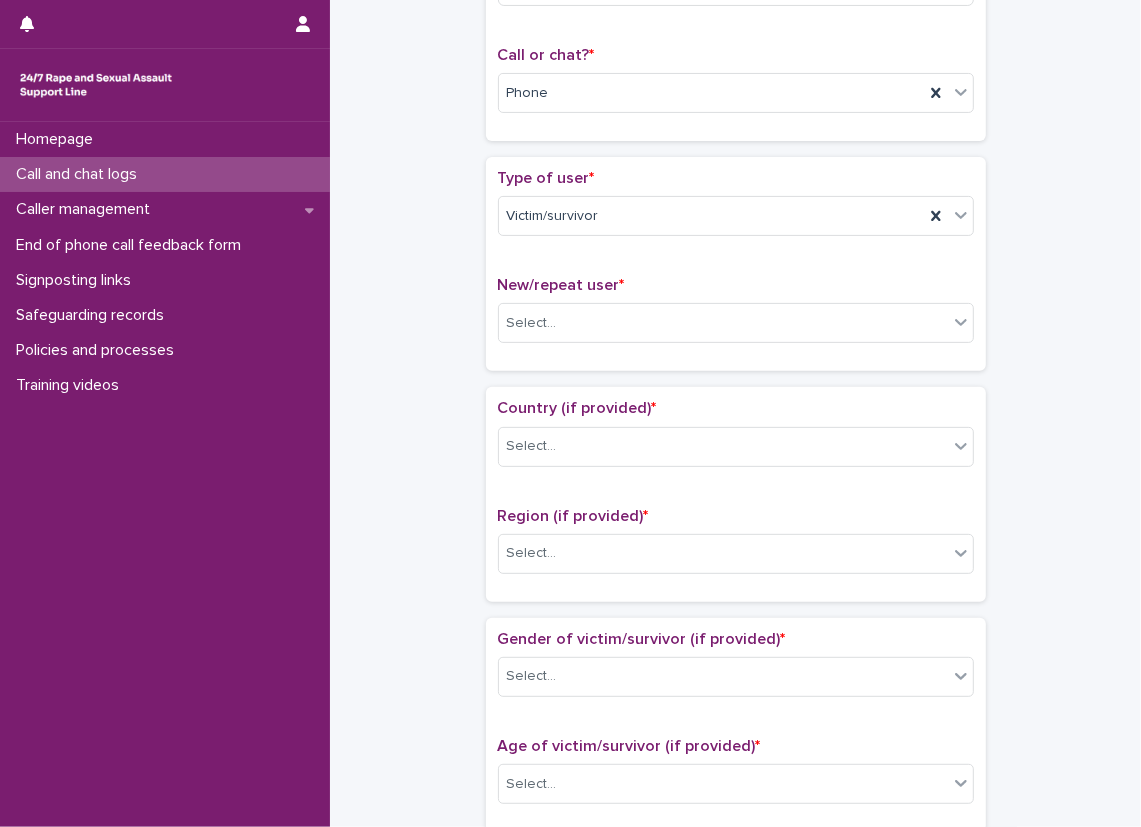 scroll, scrollTop: 400, scrollLeft: 0, axis: vertical 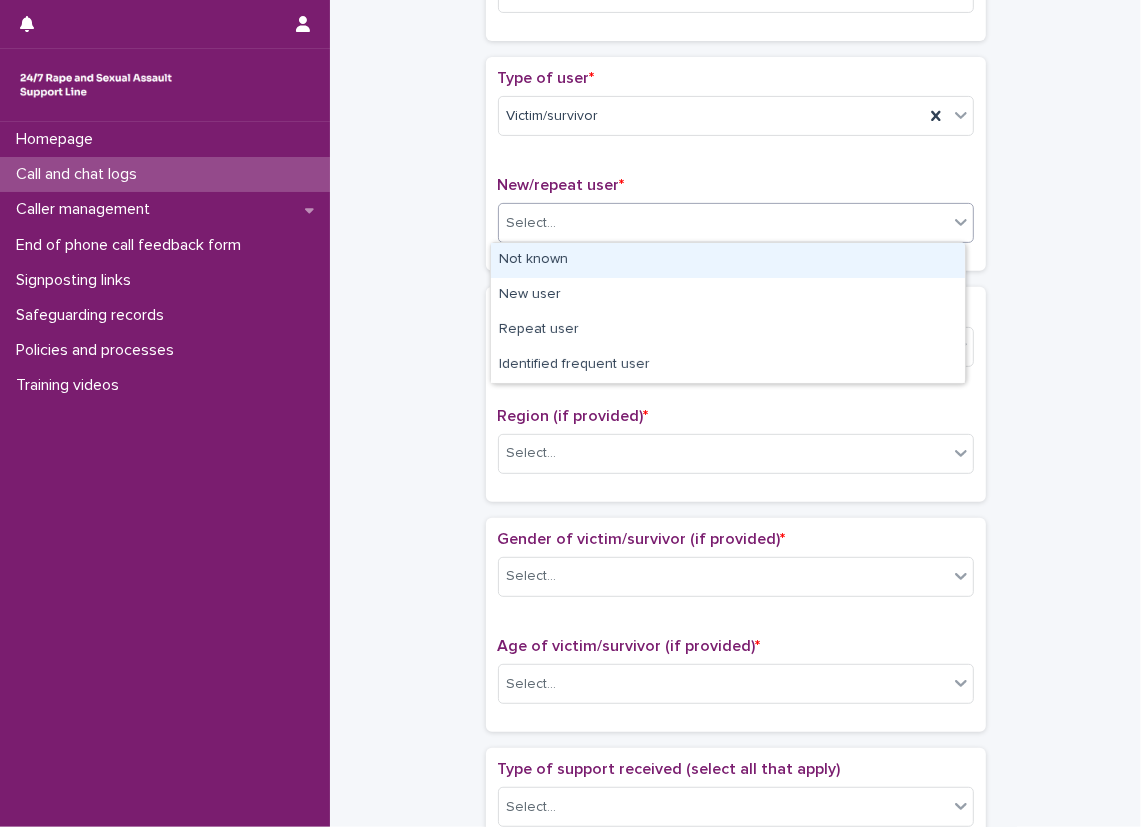 click on "Select..." at bounding box center [723, 223] 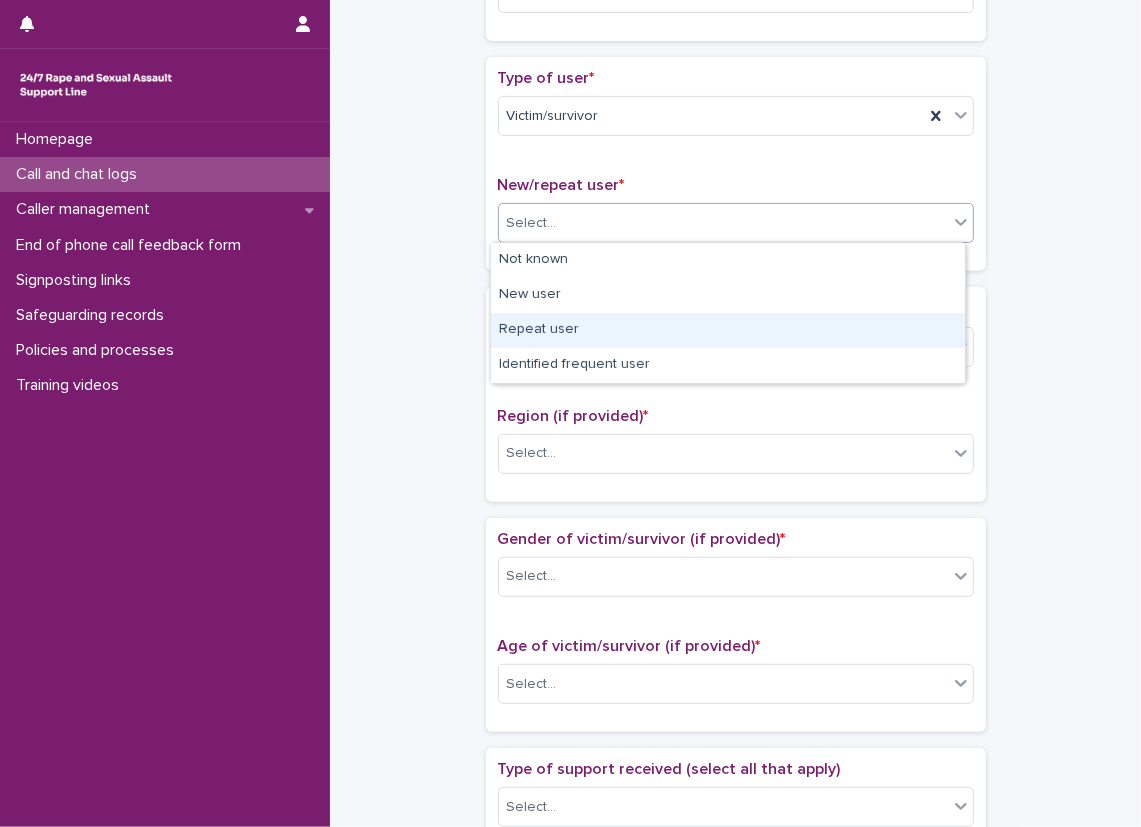 click on "Repeat user" at bounding box center [728, 330] 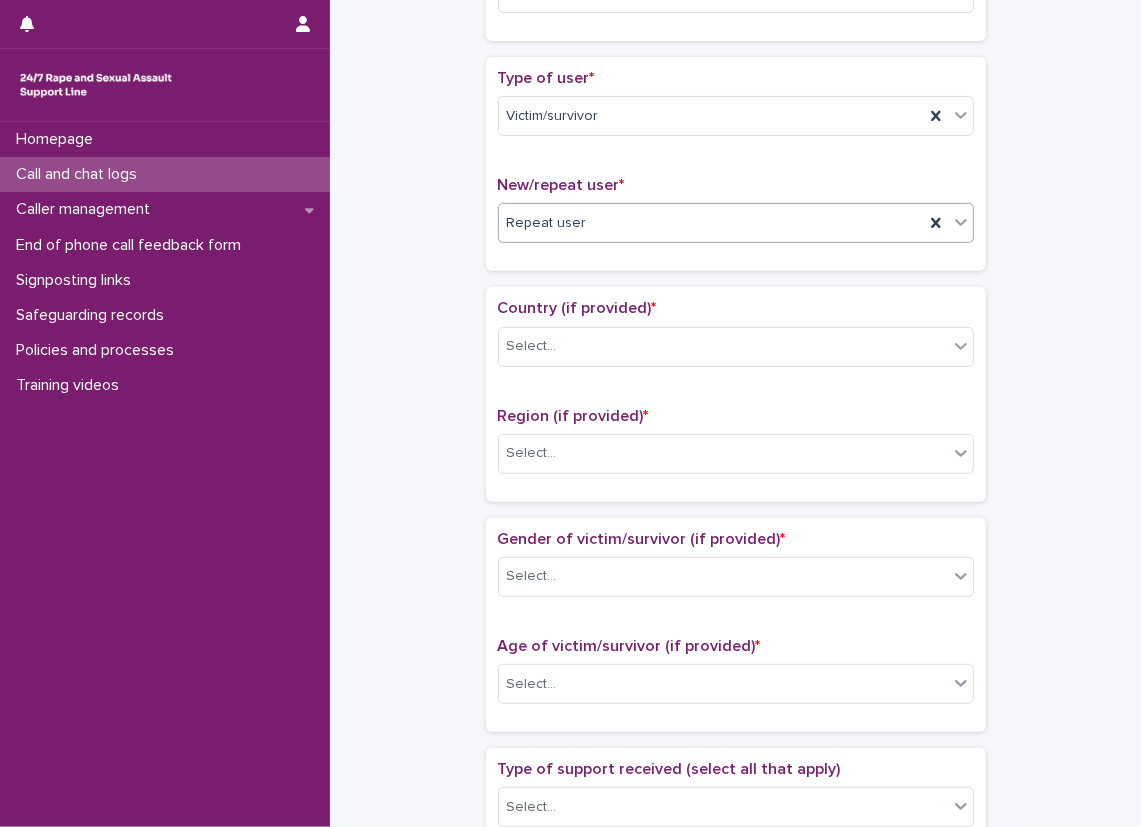 click on "**********" at bounding box center [735, 659] 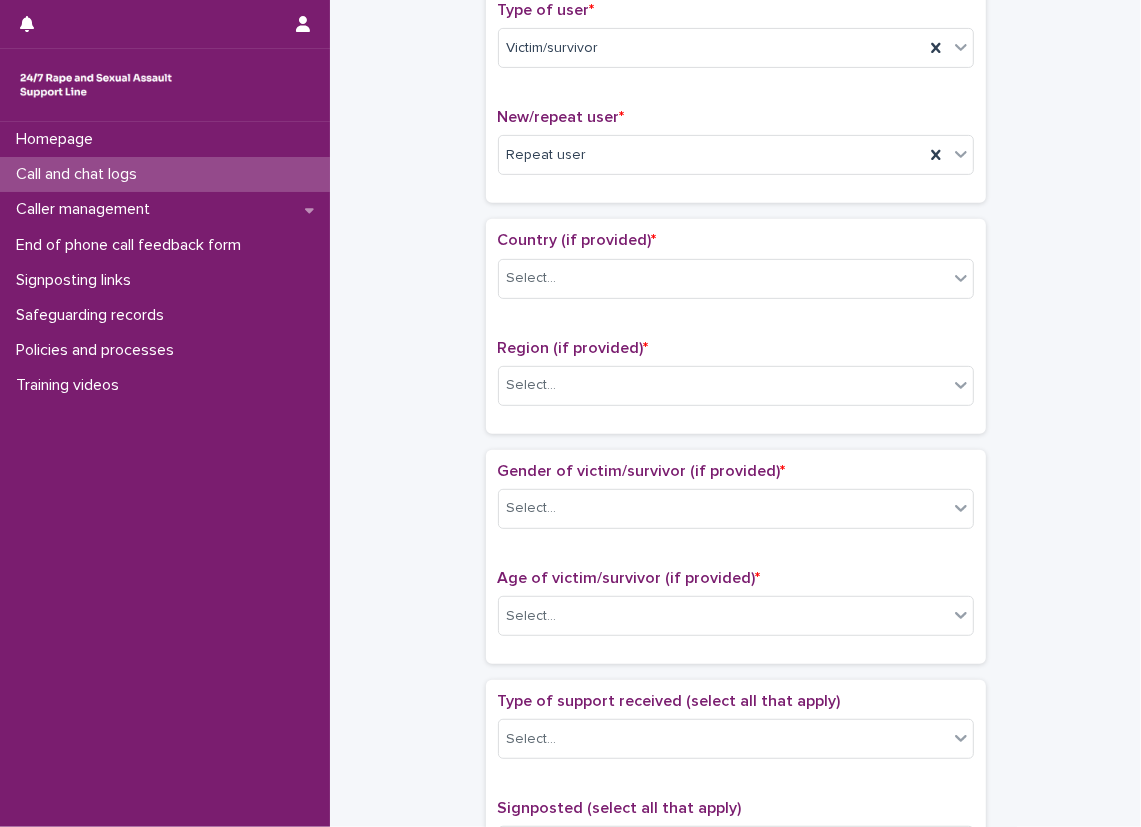 scroll, scrollTop: 600, scrollLeft: 0, axis: vertical 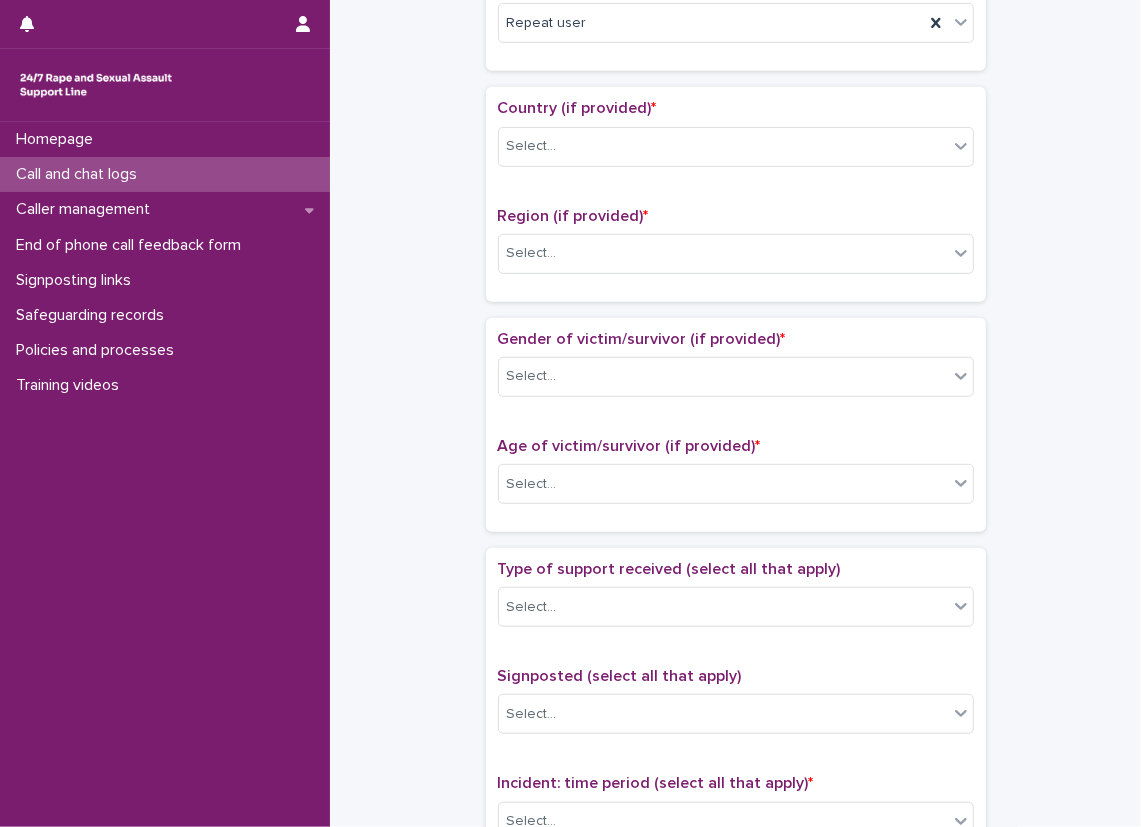 click on "Country (if provided) *" at bounding box center [736, 108] 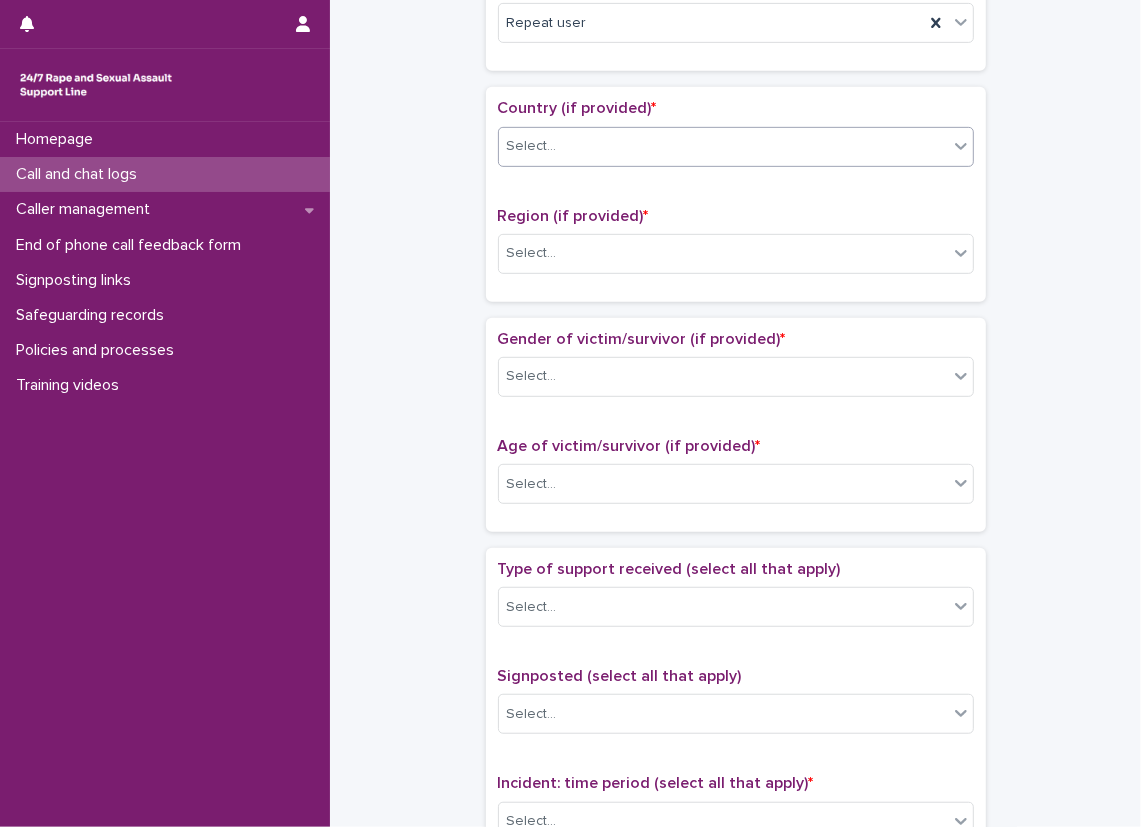 click on "Select..." at bounding box center [723, 146] 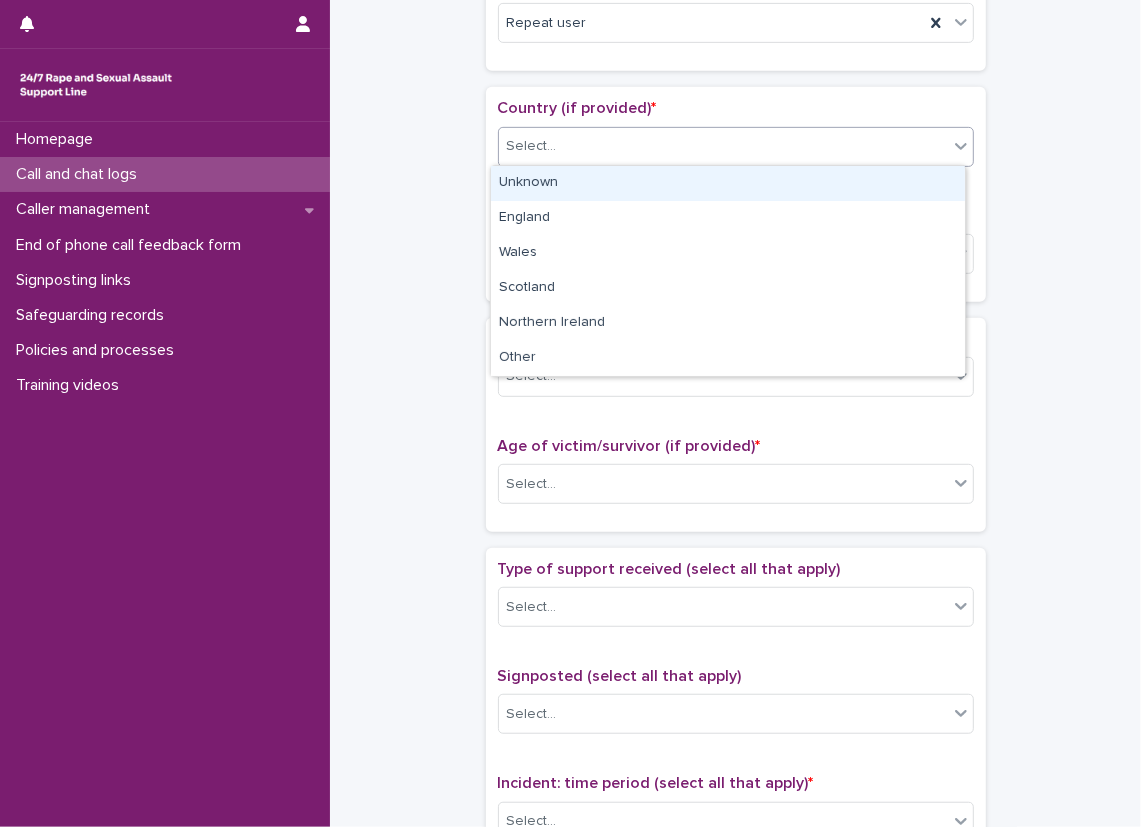 click on "Unknown" at bounding box center [728, 183] 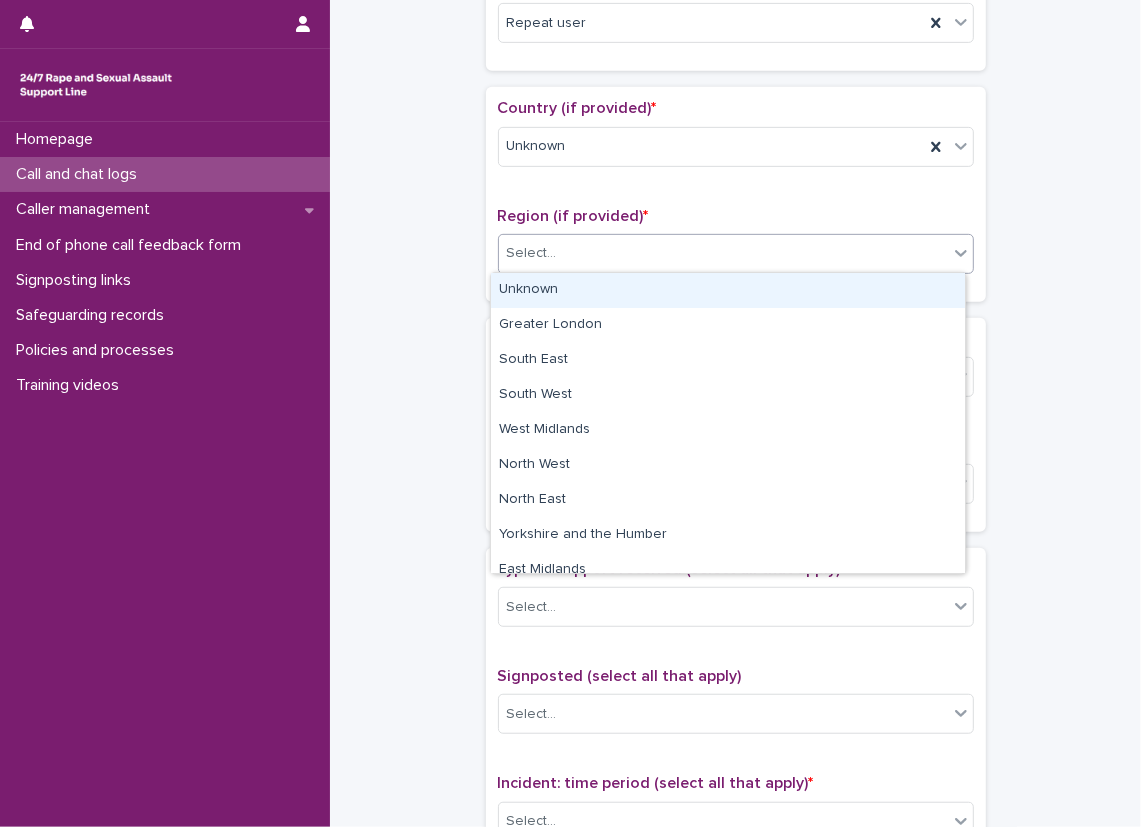 click on "Select..." at bounding box center [723, 253] 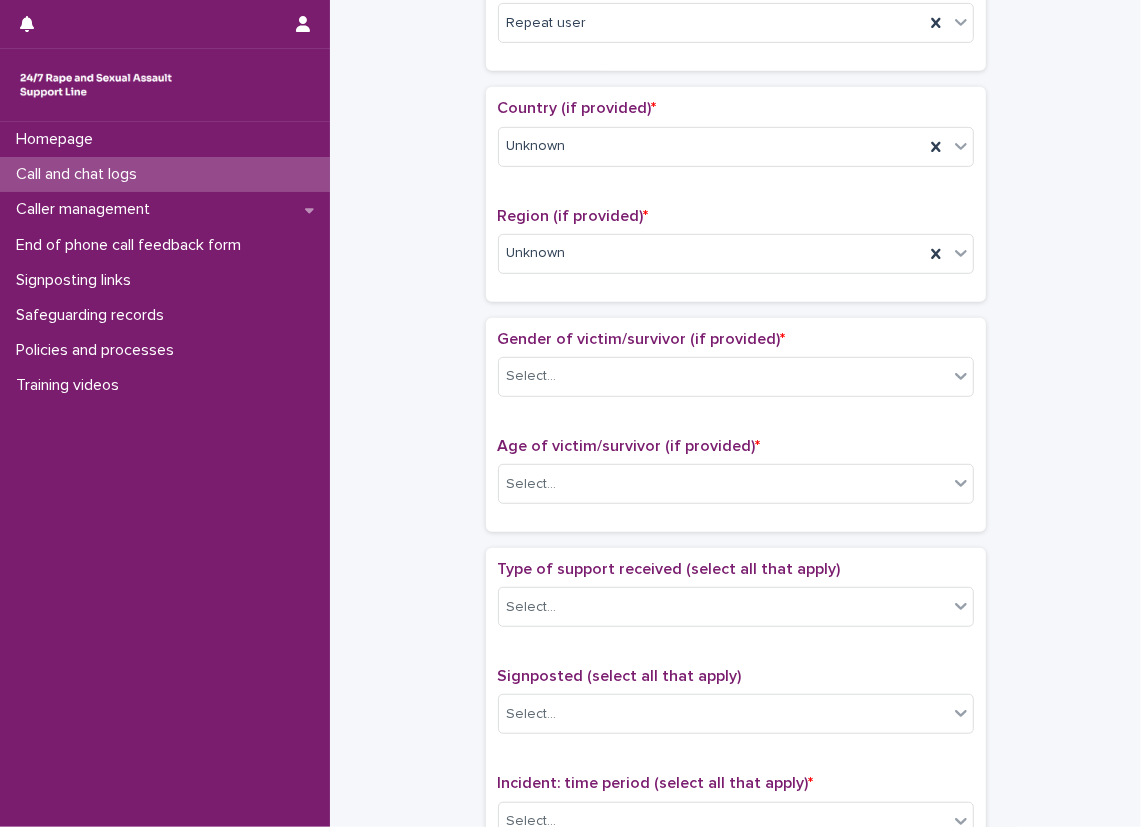 click on "Country (if provided) * Unknown Region (if provided) * Unknown" at bounding box center [736, 194] 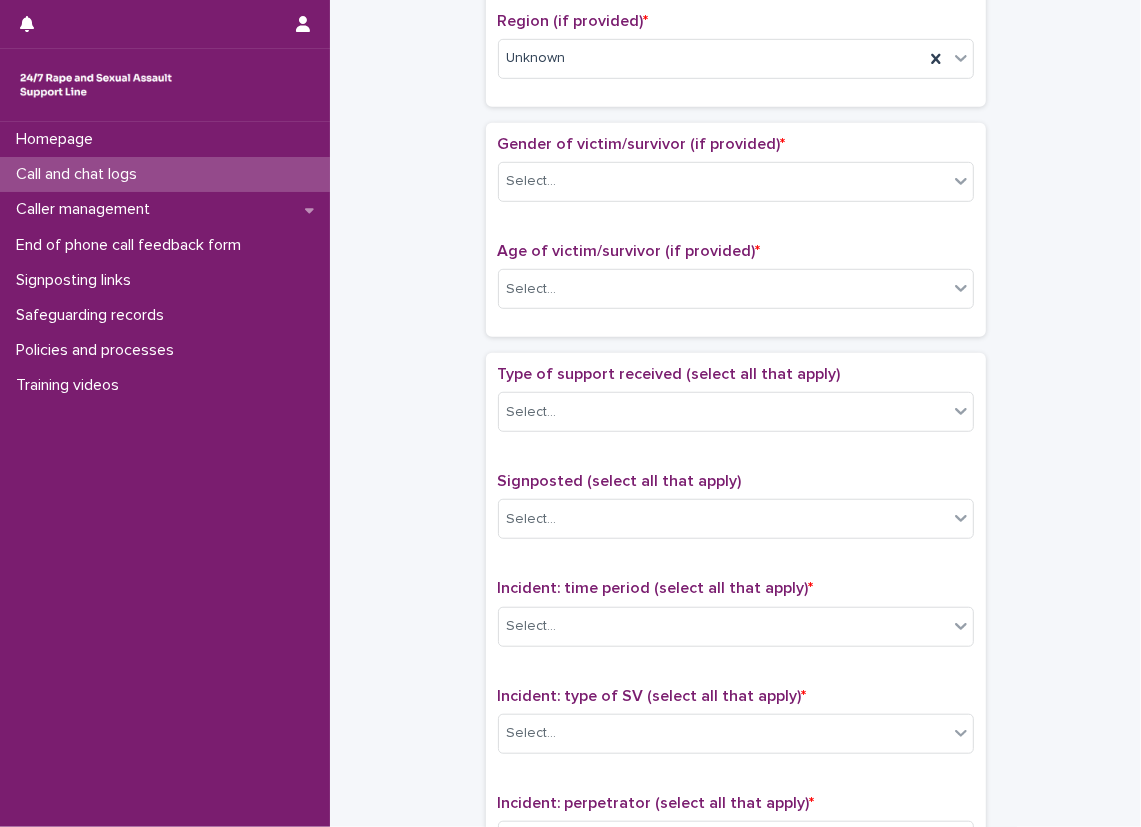 scroll, scrollTop: 800, scrollLeft: 0, axis: vertical 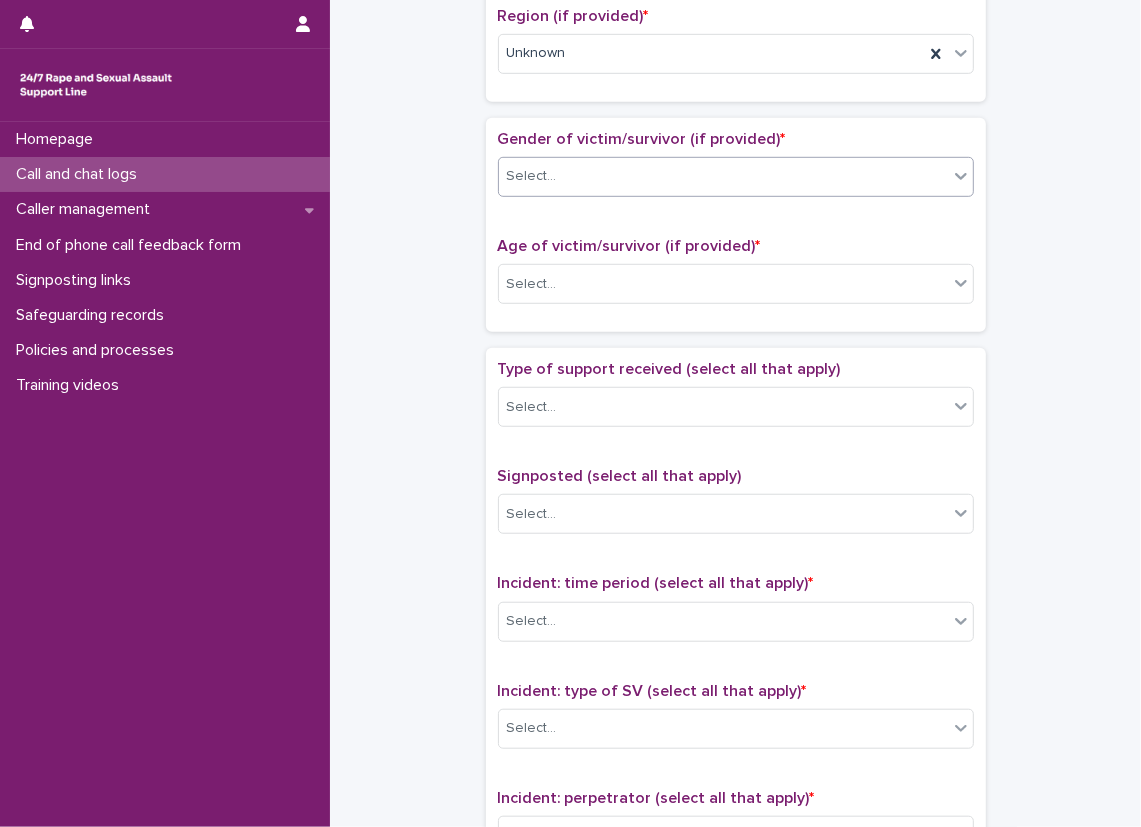 click on "Select..." at bounding box center [723, 176] 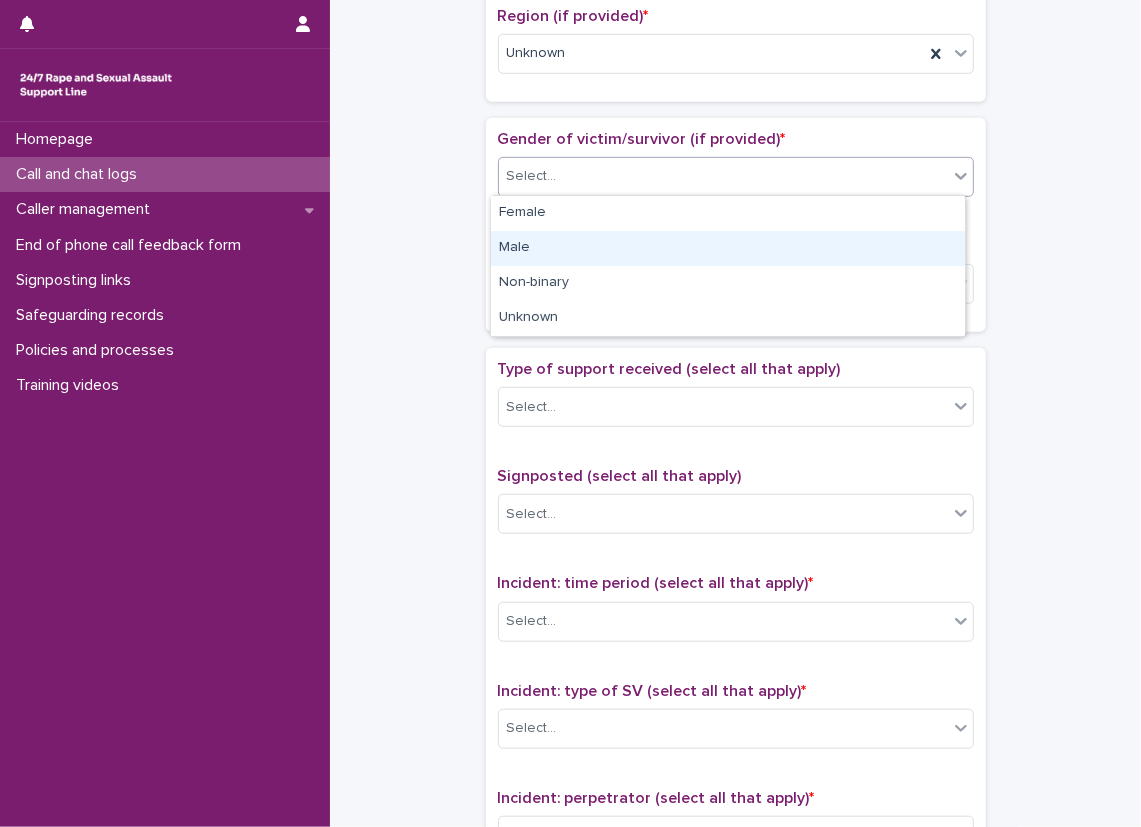 click on "Male" at bounding box center [728, 248] 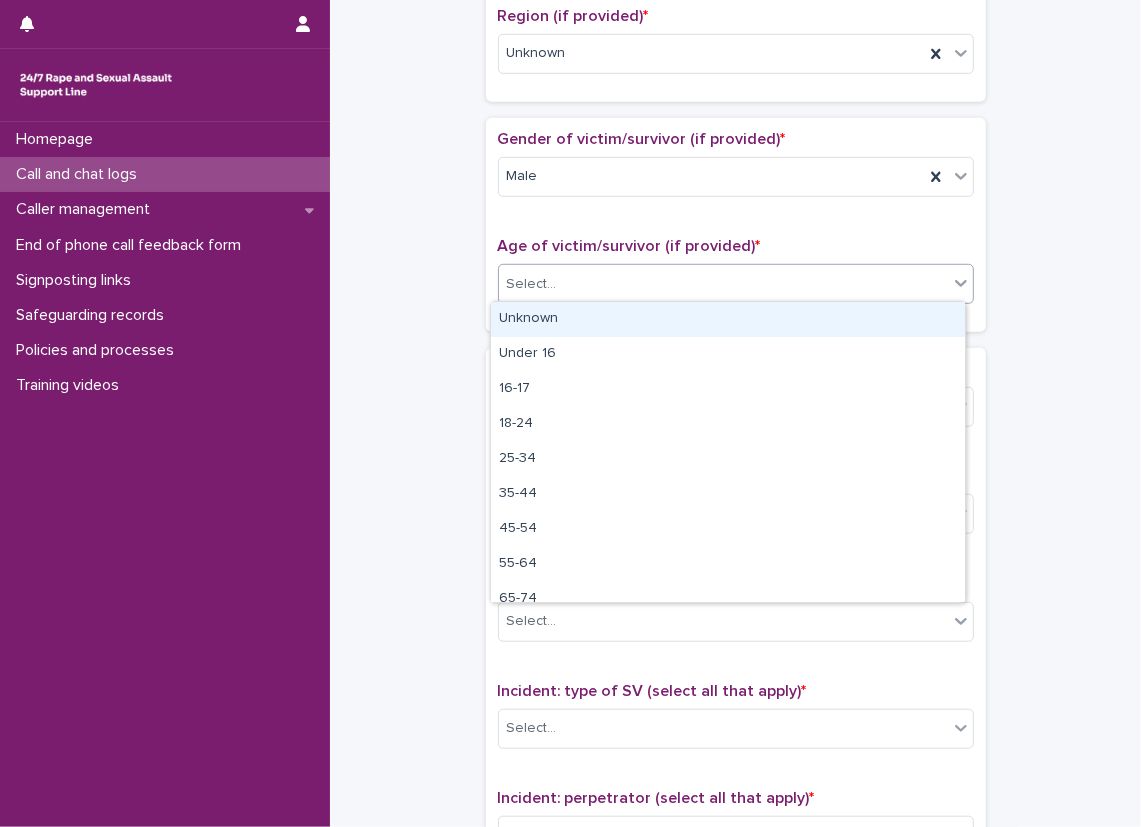 click on "Select..." at bounding box center (723, 284) 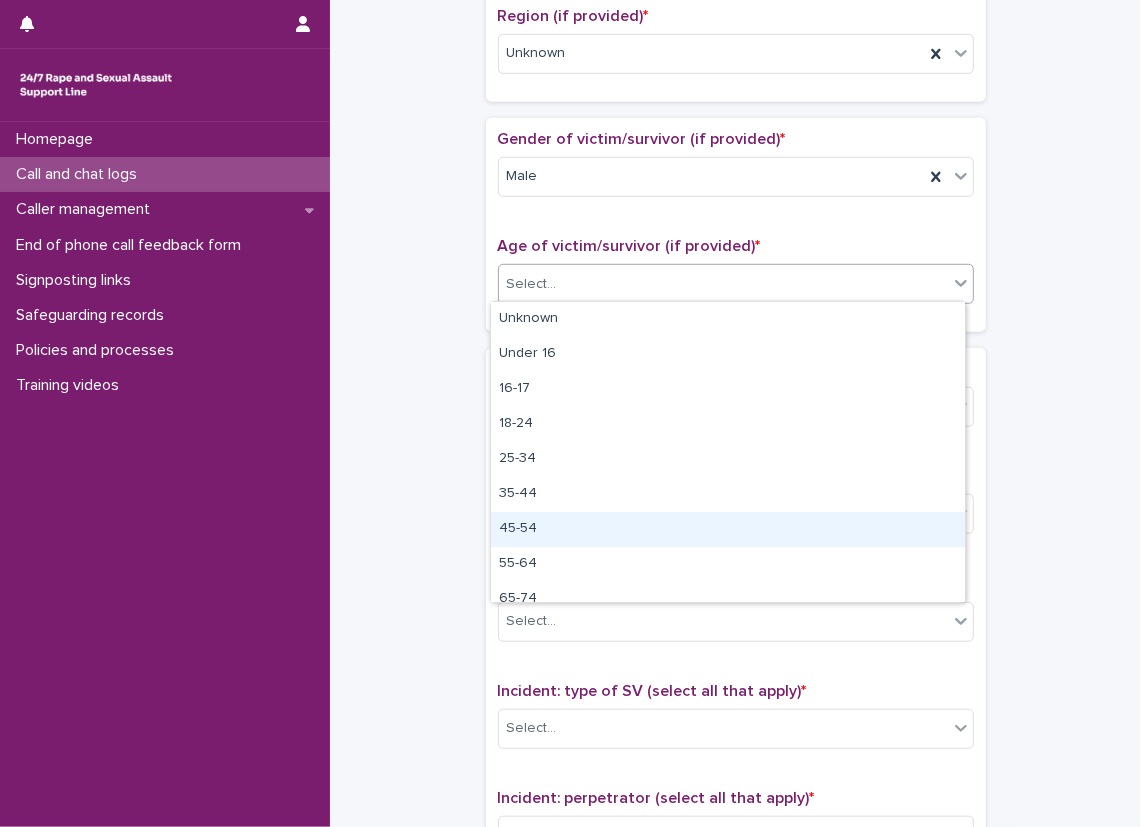 click on "45-54" at bounding box center (728, 529) 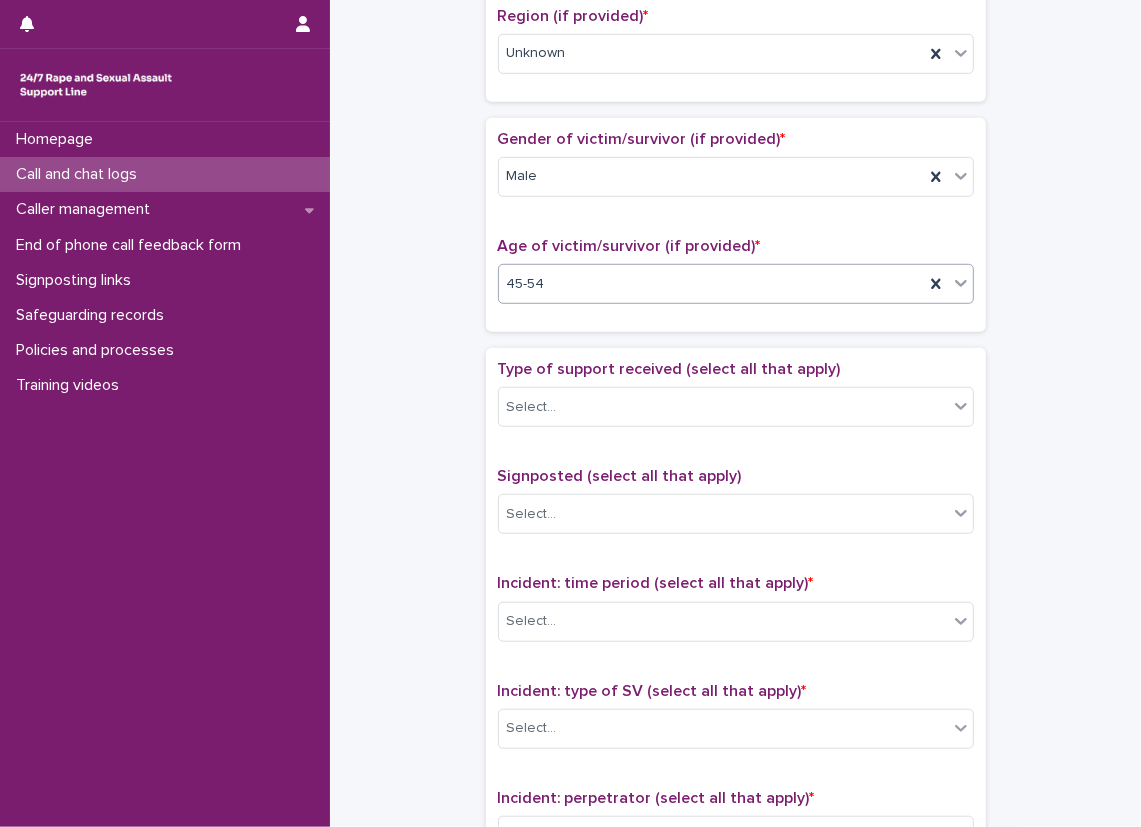 click on "**********" at bounding box center (735, 234) 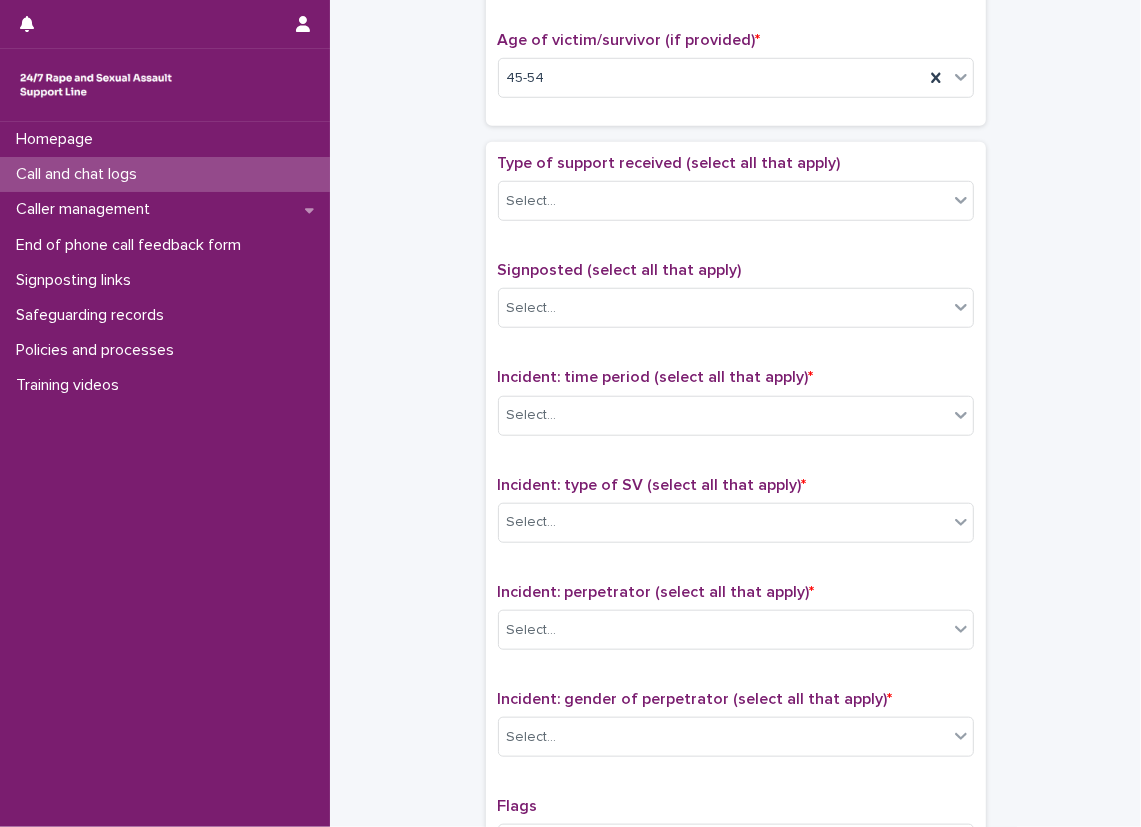 scroll, scrollTop: 1100, scrollLeft: 0, axis: vertical 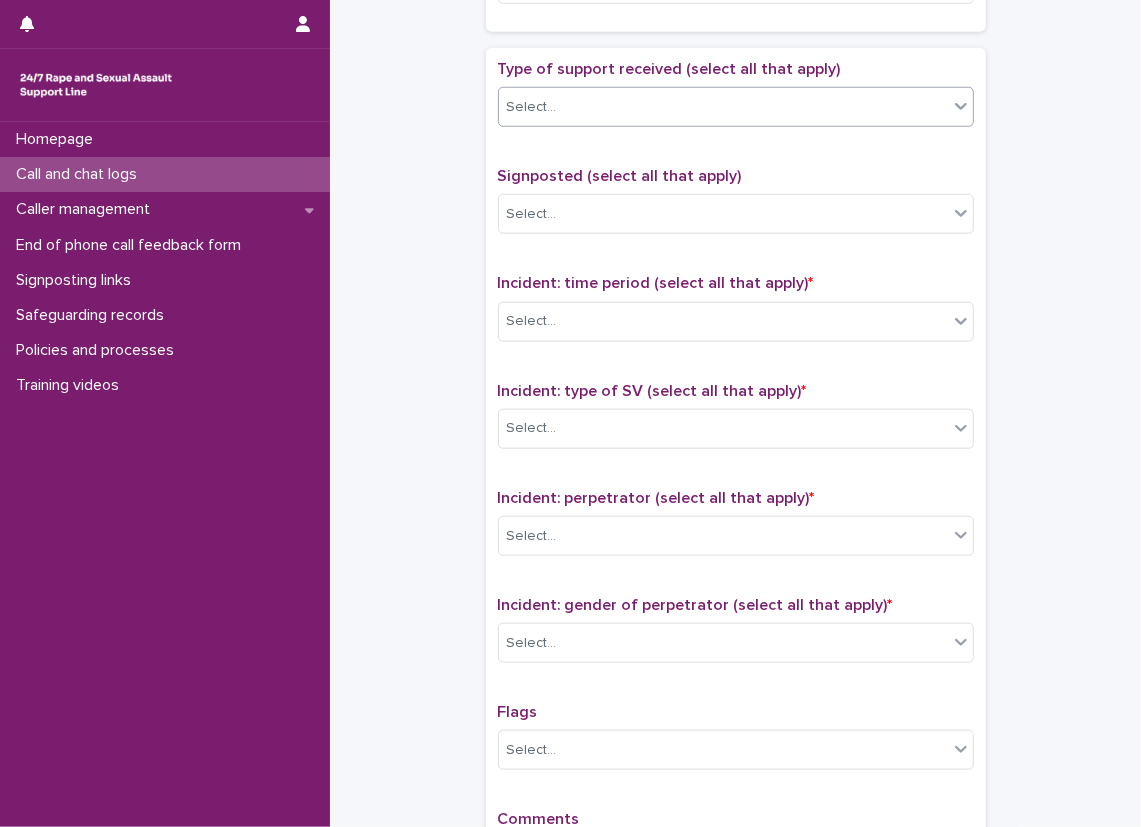 click on "Select..." at bounding box center [723, 107] 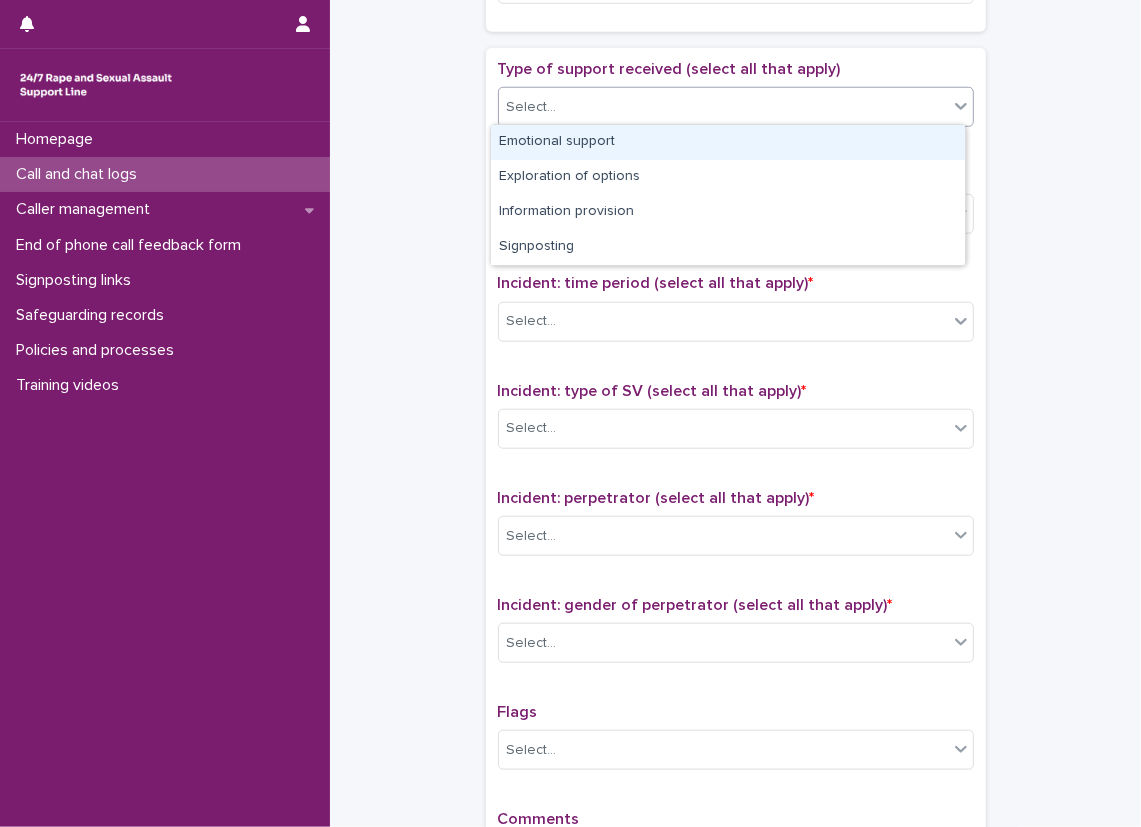 click on "Emotional support" at bounding box center [728, 142] 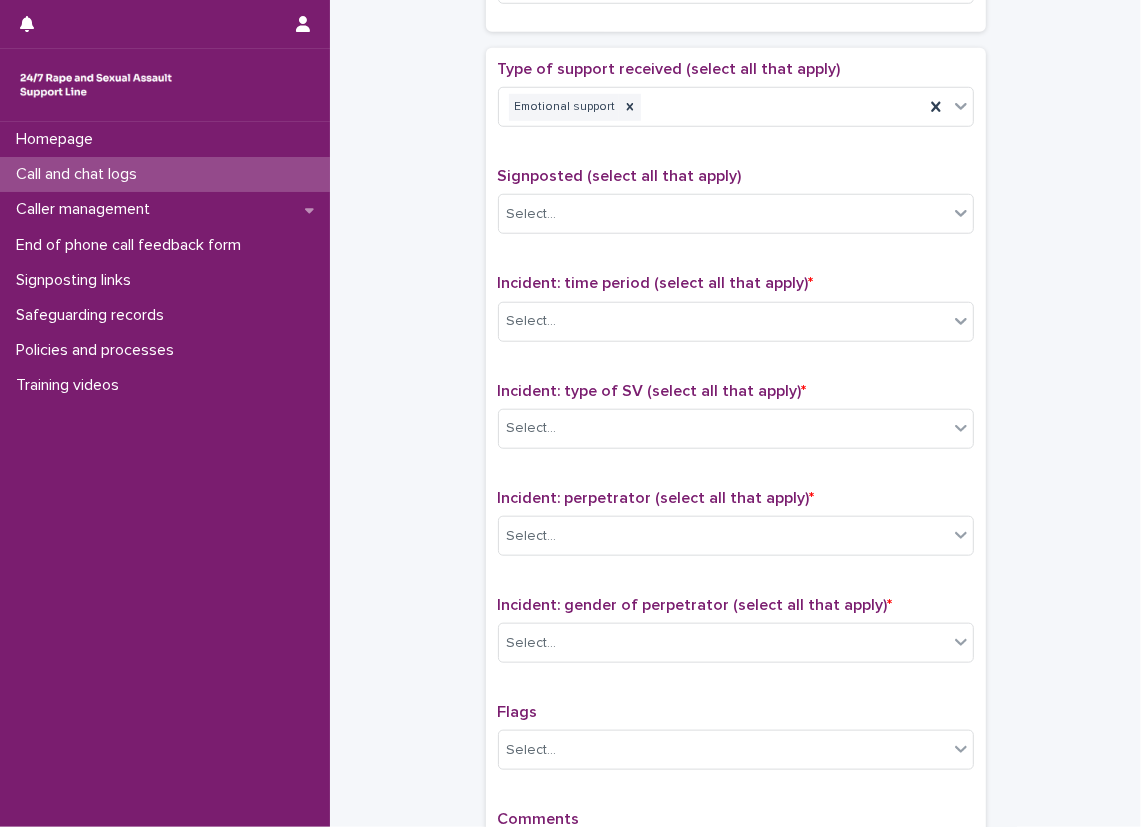click on "Type of support received (select all that apply) Emotional support" at bounding box center (736, 101) 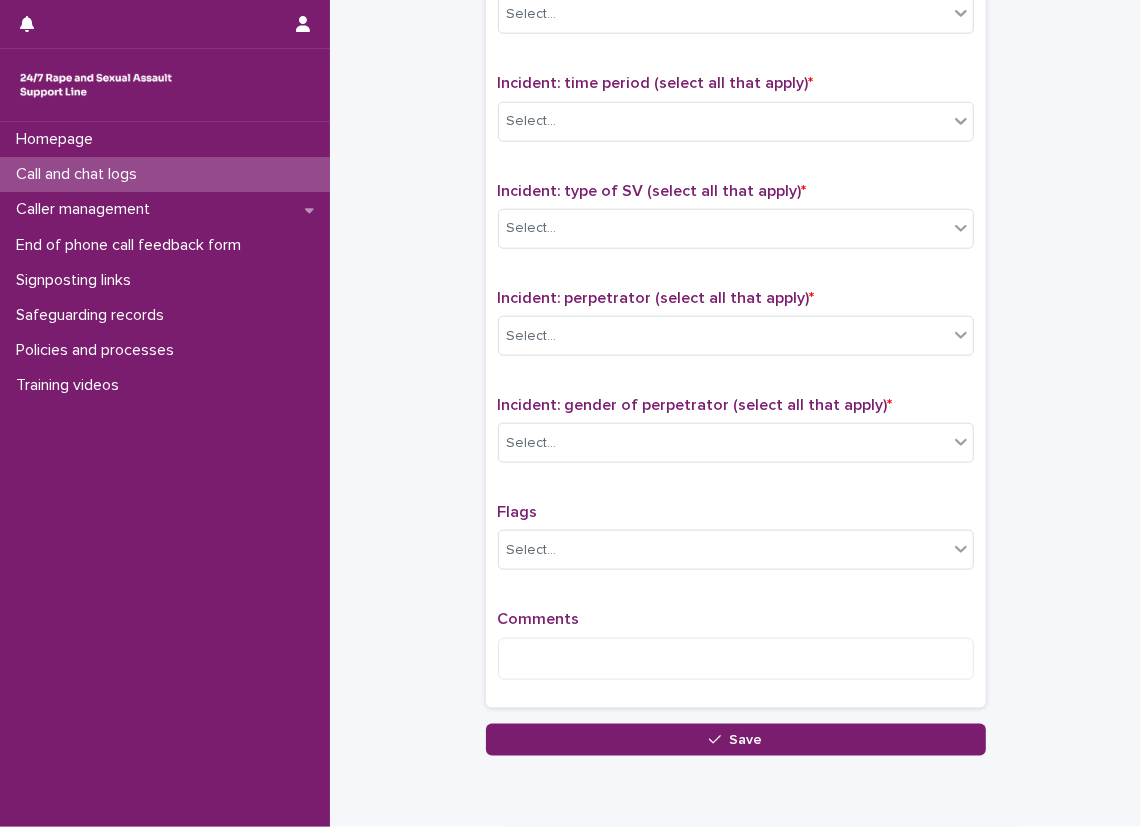 click on "Incident: time period (select all that apply) * Select..." at bounding box center [736, 115] 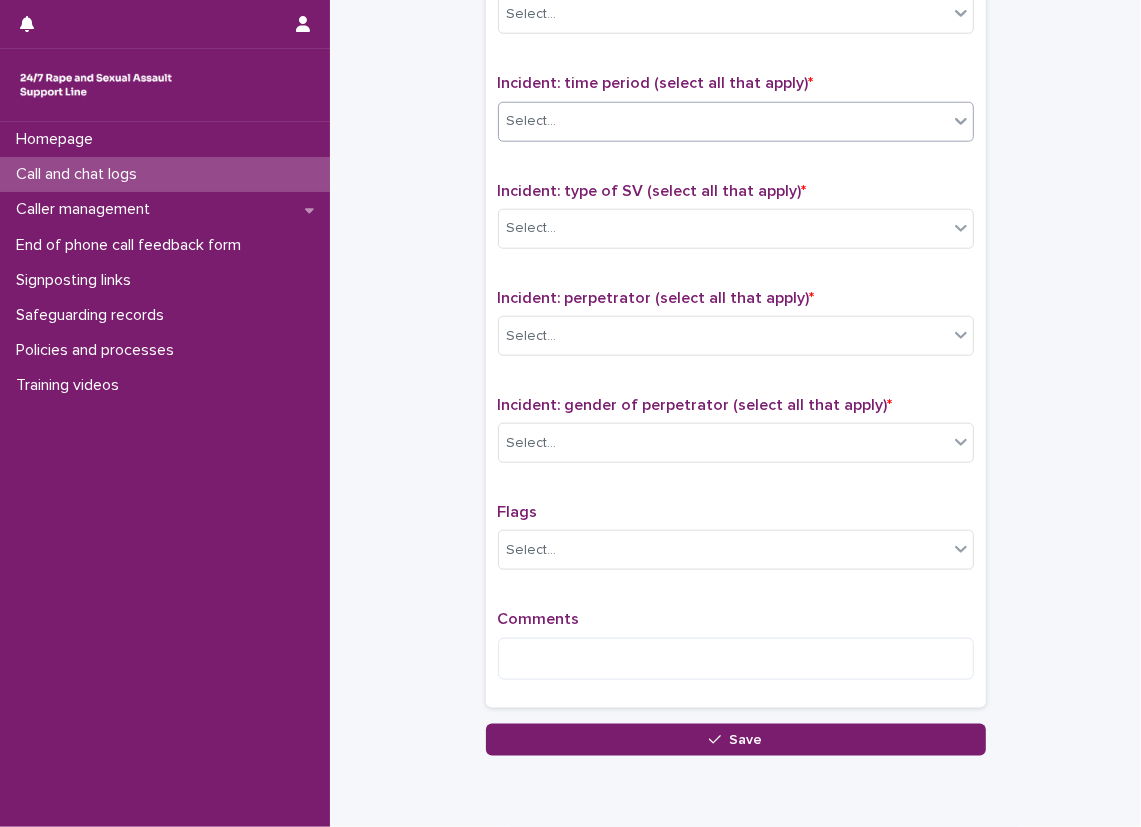 click on "Select..." at bounding box center [736, 122] 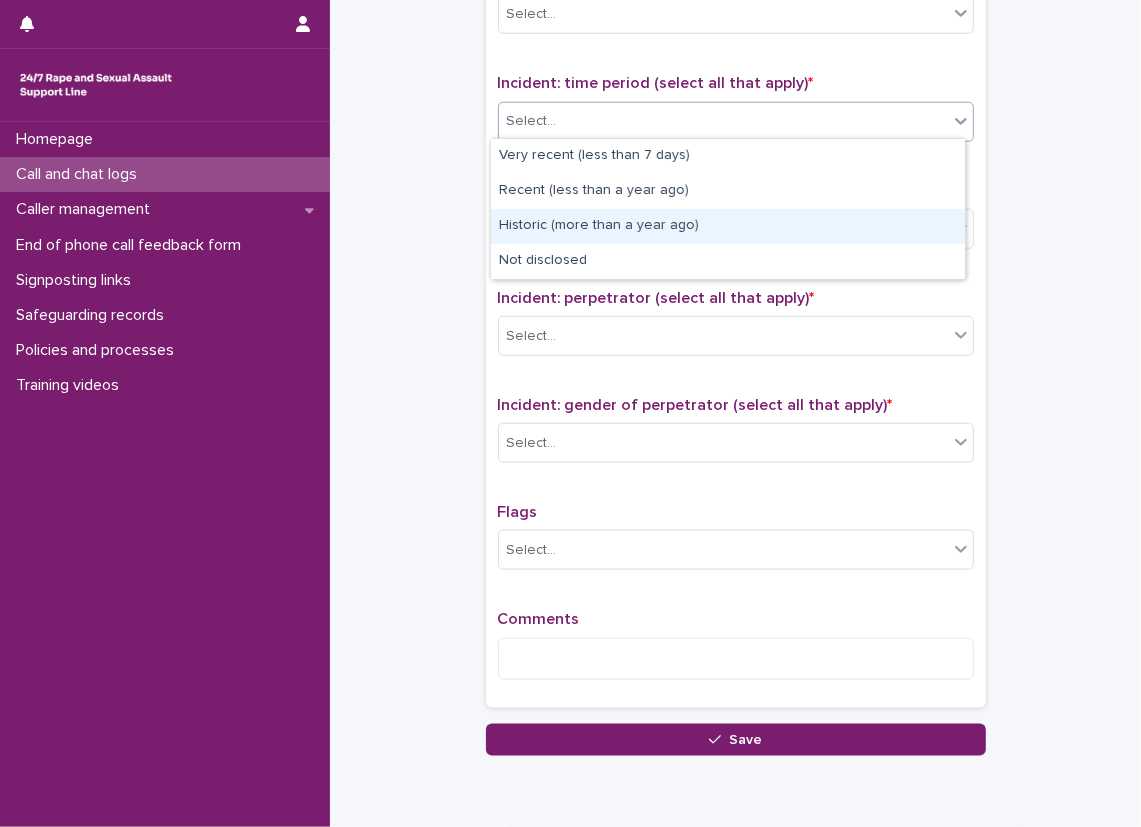 click on "Historic (more than a year ago)" at bounding box center [728, 226] 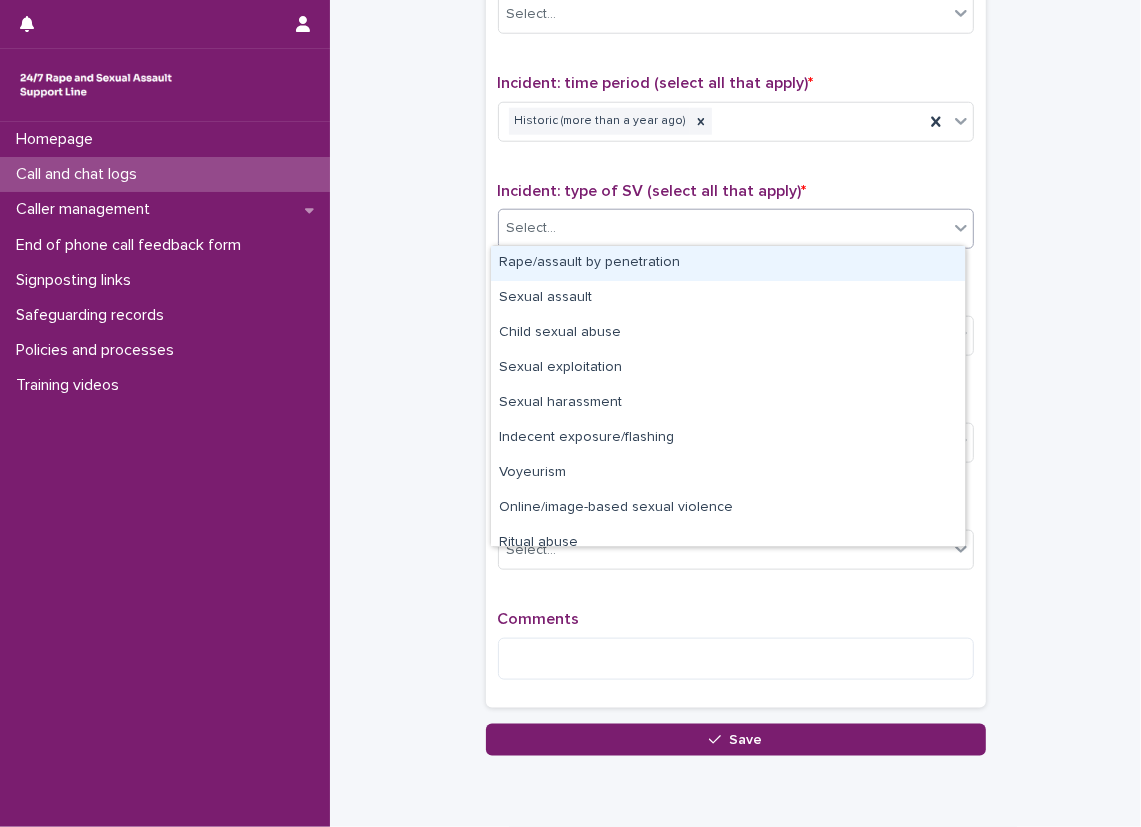 click on "Select..." at bounding box center [723, 228] 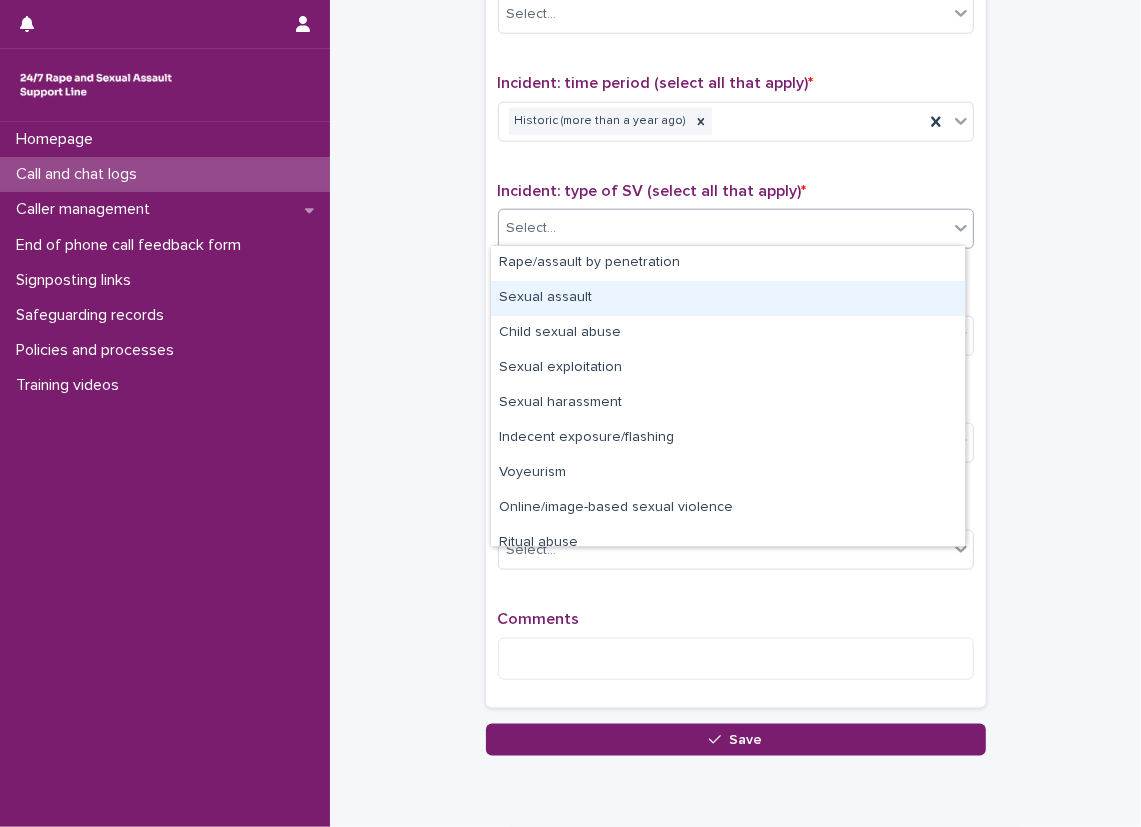 click on "Sexual assault" at bounding box center (728, 298) 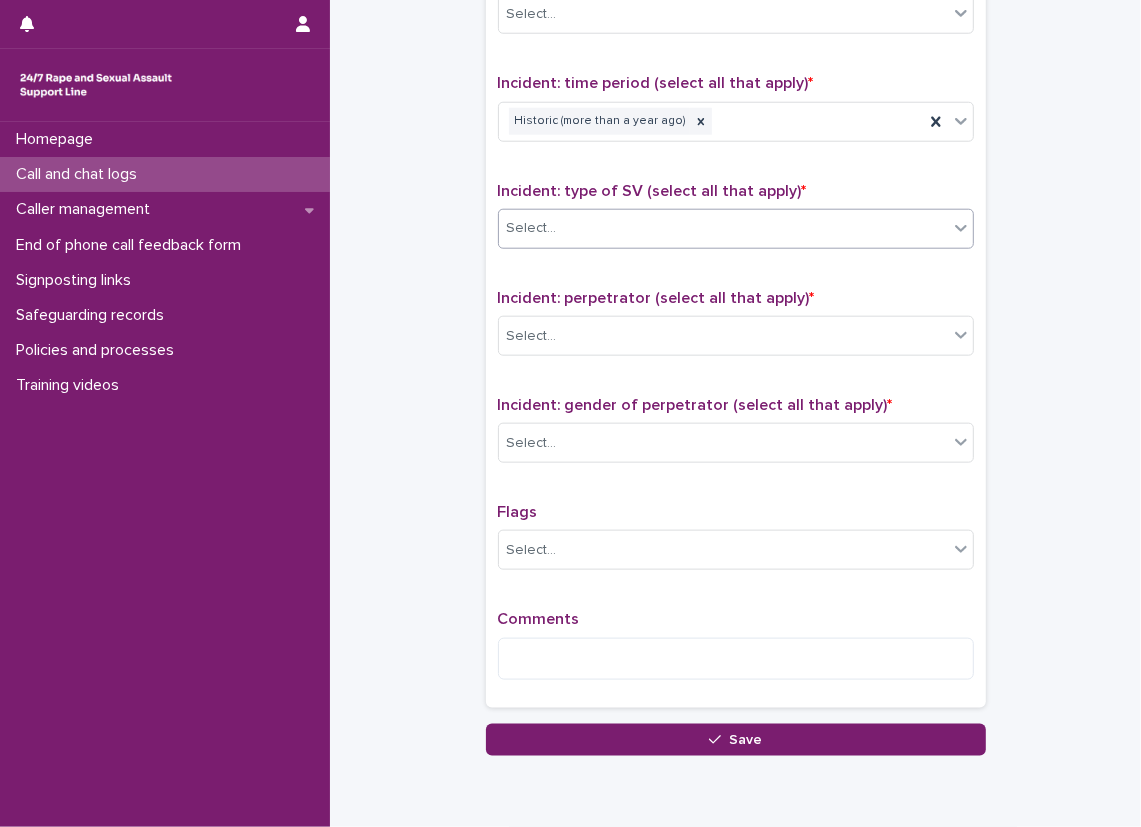 click on "Select..." at bounding box center [723, 228] 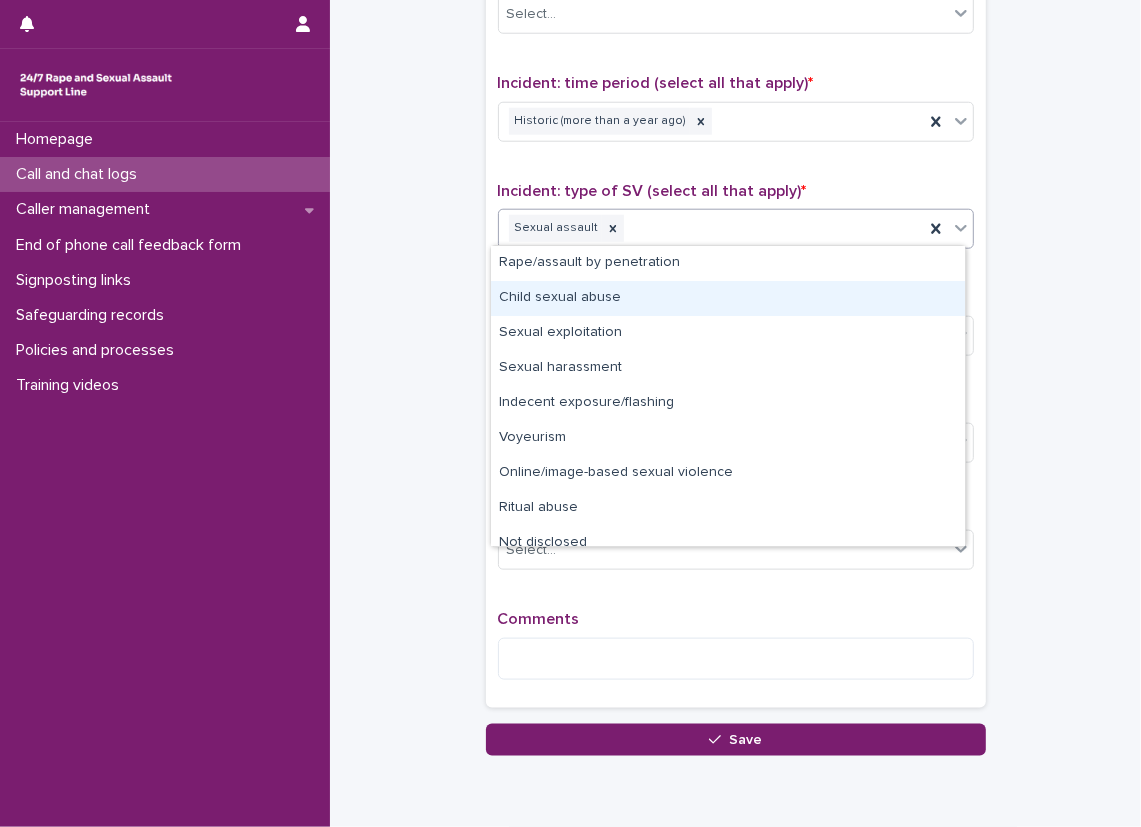 click on "Child sexual abuse" at bounding box center [728, 298] 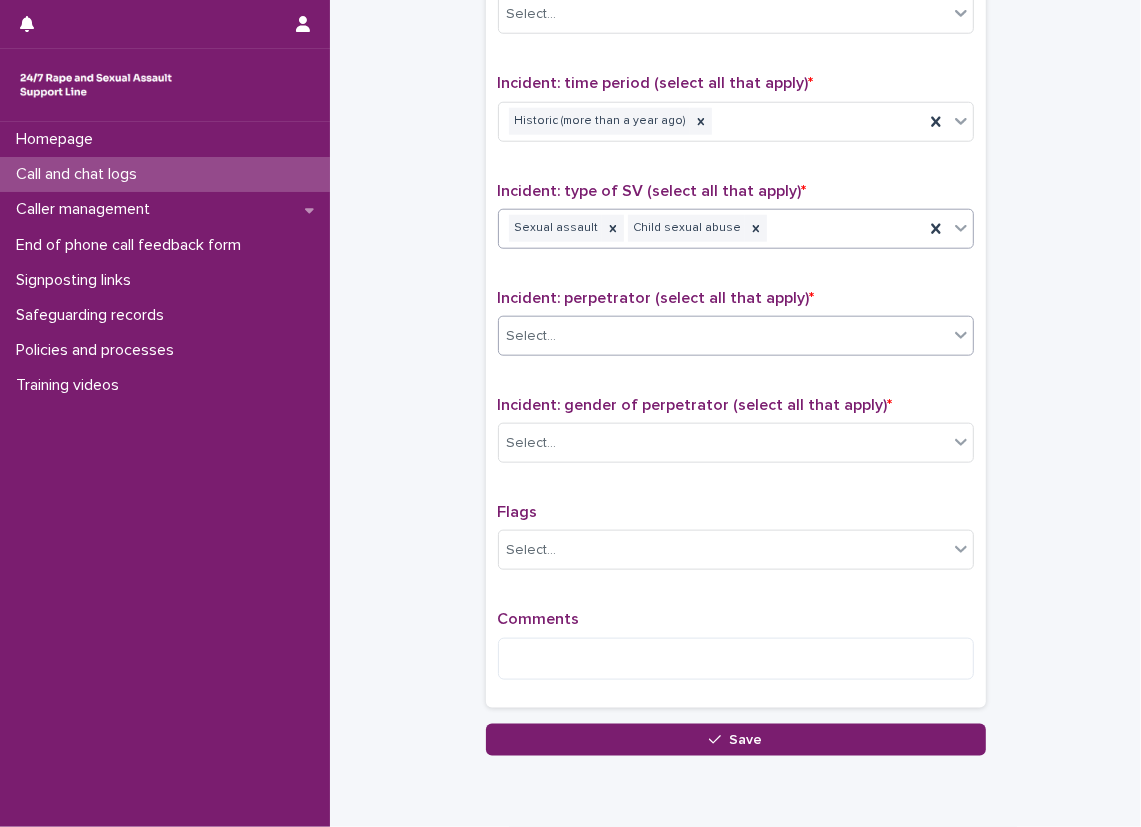click on "Select..." at bounding box center (723, 336) 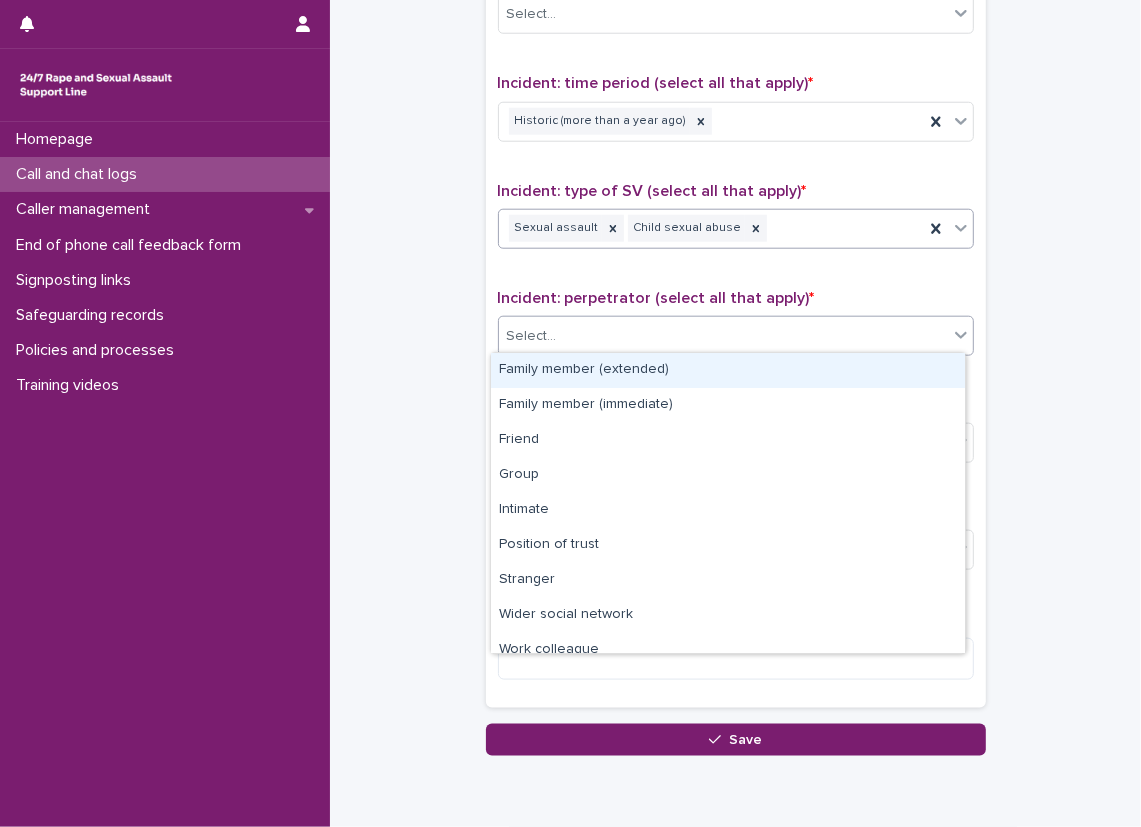 click on "Sexual assault Child sexual abuse" at bounding box center (711, 228) 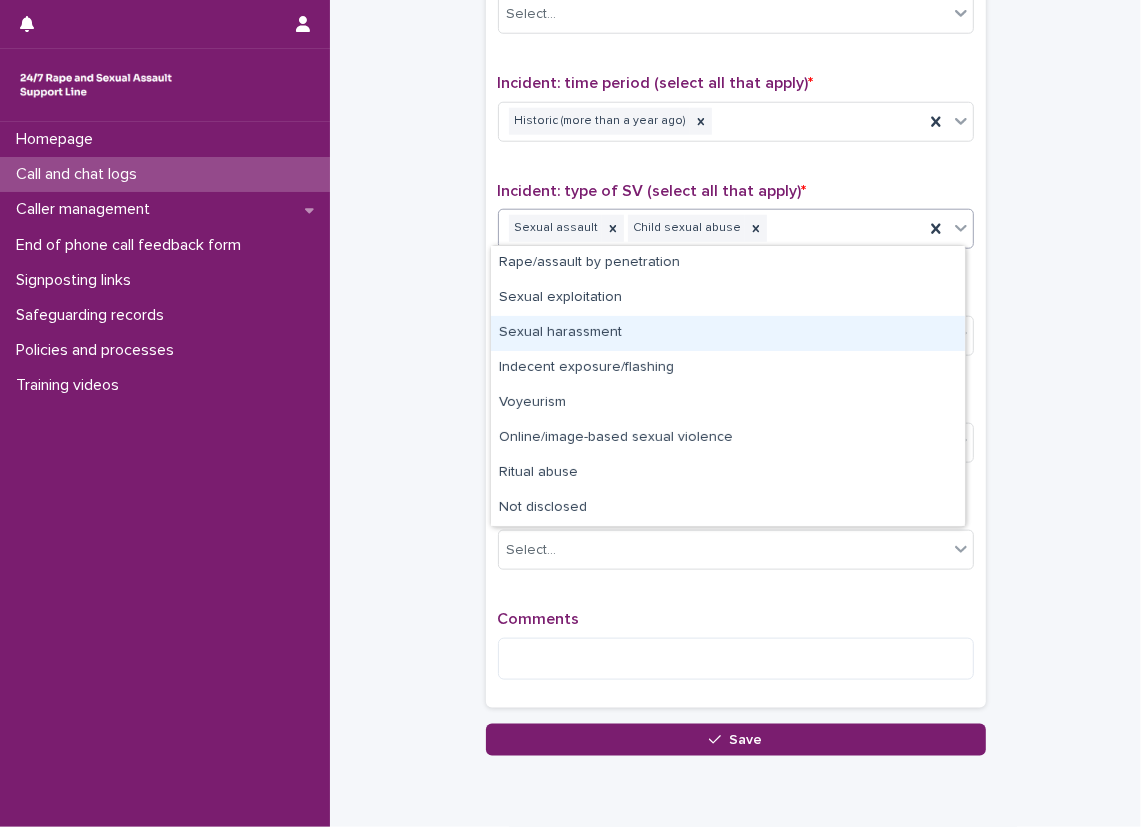 click on "Sexual harassment" at bounding box center (728, 333) 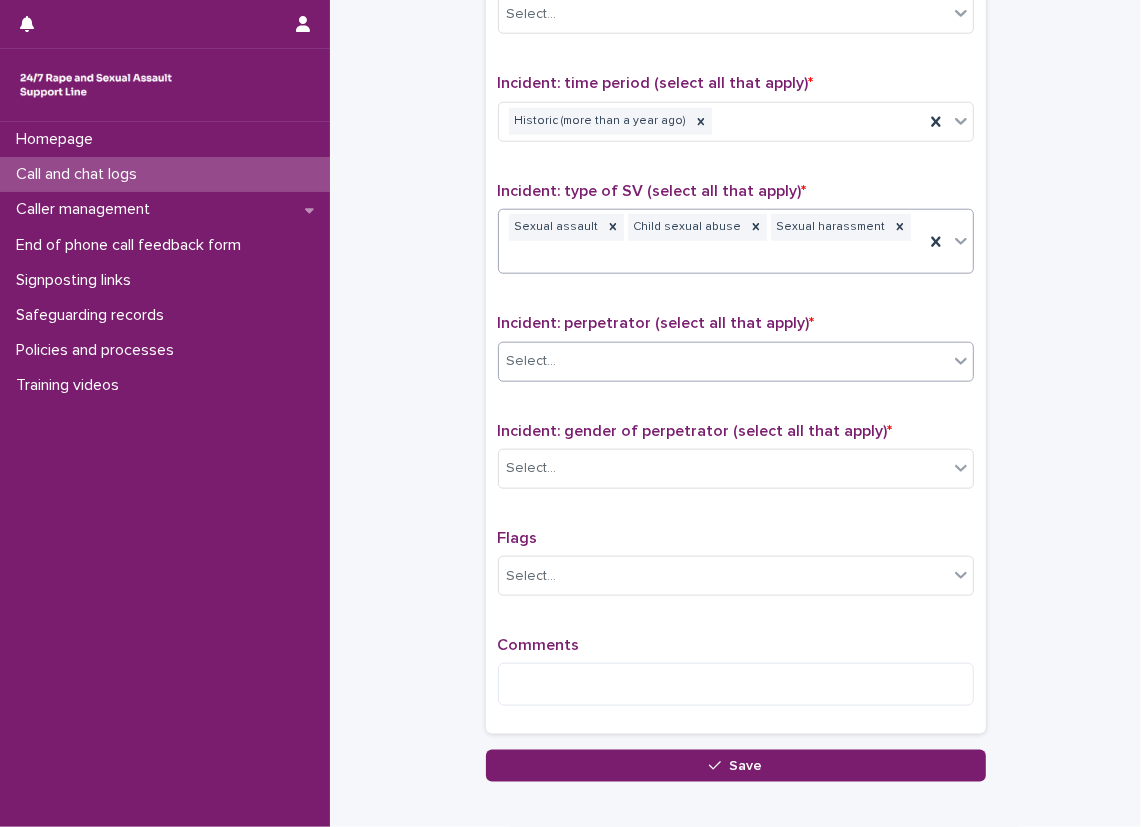 click on "Select..." at bounding box center [723, 361] 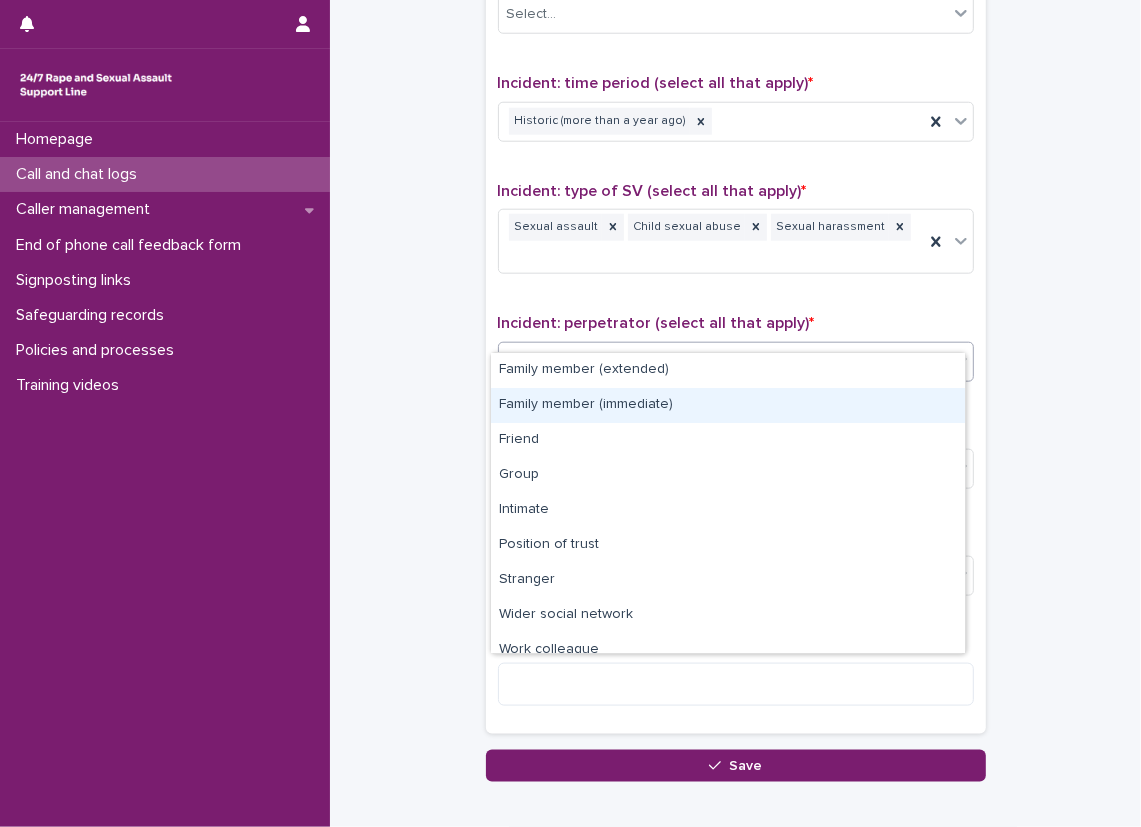 click on "Family member (immediate)" at bounding box center (728, 405) 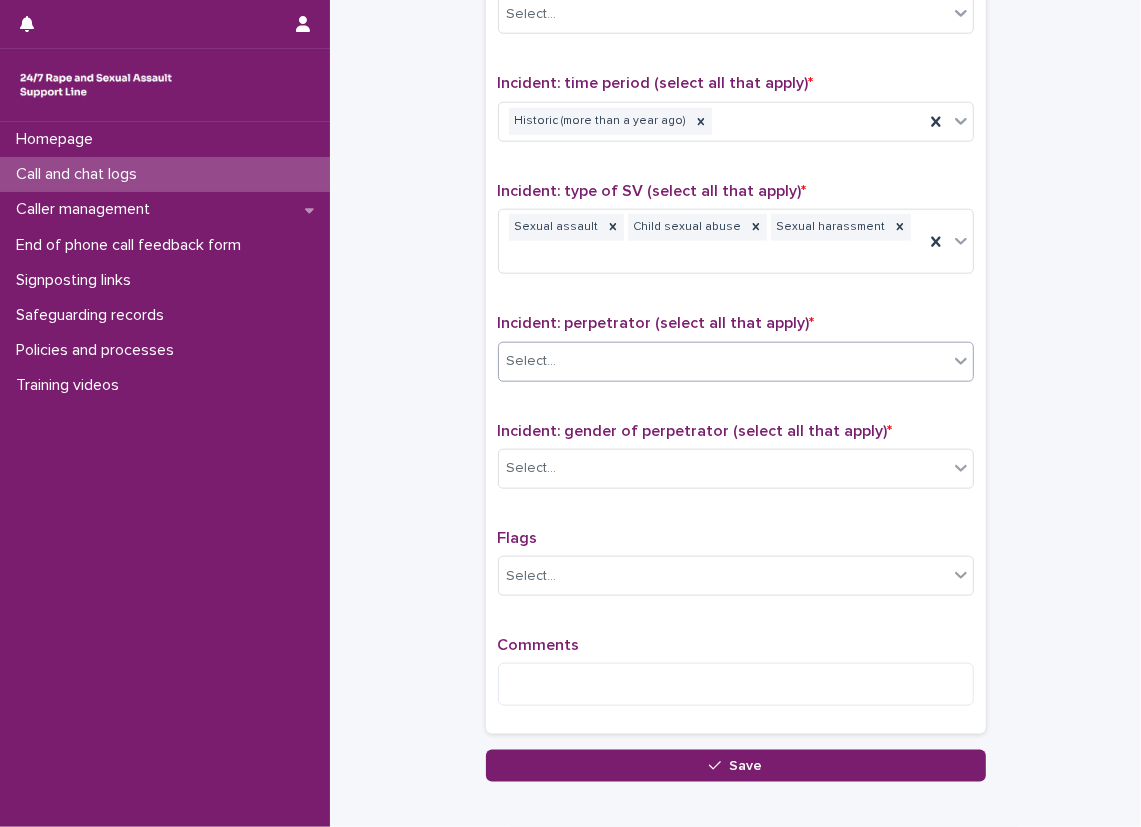 click on "Select..." at bounding box center [723, 361] 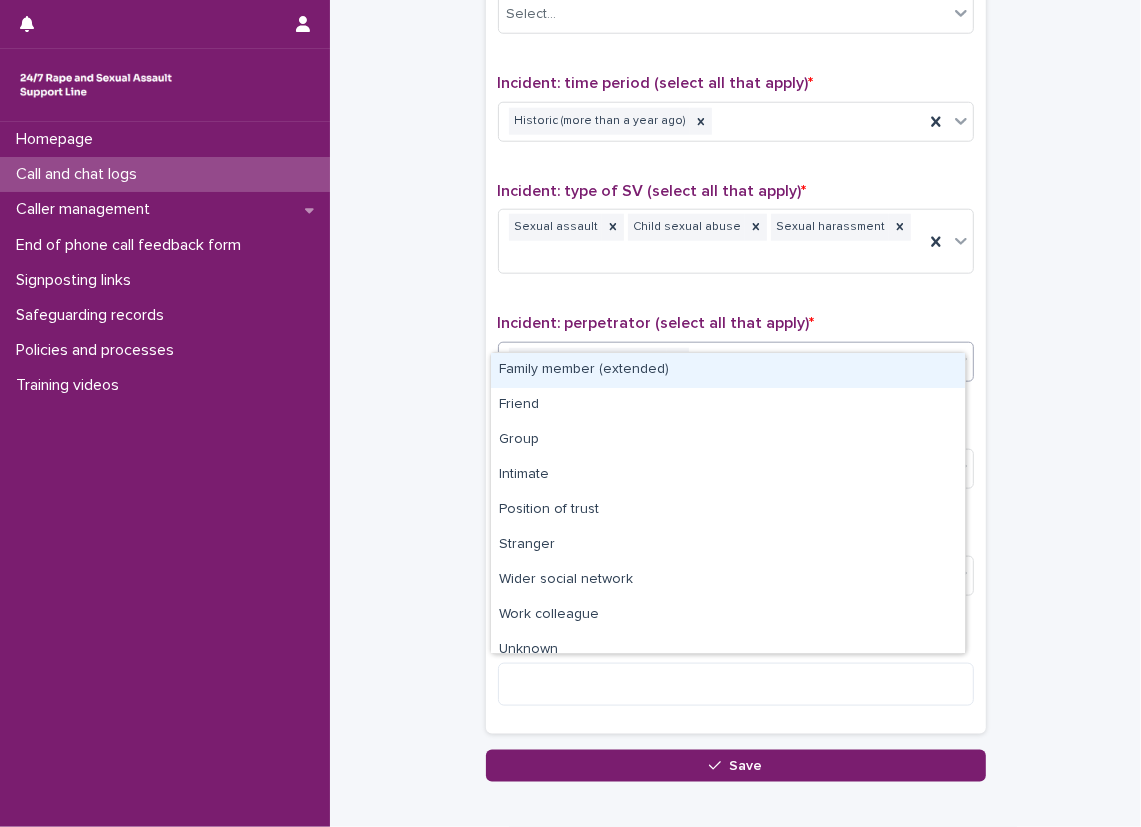 click on "Family member (extended)" at bounding box center [728, 370] 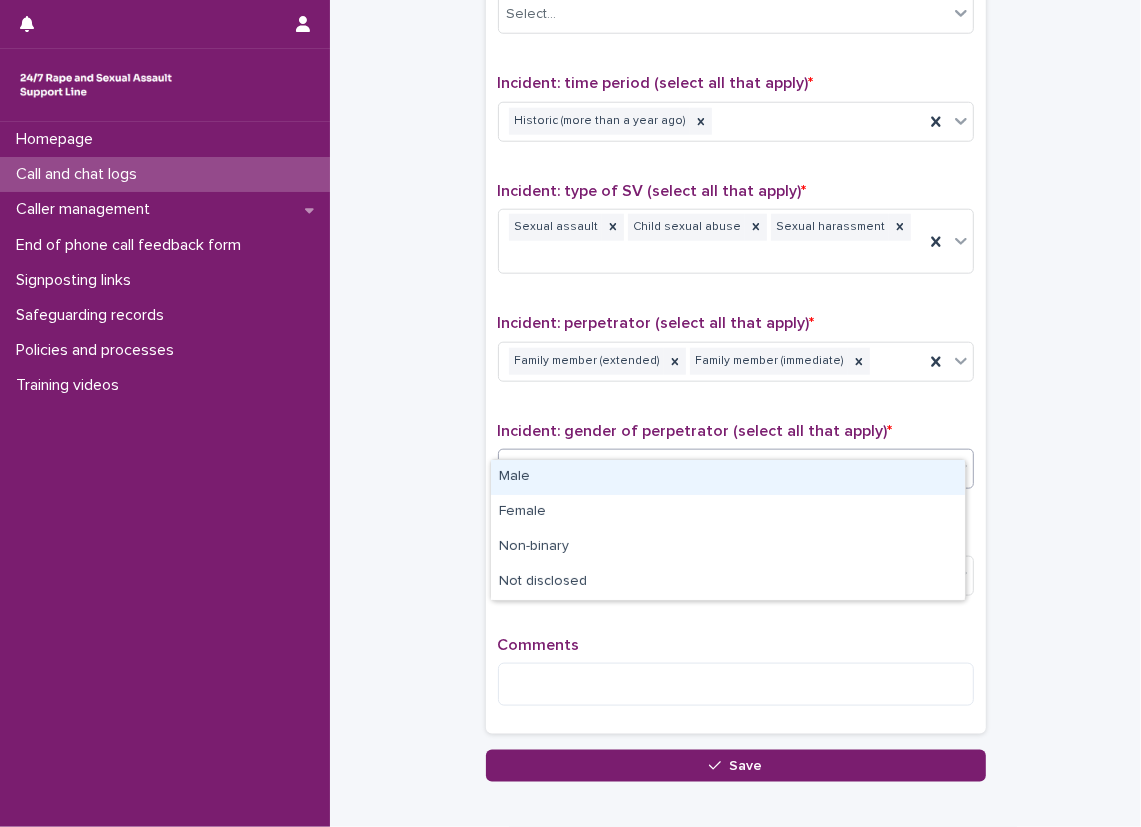 click on "Select..." at bounding box center [723, 468] 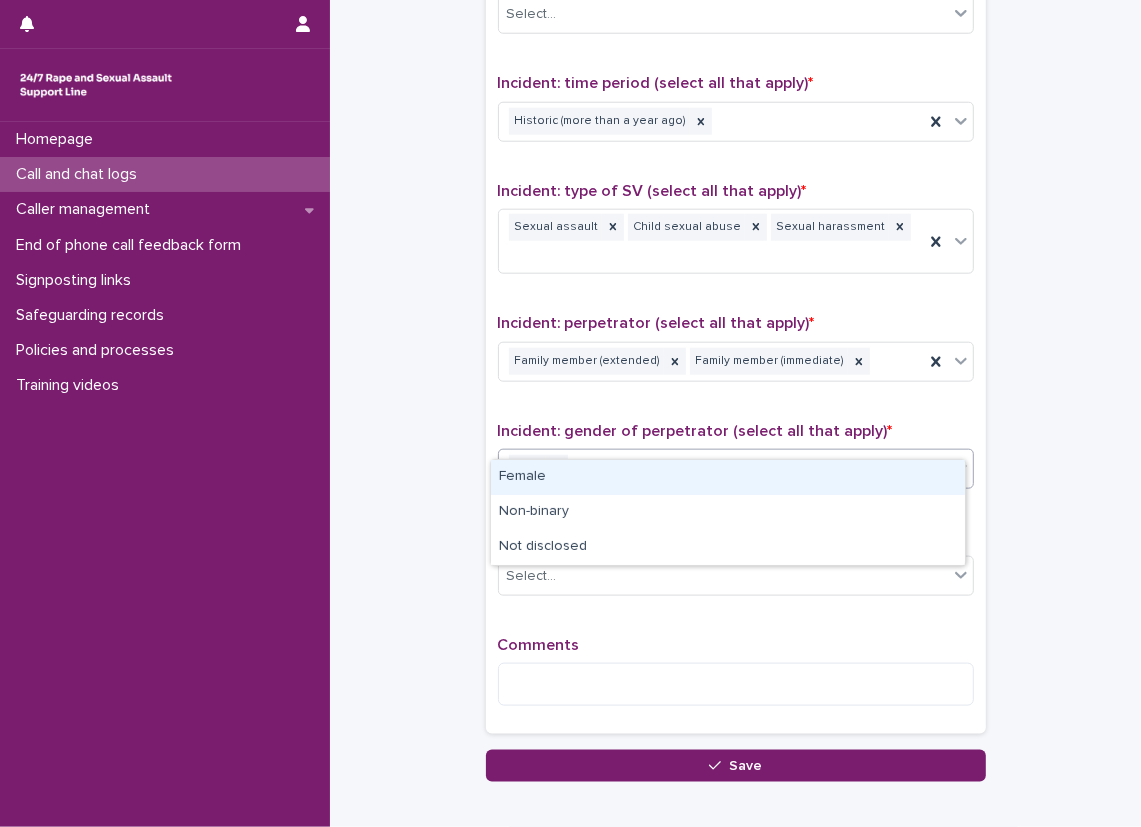 click on "Male" at bounding box center [711, 468] 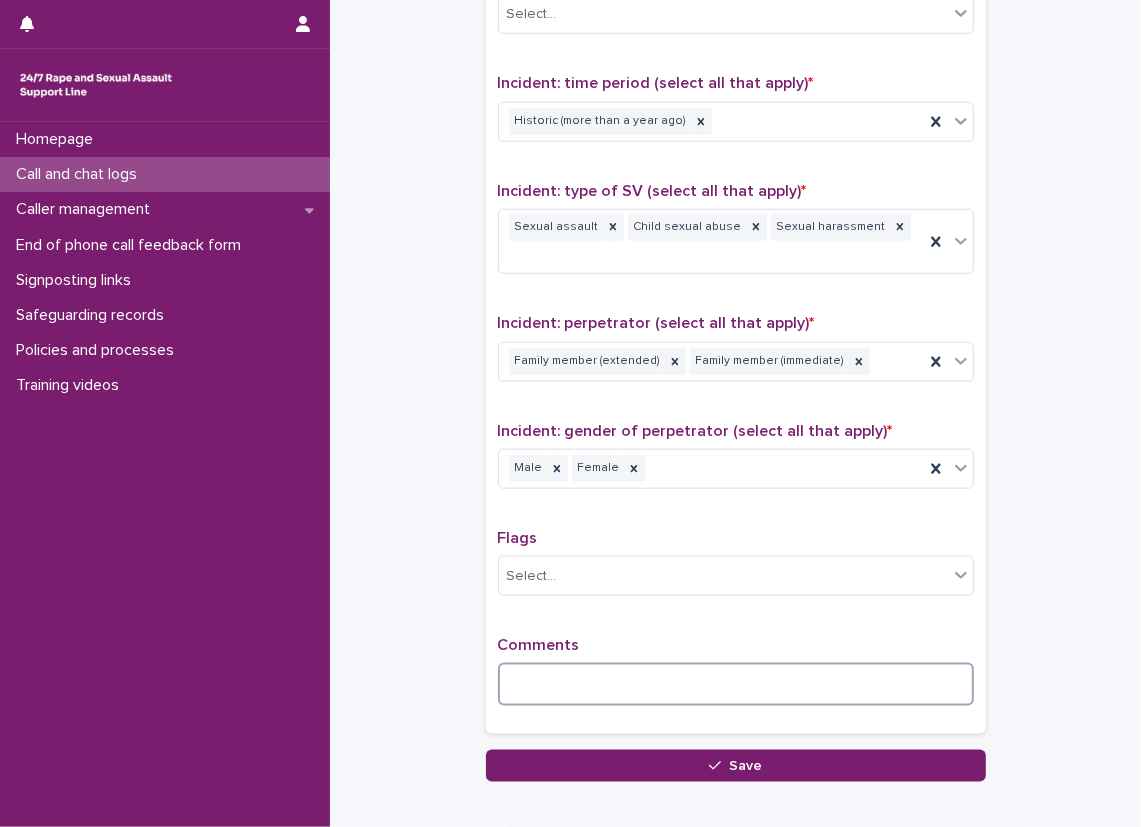 click at bounding box center (736, 684) 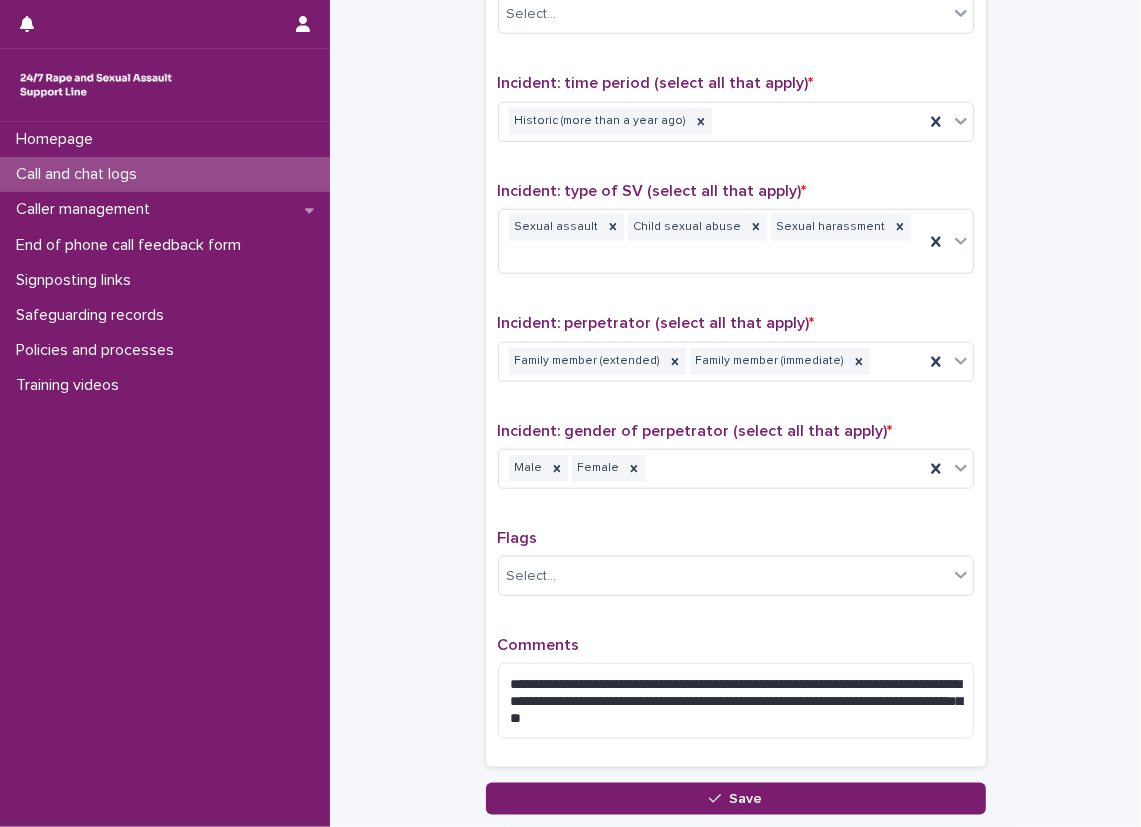 click on "**********" at bounding box center (735, -237) 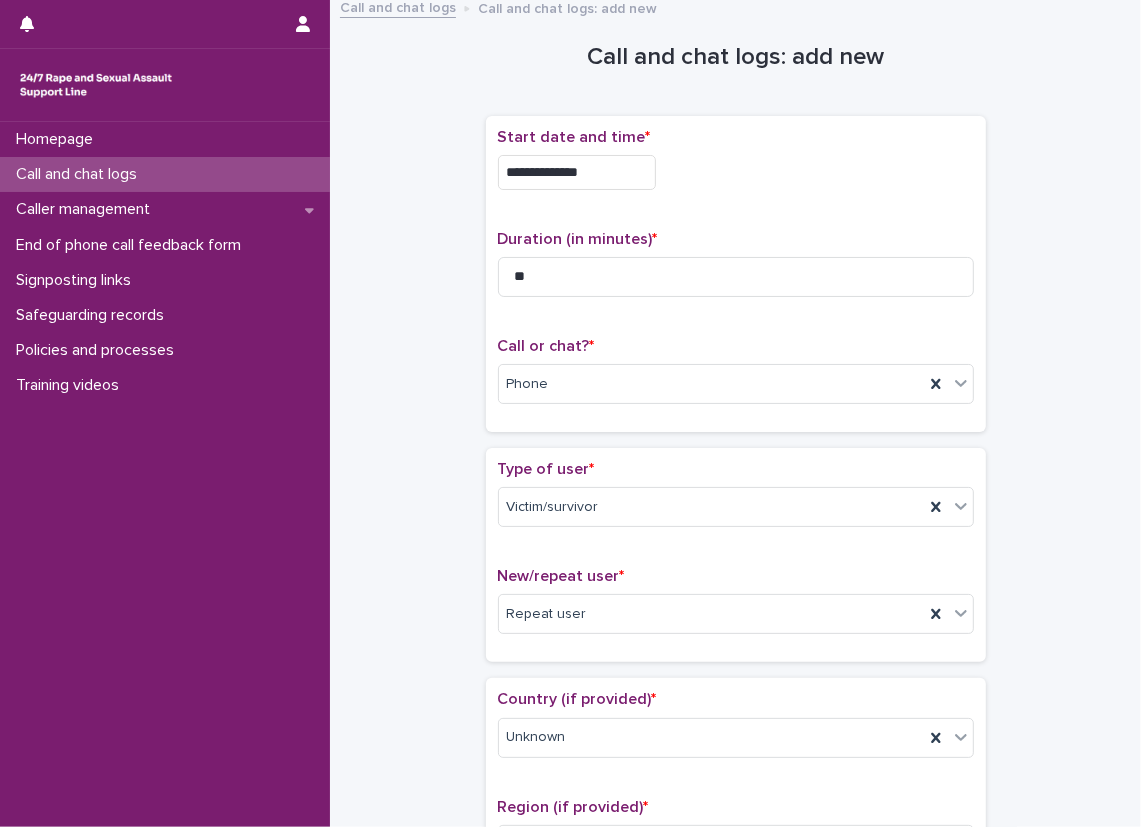 scroll, scrollTop: 0, scrollLeft: 0, axis: both 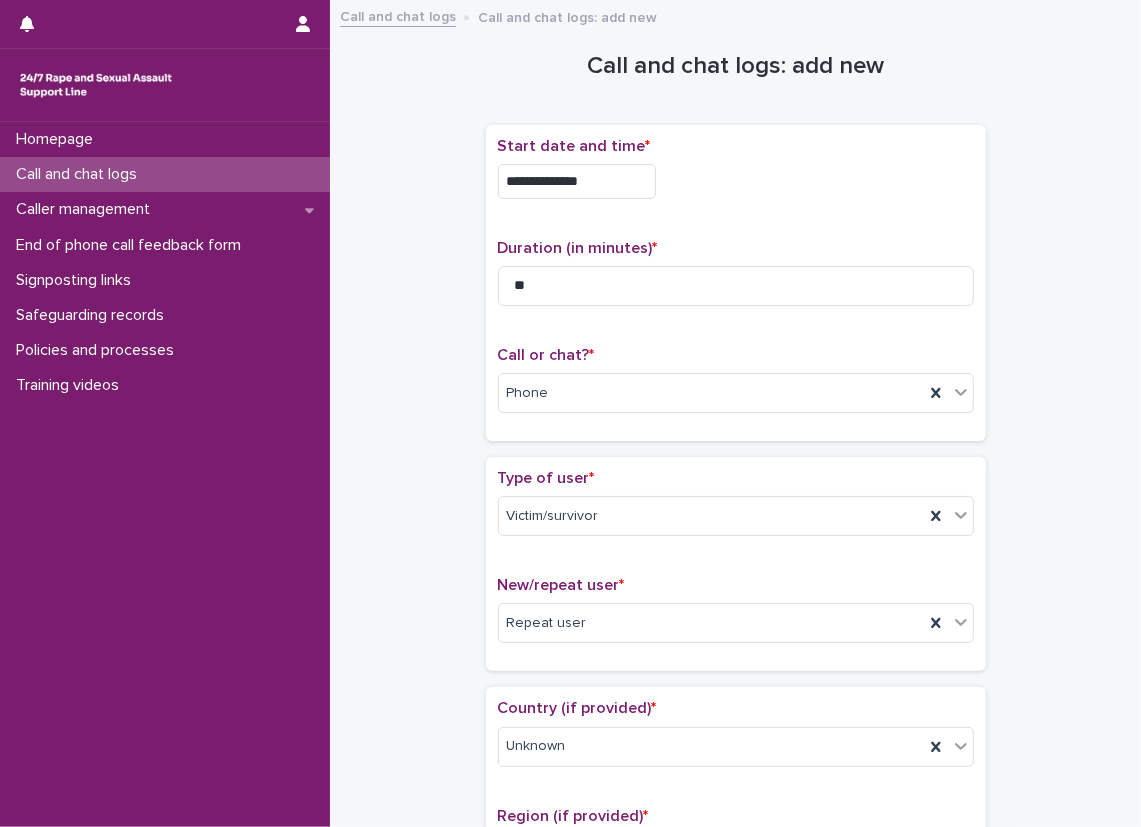 click on "**********" at bounding box center (735, 1063) 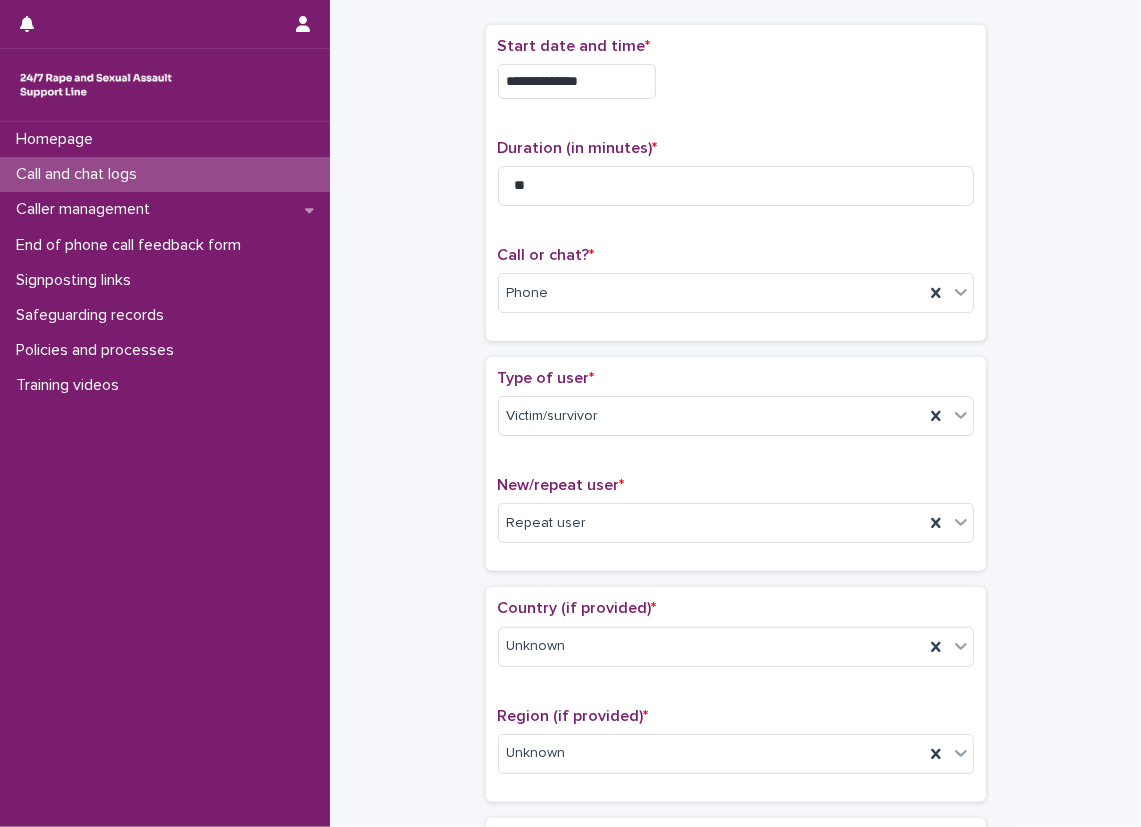 click on "**********" at bounding box center (735, 988) 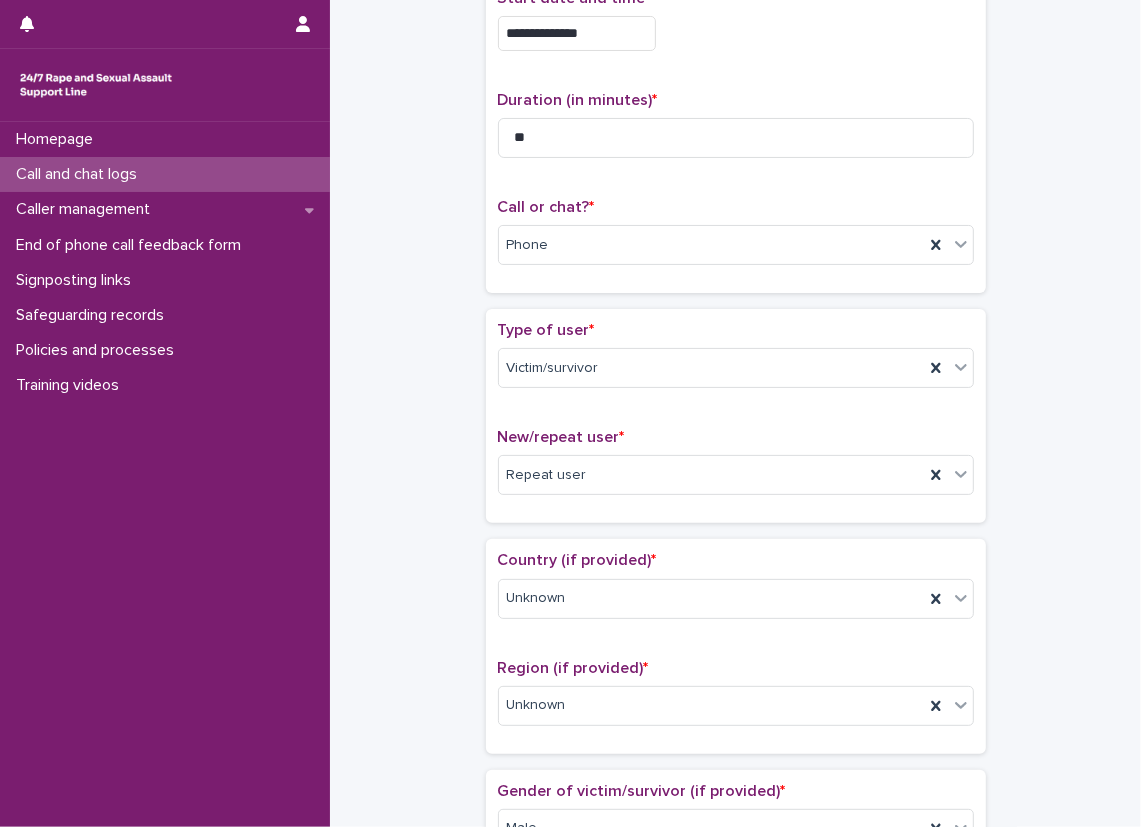 scroll, scrollTop: 100, scrollLeft: 0, axis: vertical 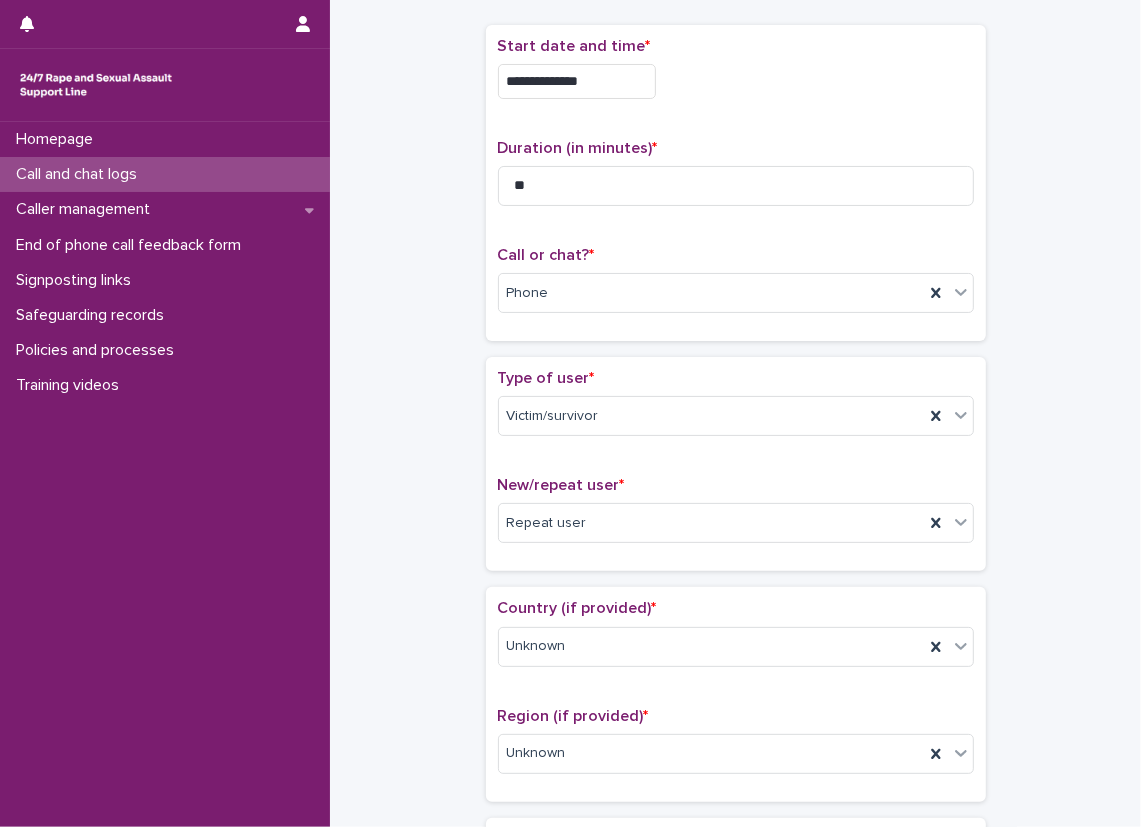 click on "**********" at bounding box center [735, 963] 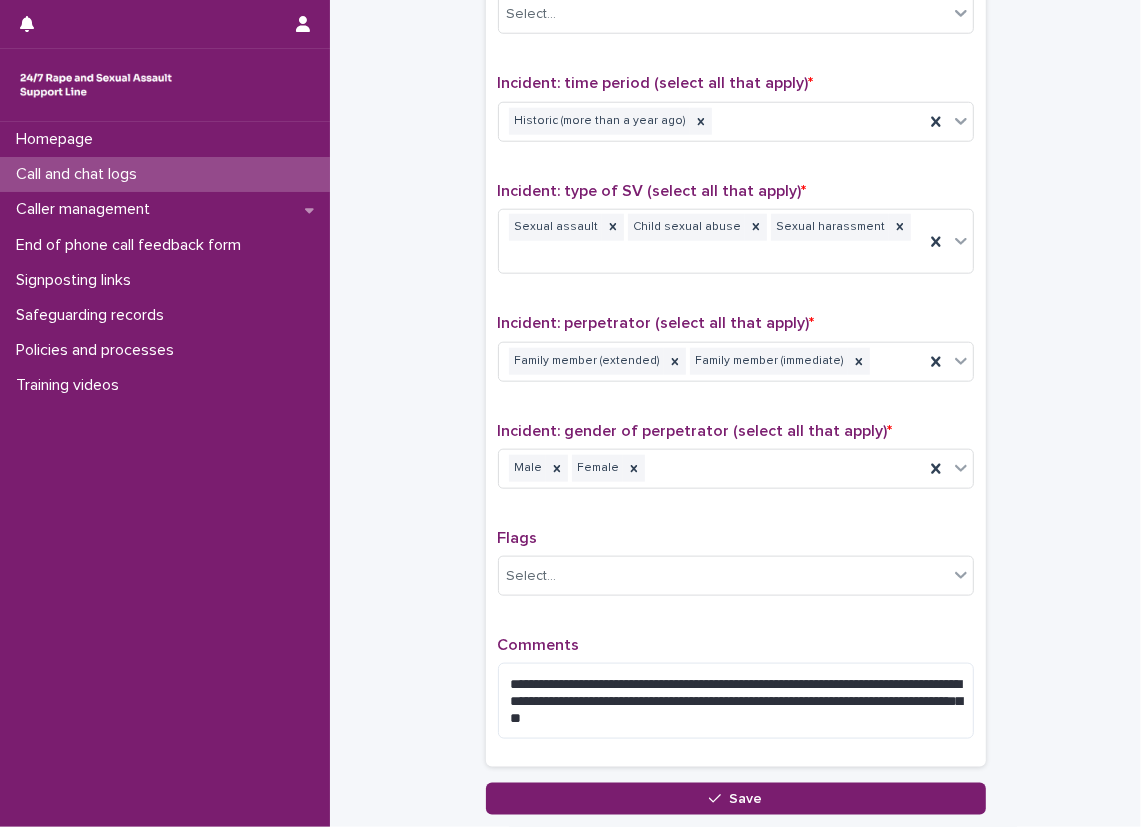 scroll, scrollTop: 1400, scrollLeft: 0, axis: vertical 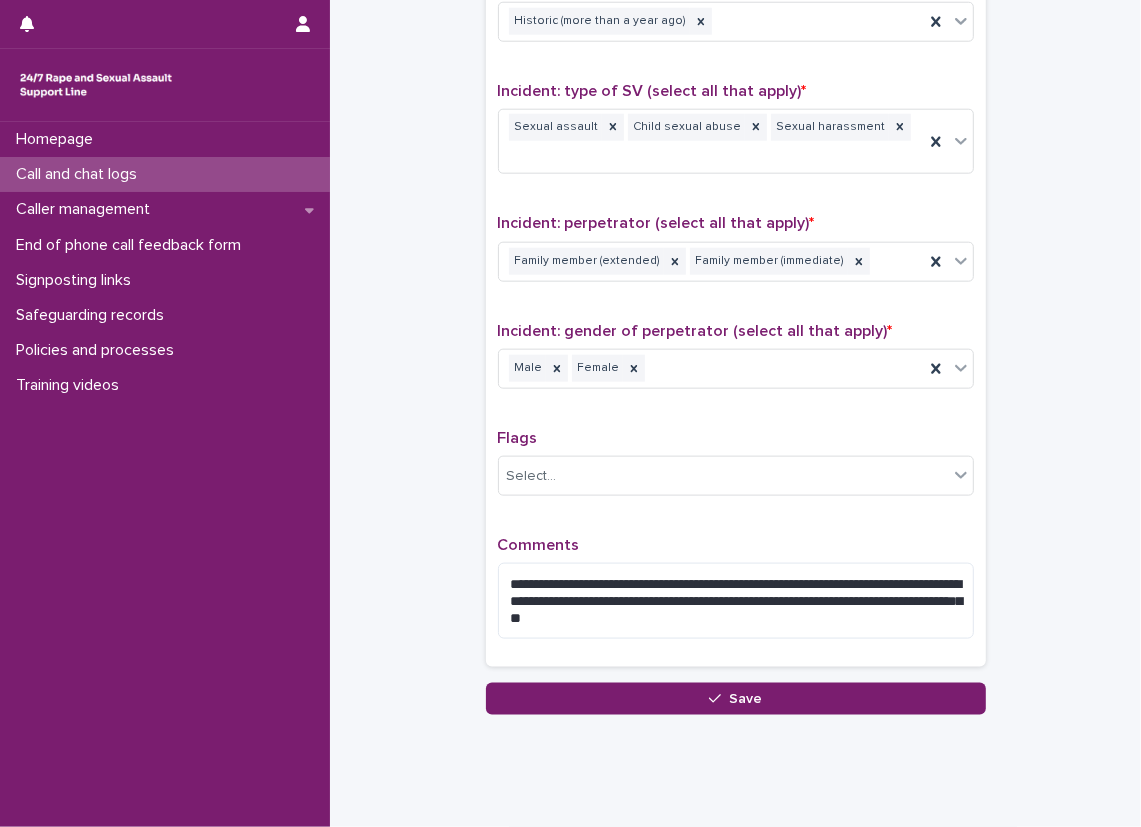 click on "**********" at bounding box center [735, -337] 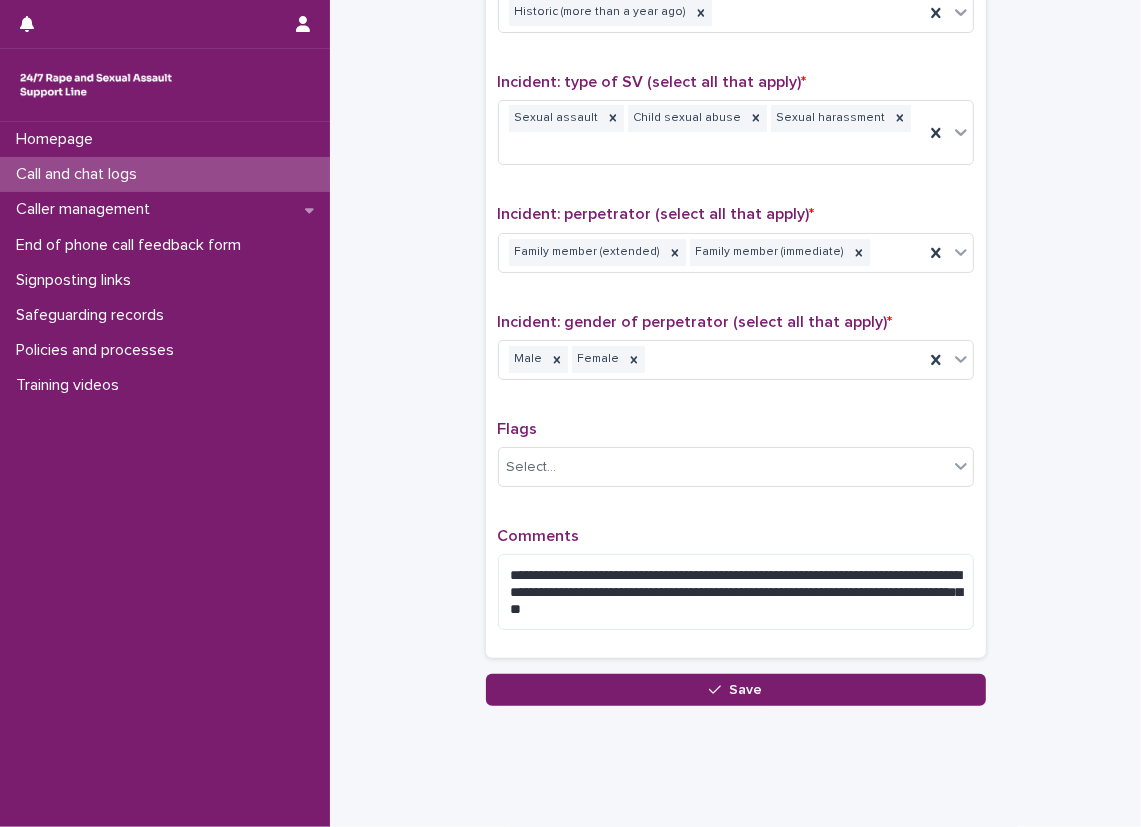 scroll, scrollTop: 1414, scrollLeft: 0, axis: vertical 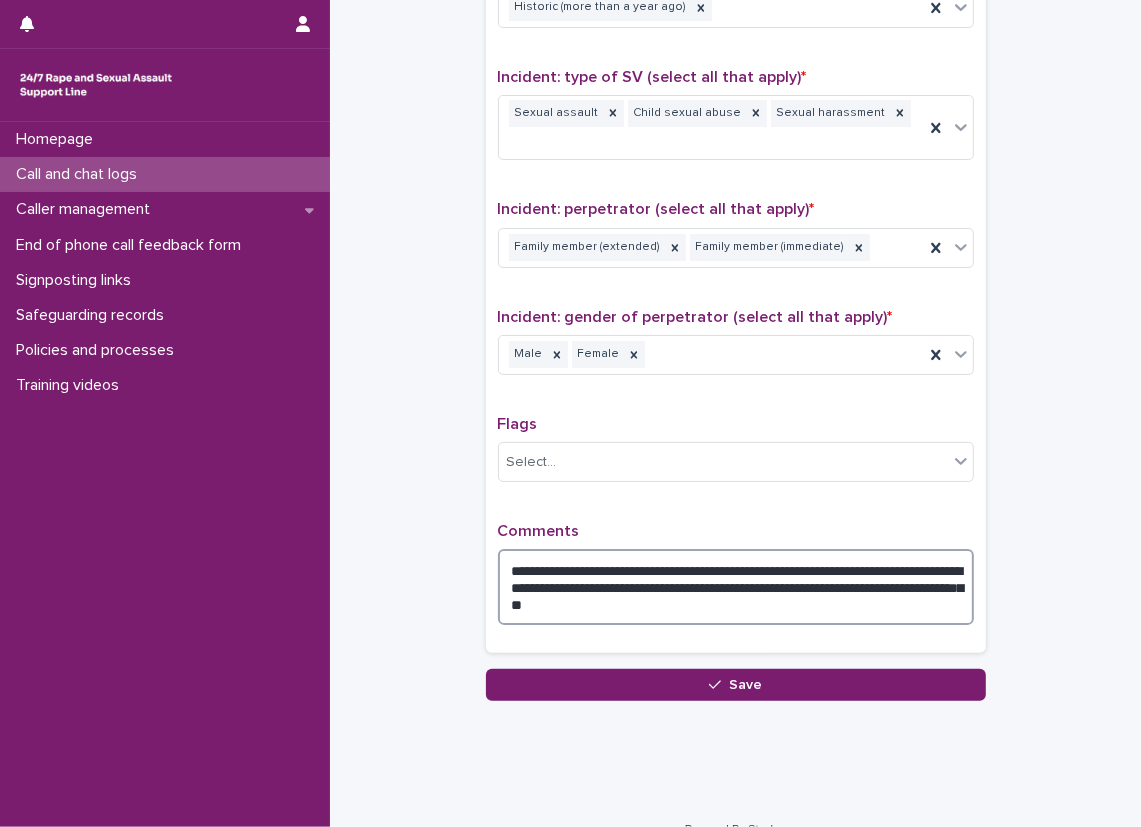 click on "**********" at bounding box center [736, 587] 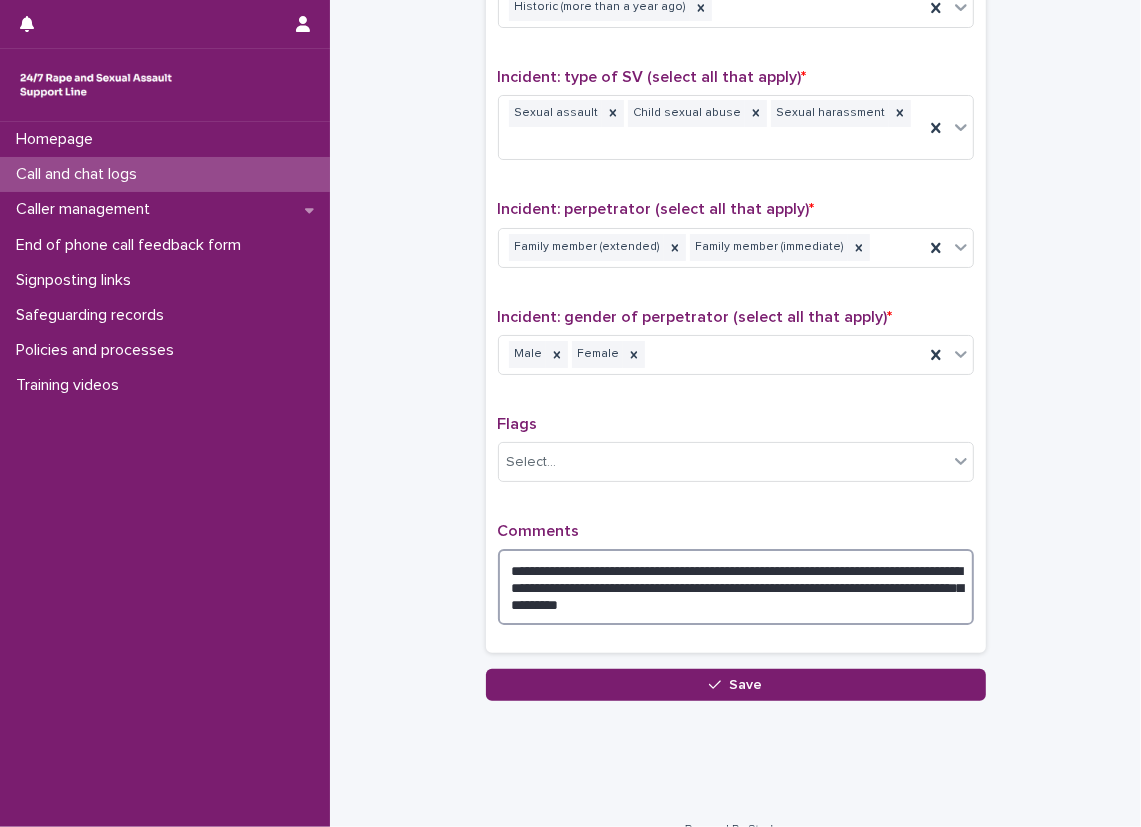 type on "**********" 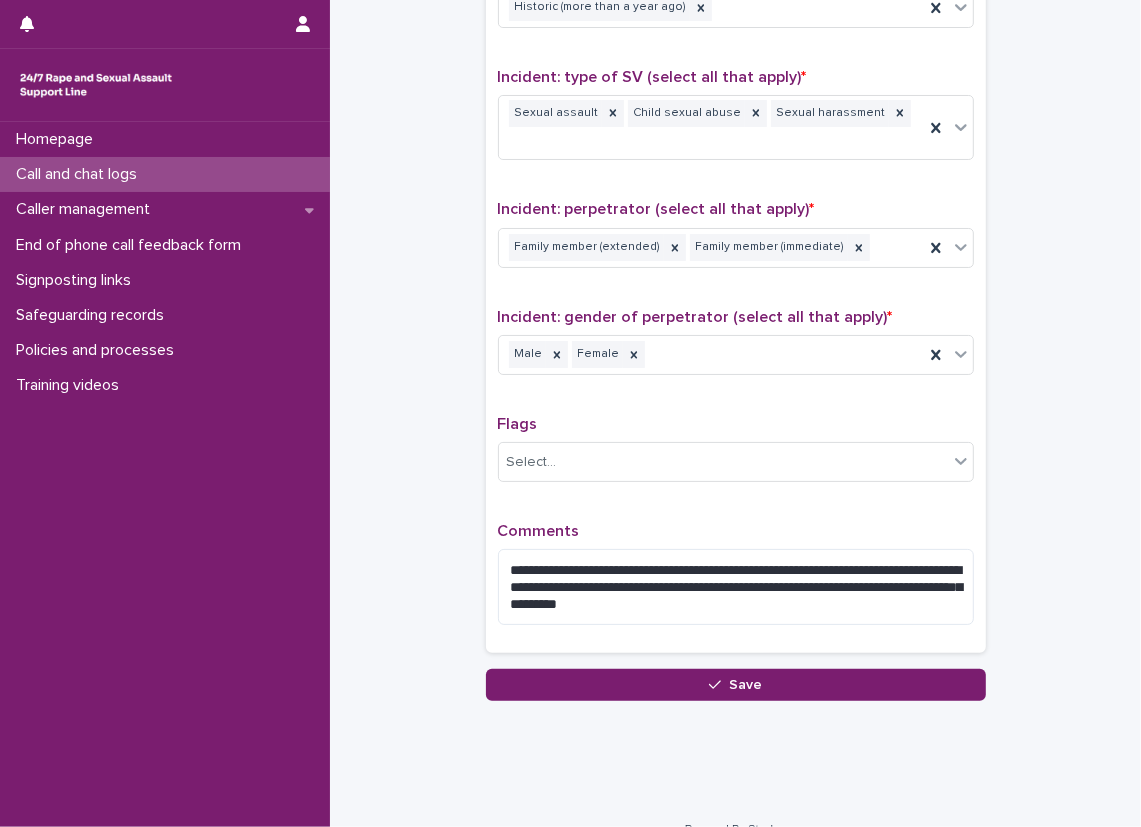 click on "Comments" at bounding box center [736, 531] 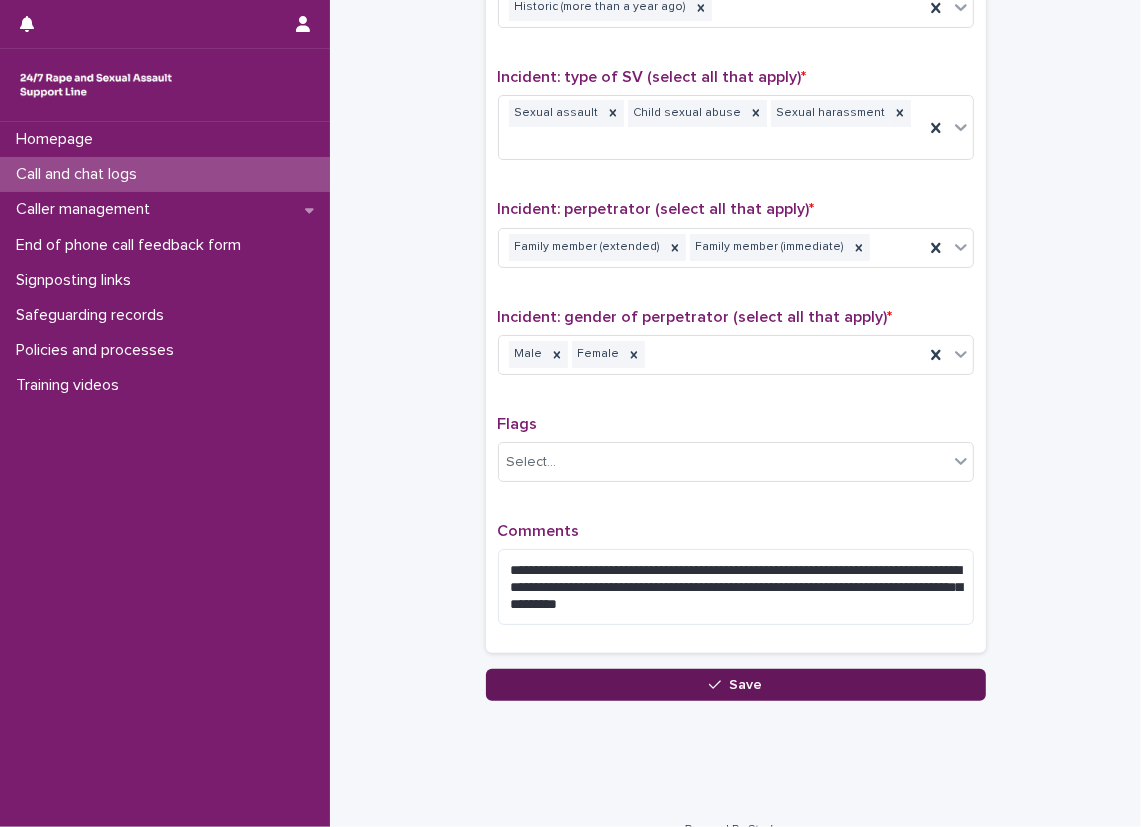 click on "Save" at bounding box center (736, 685) 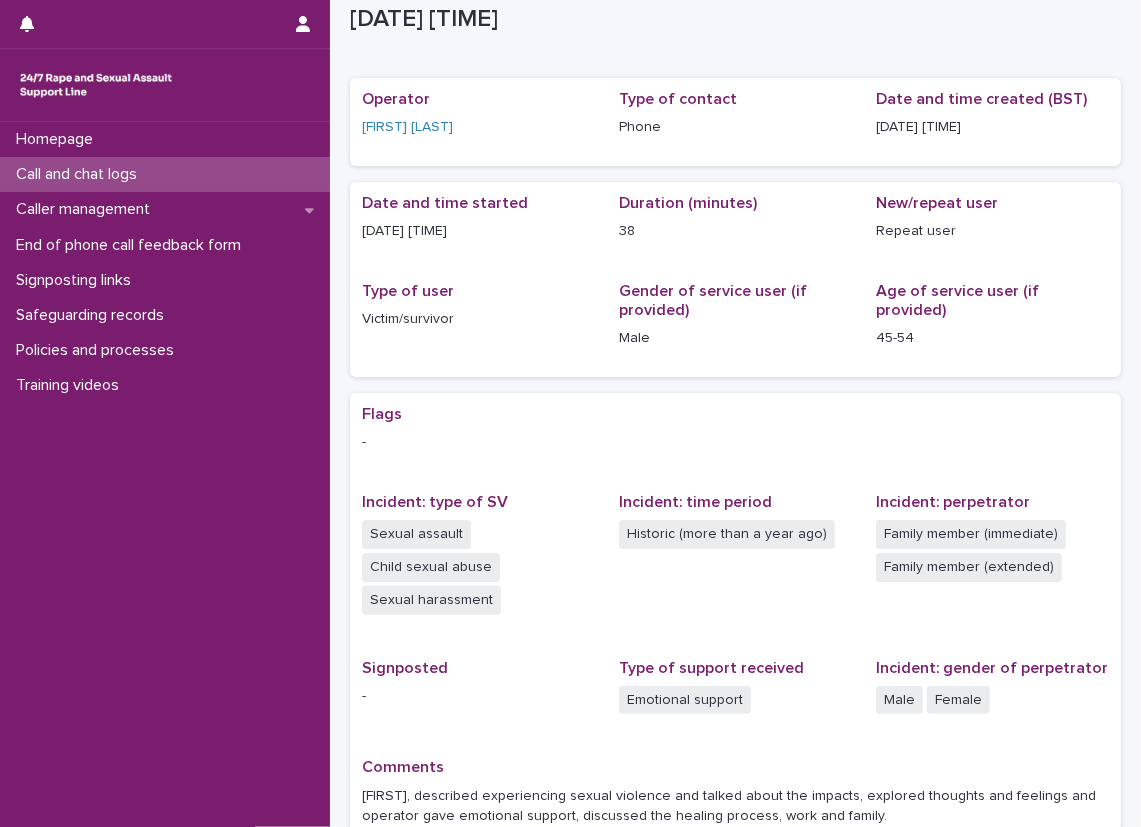 scroll, scrollTop: 142, scrollLeft: 0, axis: vertical 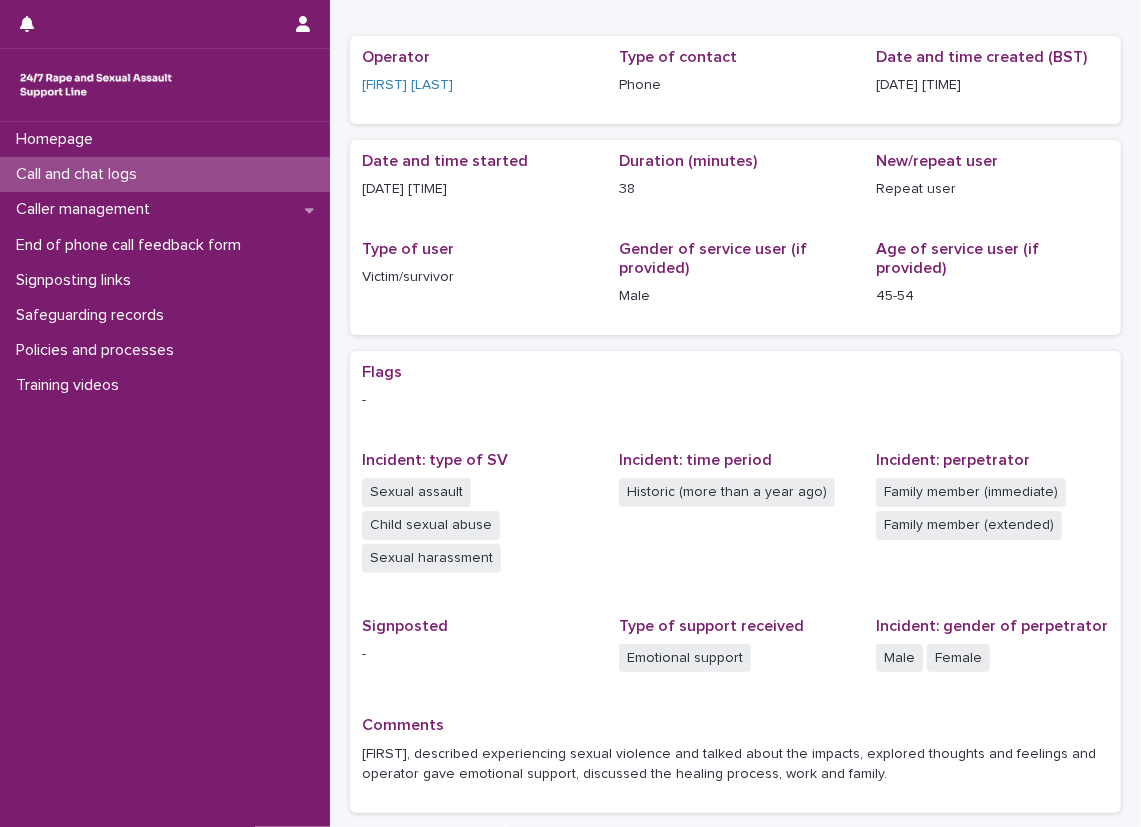 click on "Loading... Saving… Loading... Saving… [DATE] [TIME] [DATE] [TIME] Sorry, there was an error saving your record. Please try again. Please fill out the required fields below. Loading... Saving… Loading... Saving… Loading... Saving… Operator [FIRST] [LAST]   Type of contact Phone Date and time created (BST) [DATE] [TIME] Loading... Saving… Date and time started [DATE] [TIME] Duration (minutes) 38 New/repeat user Repeat user Type of user Victim/survivor Gender of service user (if provided) Male Age of service user (if provided) 45-54 Loading... Saving… Loading... Saving… Flags - Incident: type of SV Sexual assault Child sexual abuse Sexual harassment Incident: time period Historic (more than a year ago) Incident: perpetrator Family member (immediate) Family member (extended) Signposted - Type of support received Emotional support Incident: gender of perpetrator Male Female Comments" at bounding box center (735, 428) 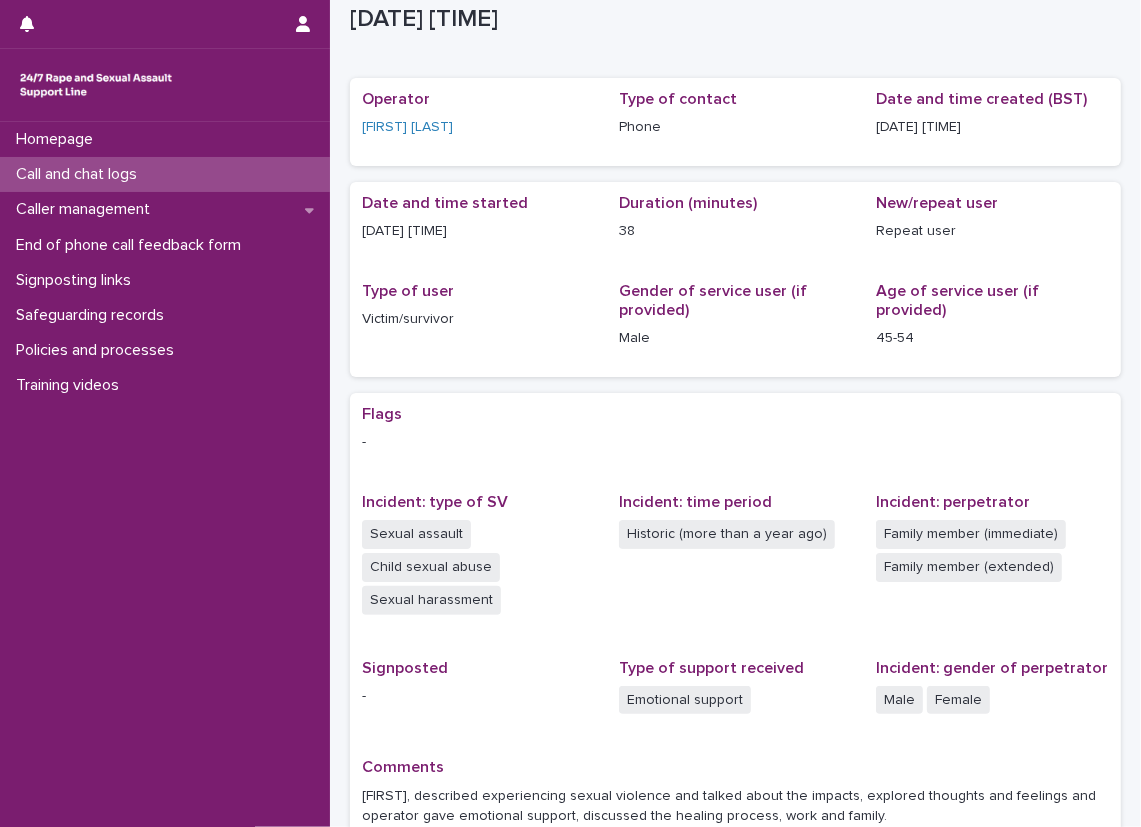 scroll, scrollTop: 142, scrollLeft: 0, axis: vertical 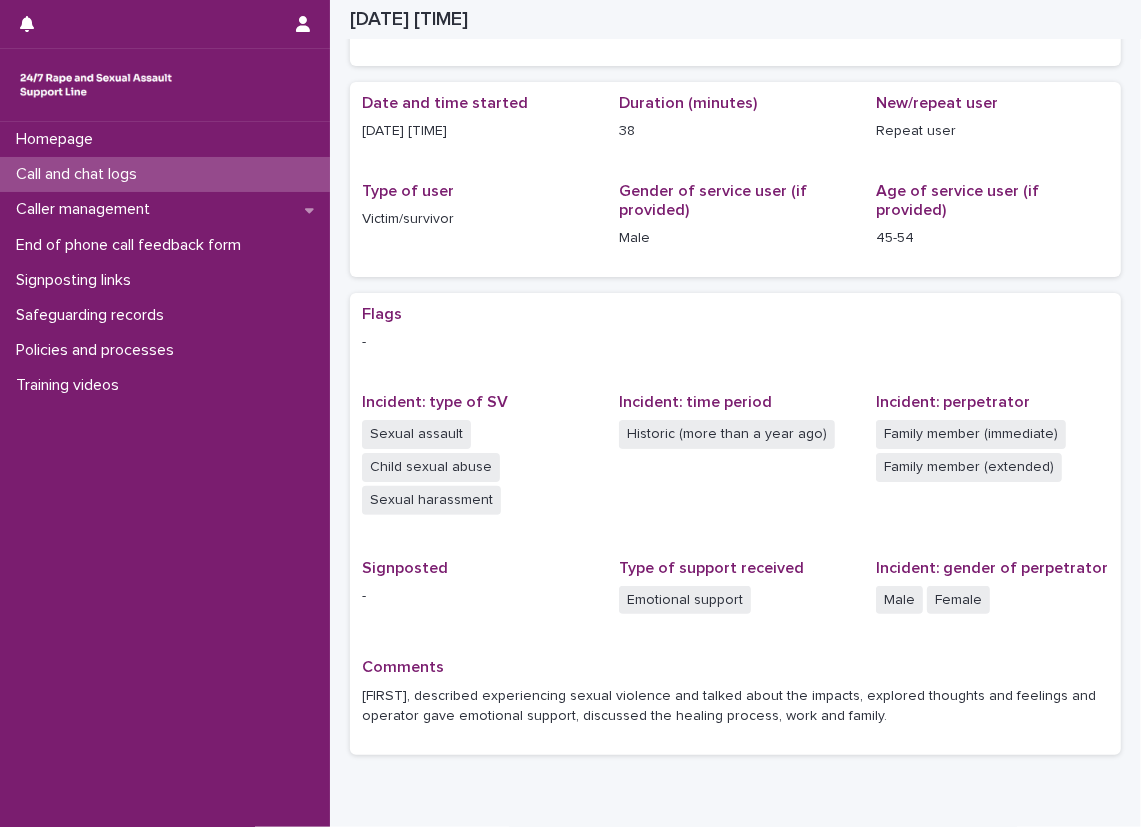 click on "Call and chat logs" at bounding box center [165, 174] 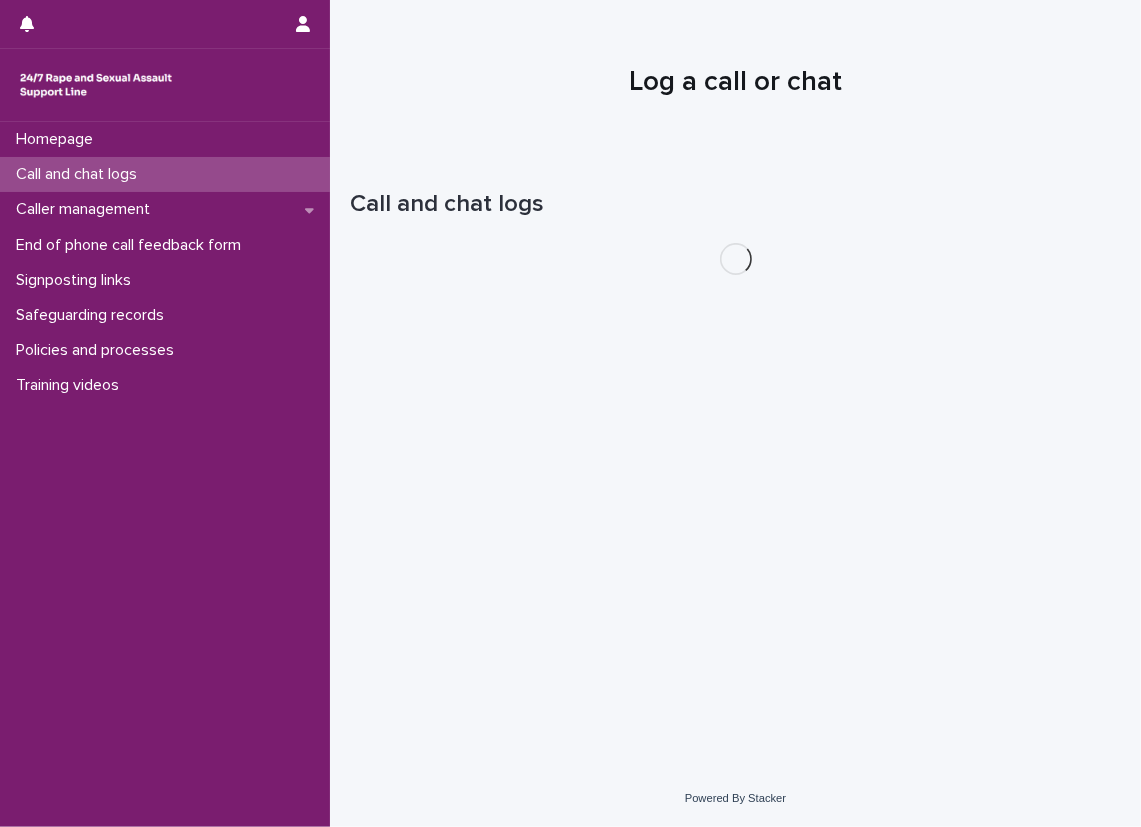 scroll, scrollTop: 0, scrollLeft: 0, axis: both 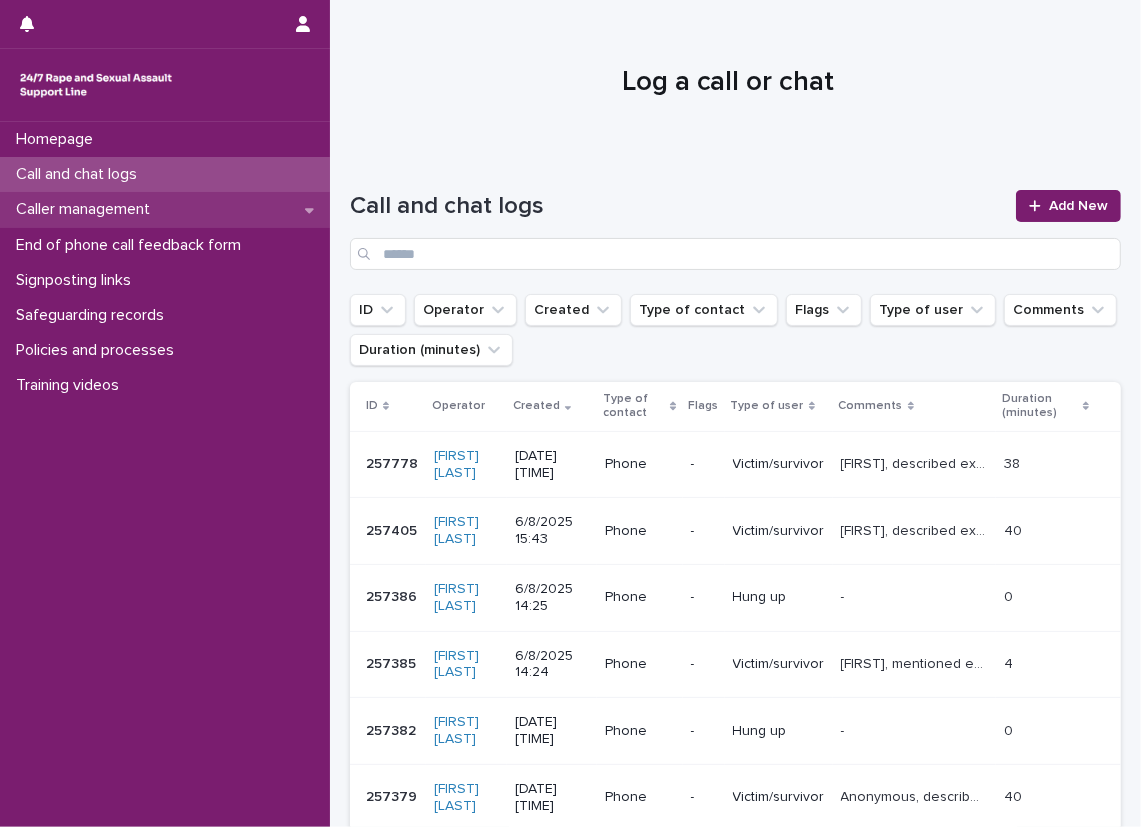 click on "Caller management" at bounding box center (165, 209) 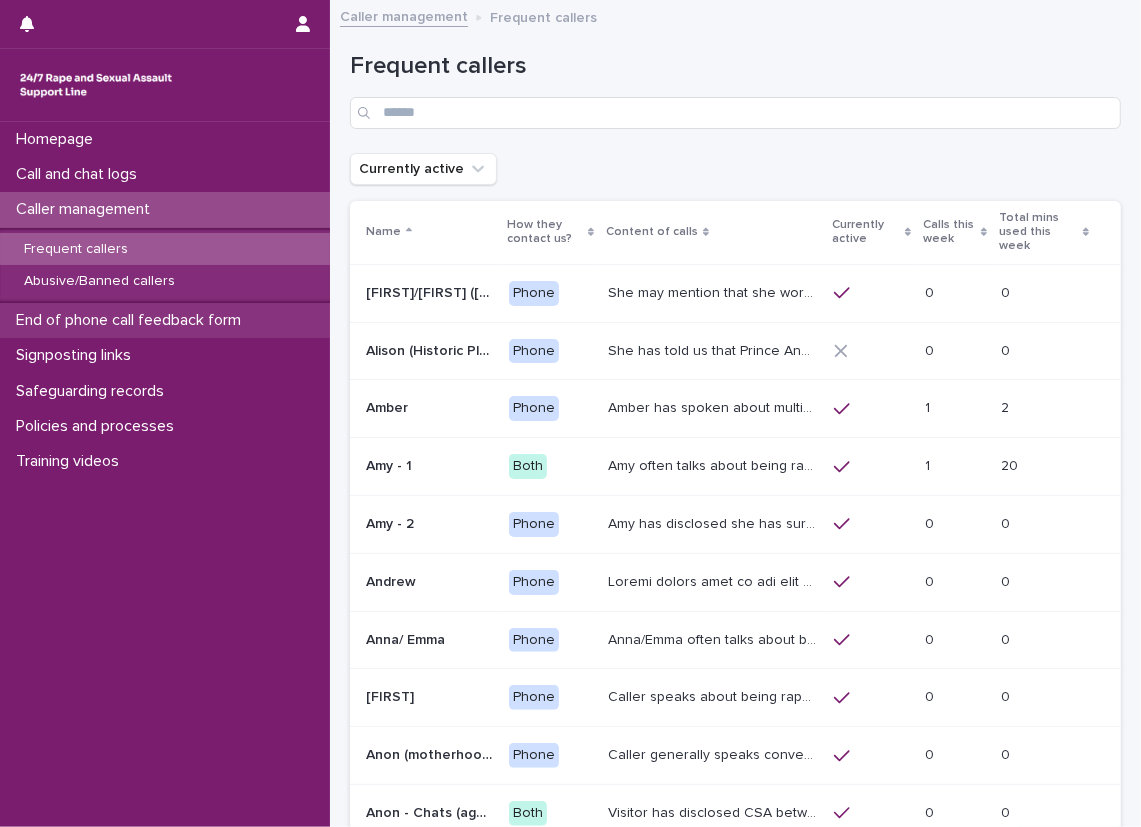click on "End of phone call feedback form" at bounding box center [165, 320] 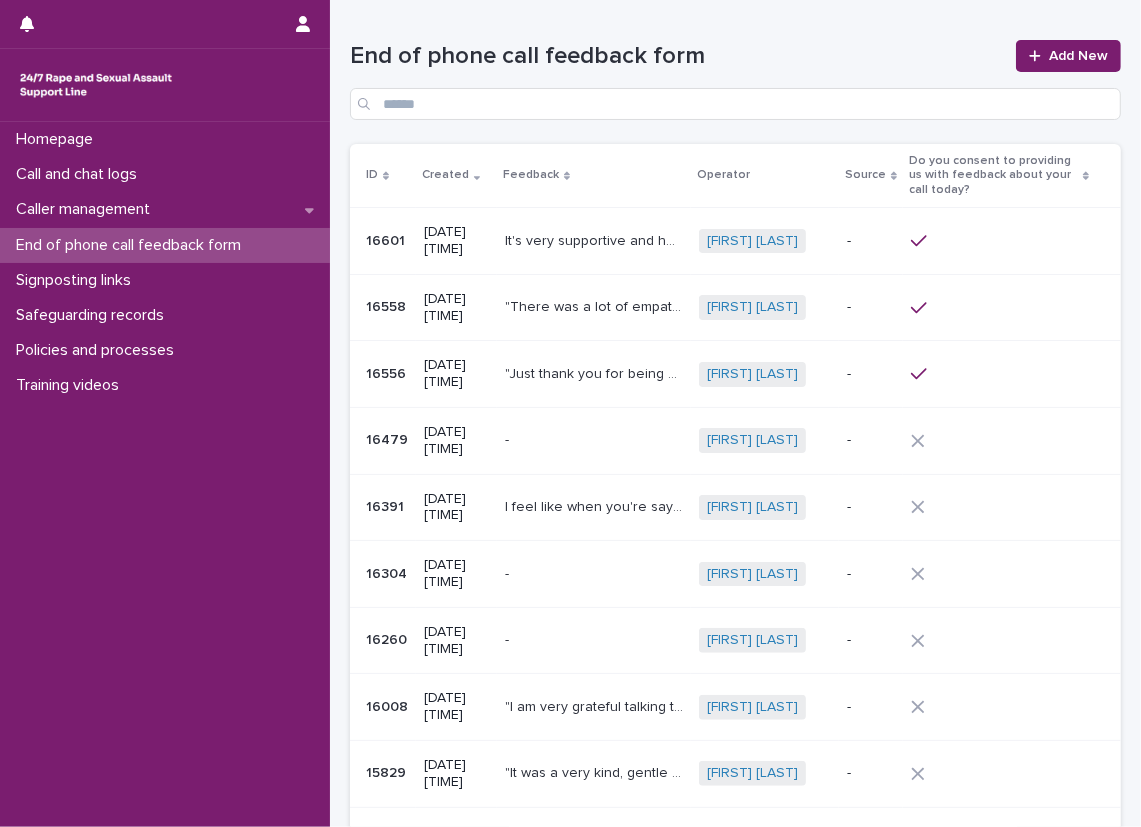 click on "[FIRST] [LAST]   + 0" at bounding box center (765, 241) 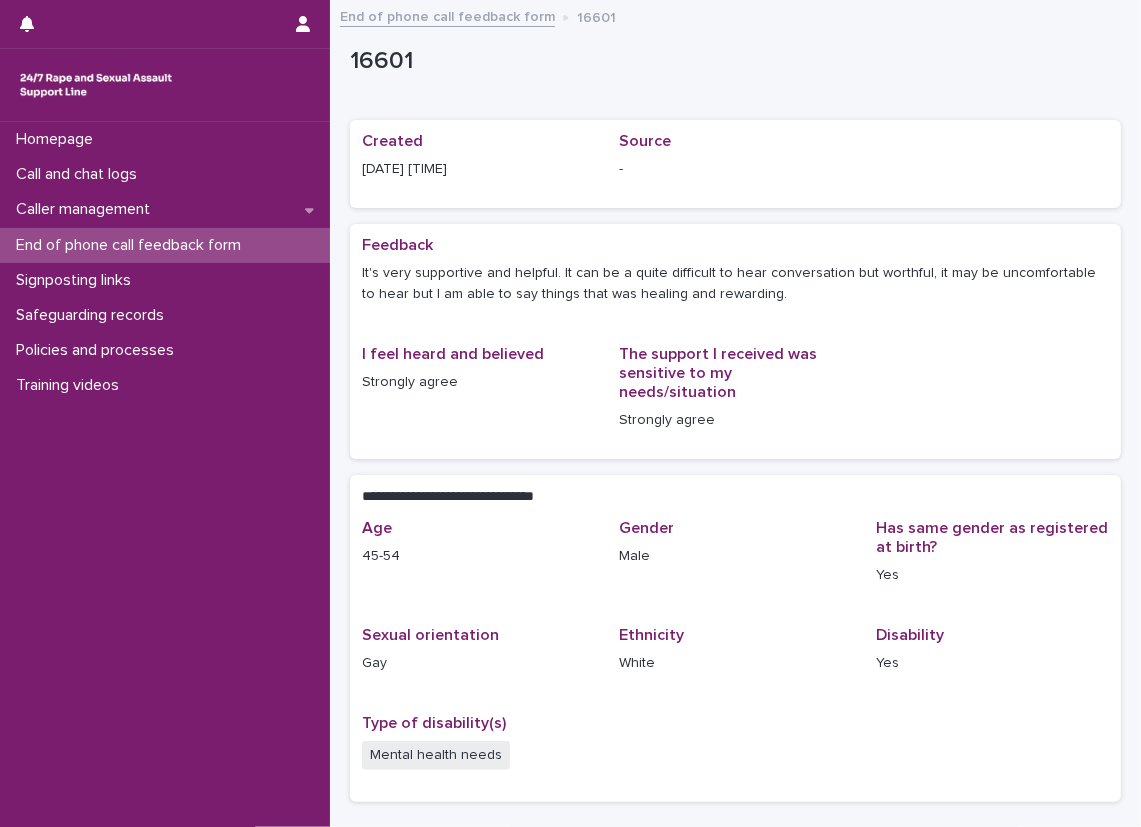 drag, startPoint x: 356, startPoint y: 273, endPoint x: 788, endPoint y: 297, distance: 432.66617 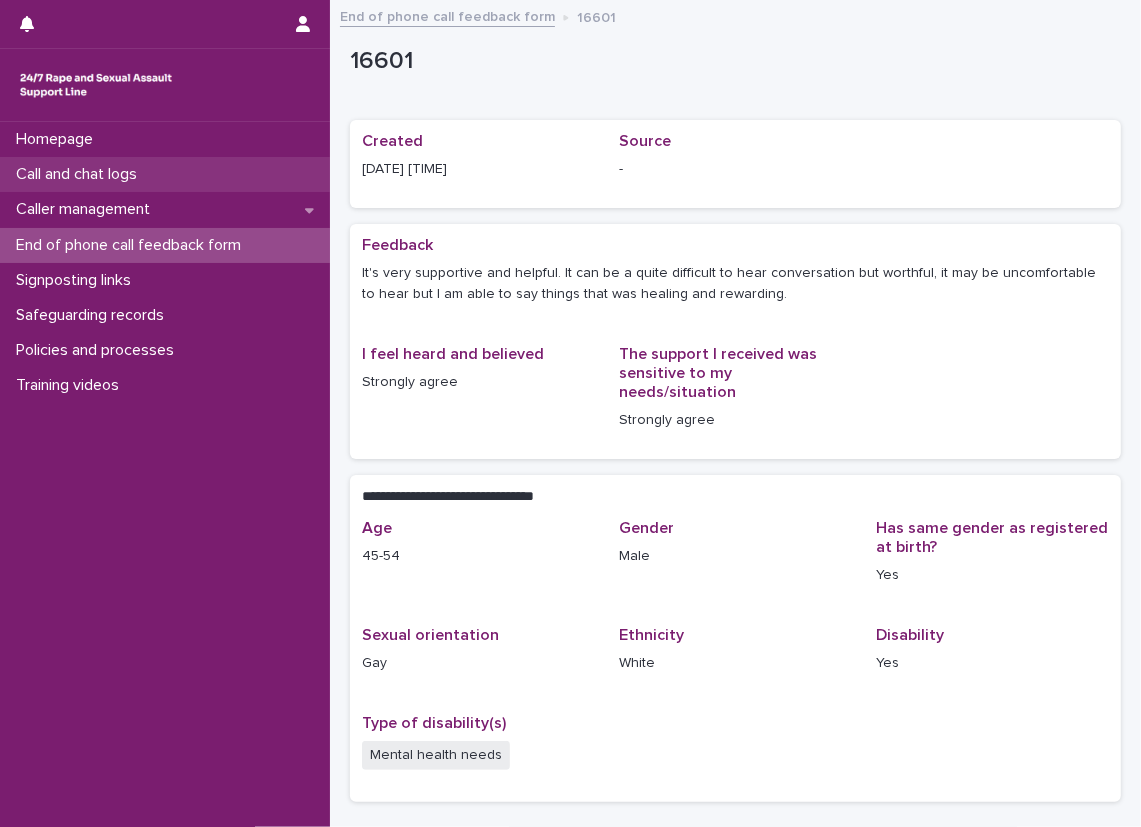 click on "Call and chat logs" at bounding box center (165, 174) 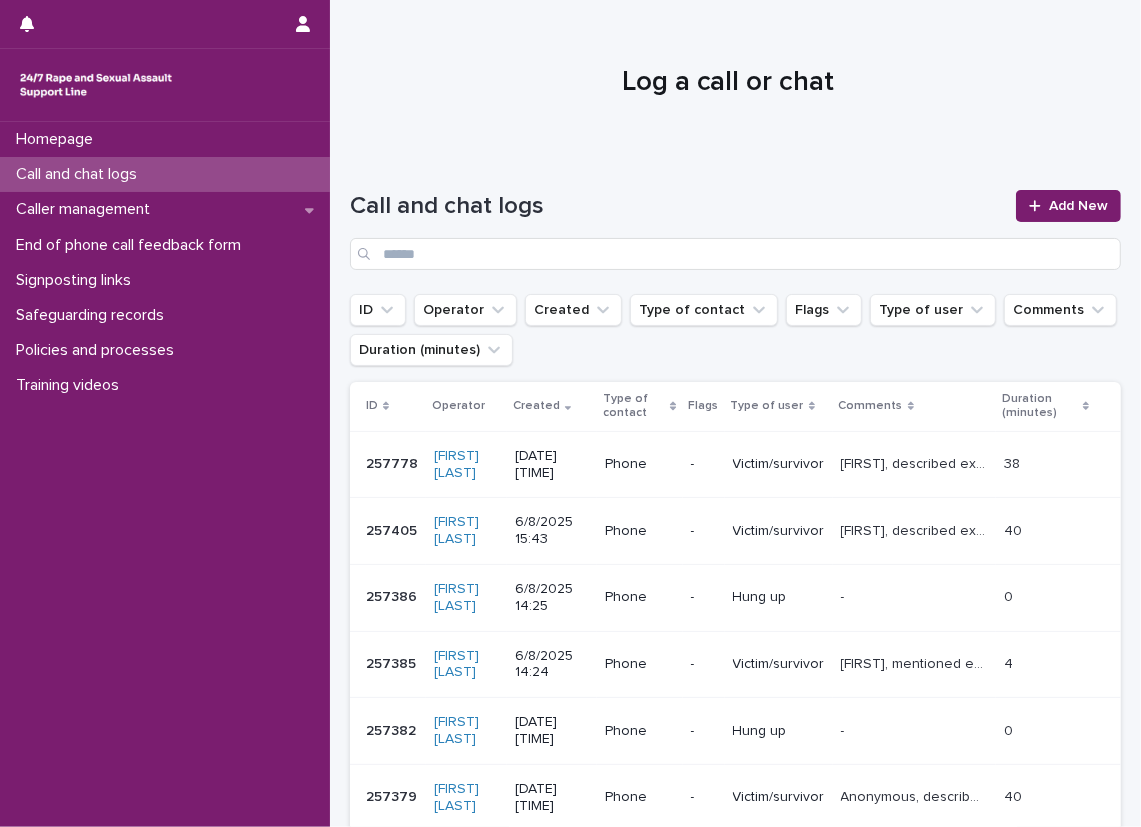 click on "Victim/survivor" at bounding box center [779, 464] 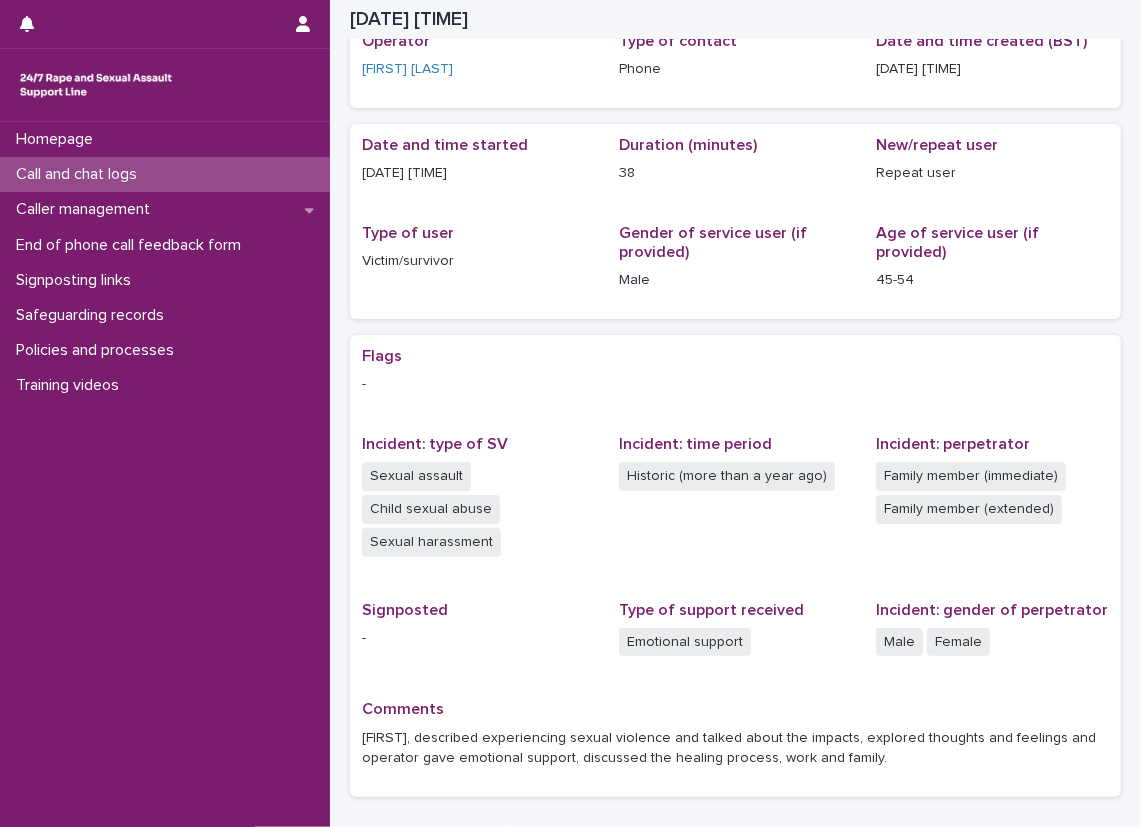 scroll, scrollTop: 200, scrollLeft: 0, axis: vertical 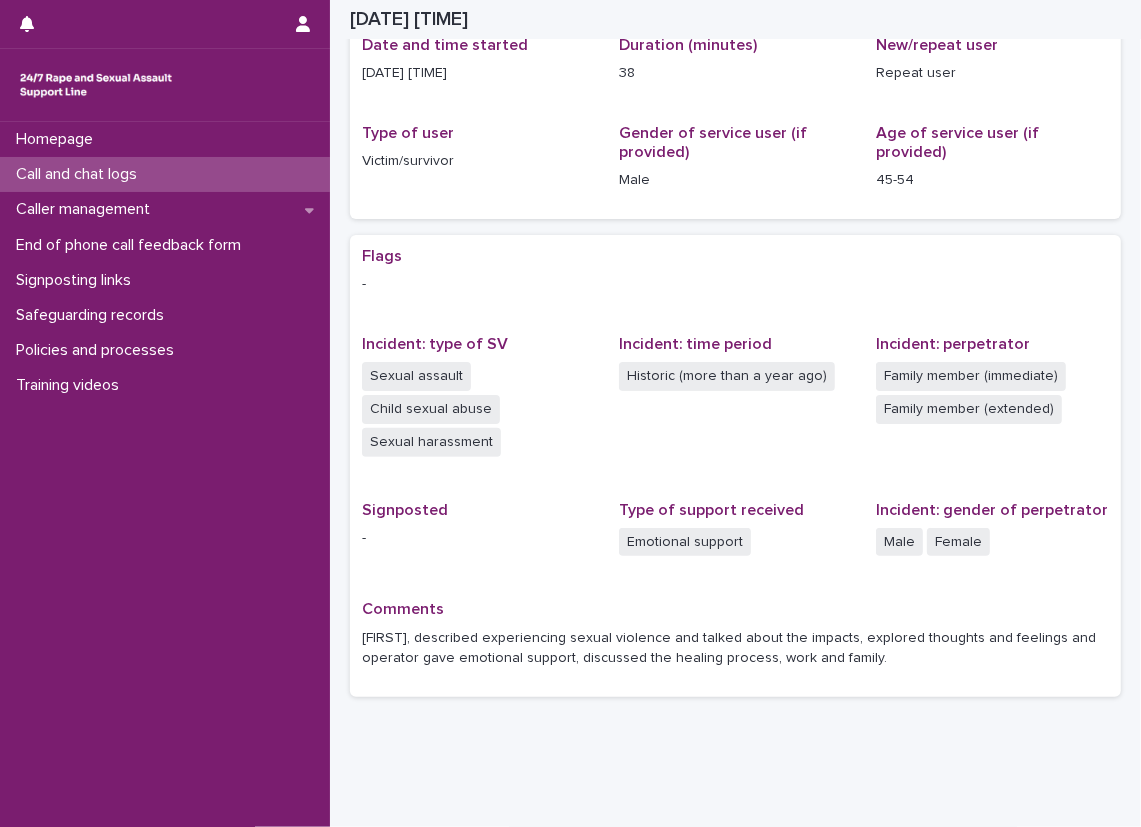 click on "Incident: type of SV" at bounding box center [478, 344] 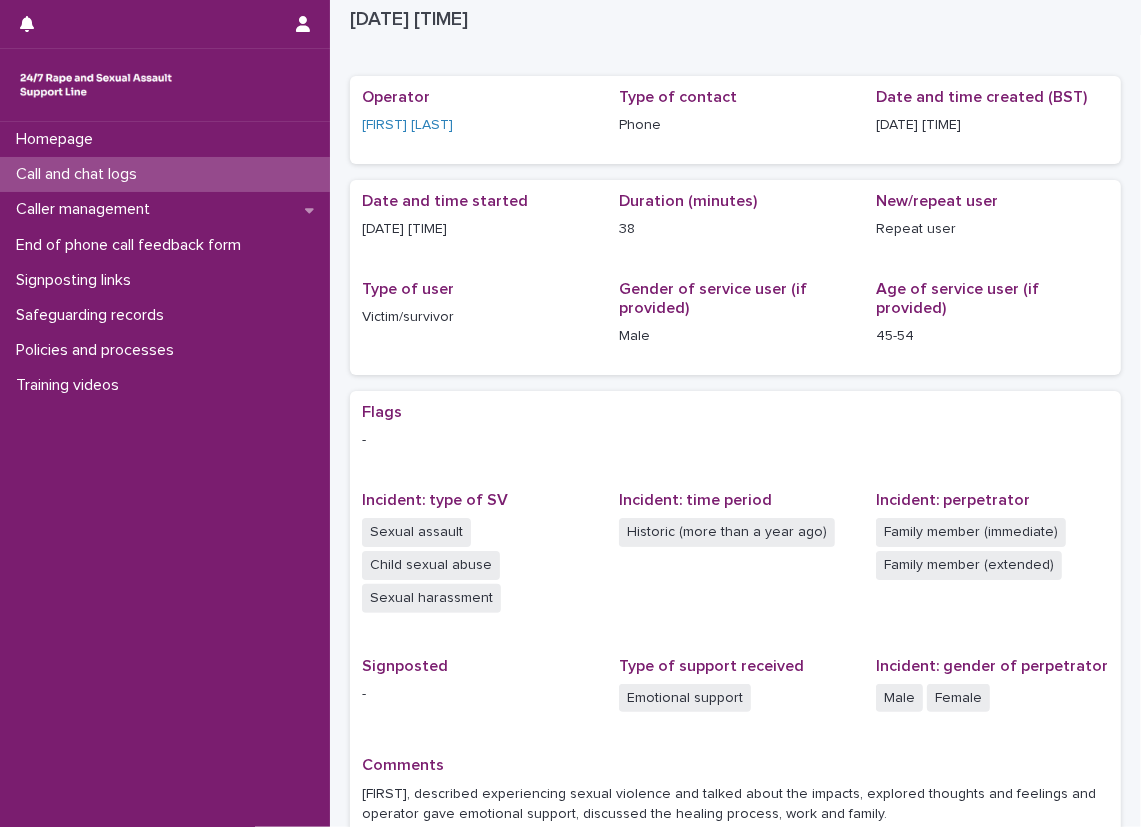 scroll, scrollTop: 0, scrollLeft: 0, axis: both 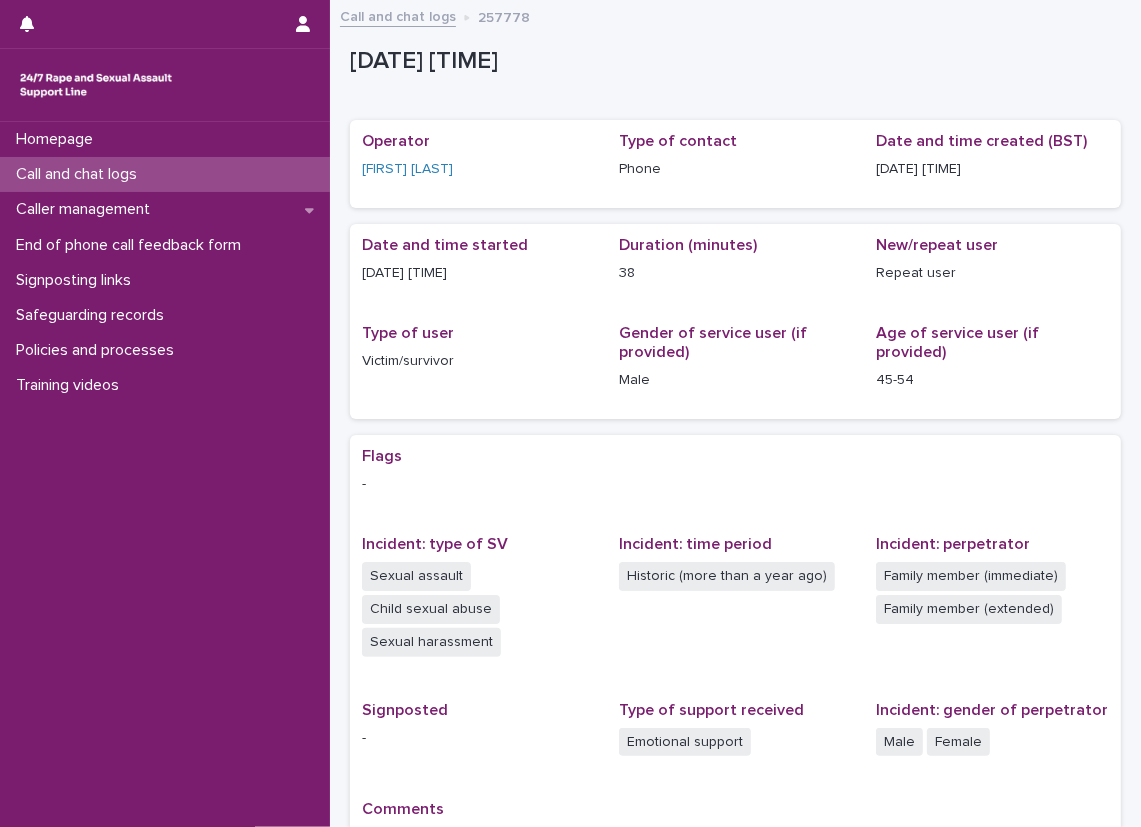 click on "Call and chat logs" at bounding box center (165, 174) 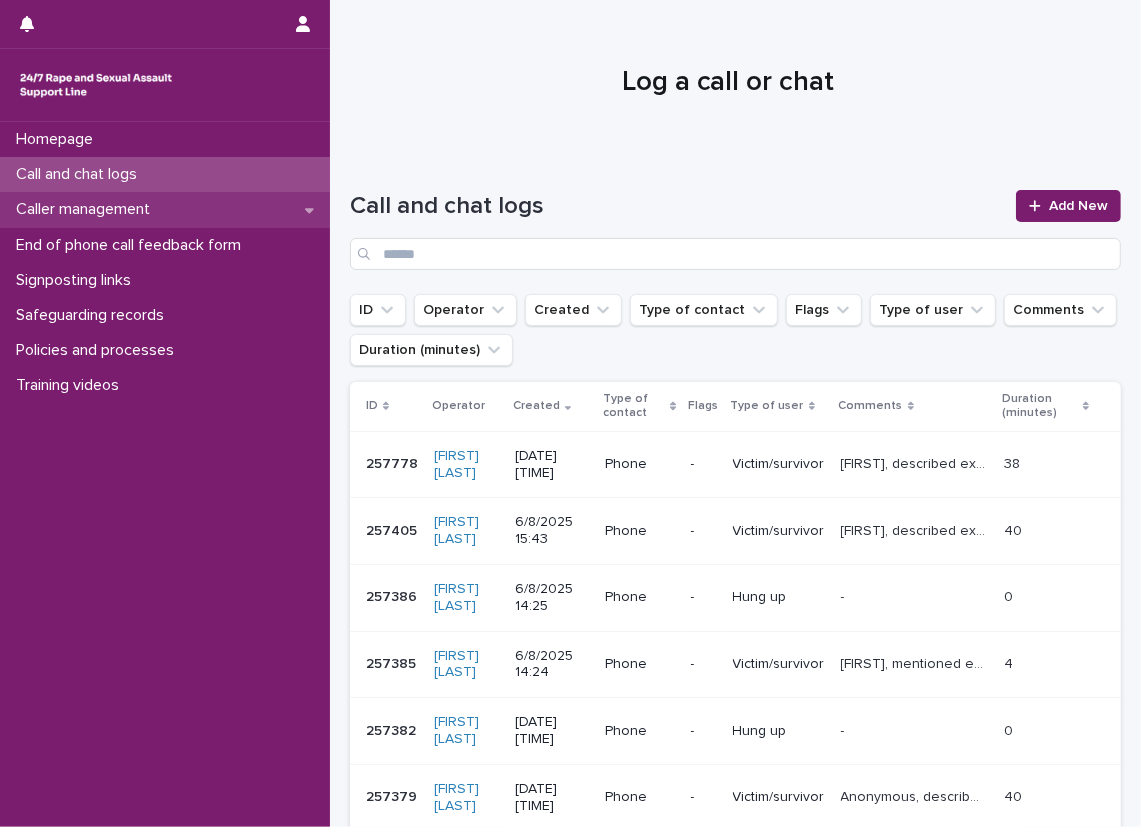 click on "Caller management" at bounding box center [165, 209] 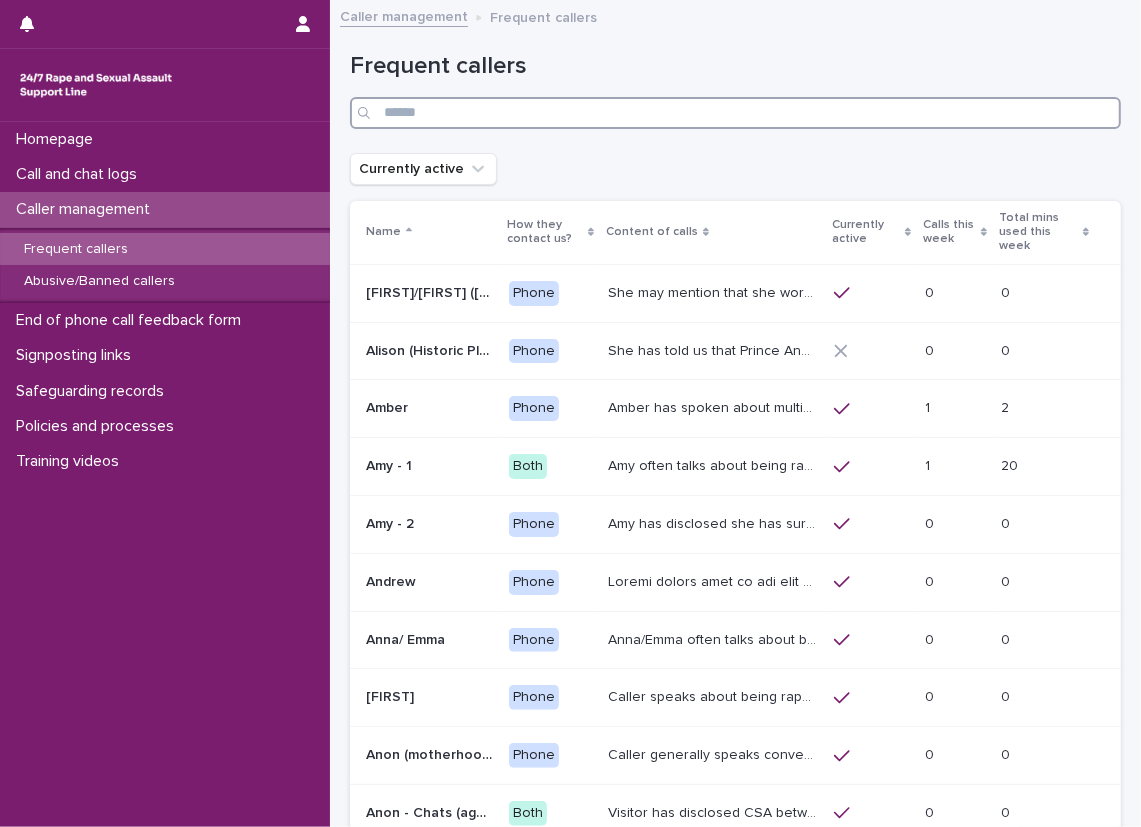 click at bounding box center (735, 113) 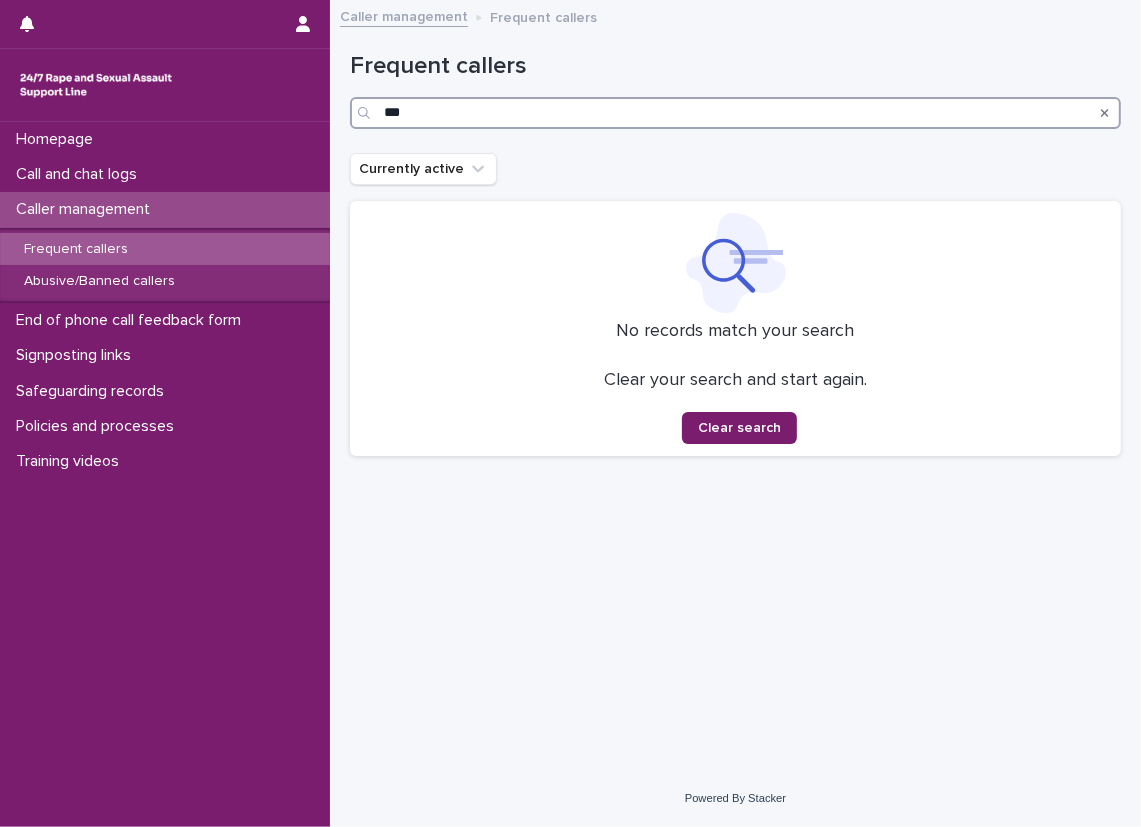 type on "***" 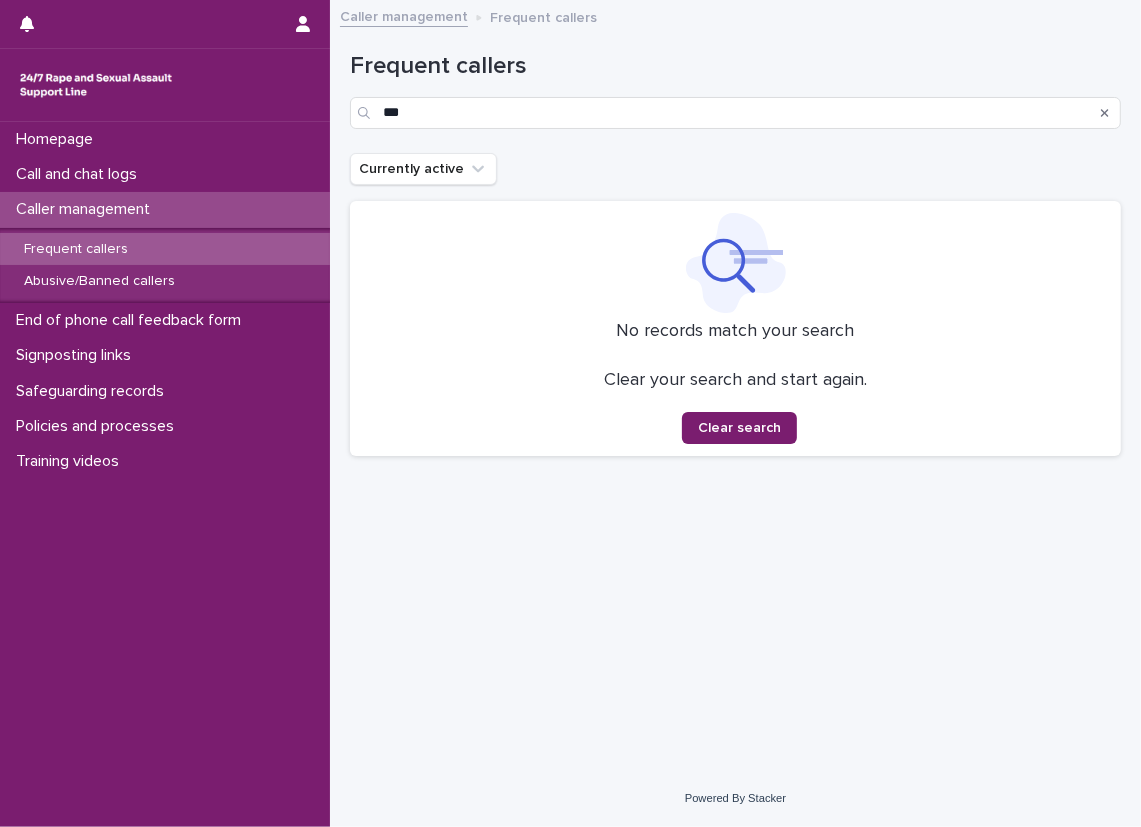 click 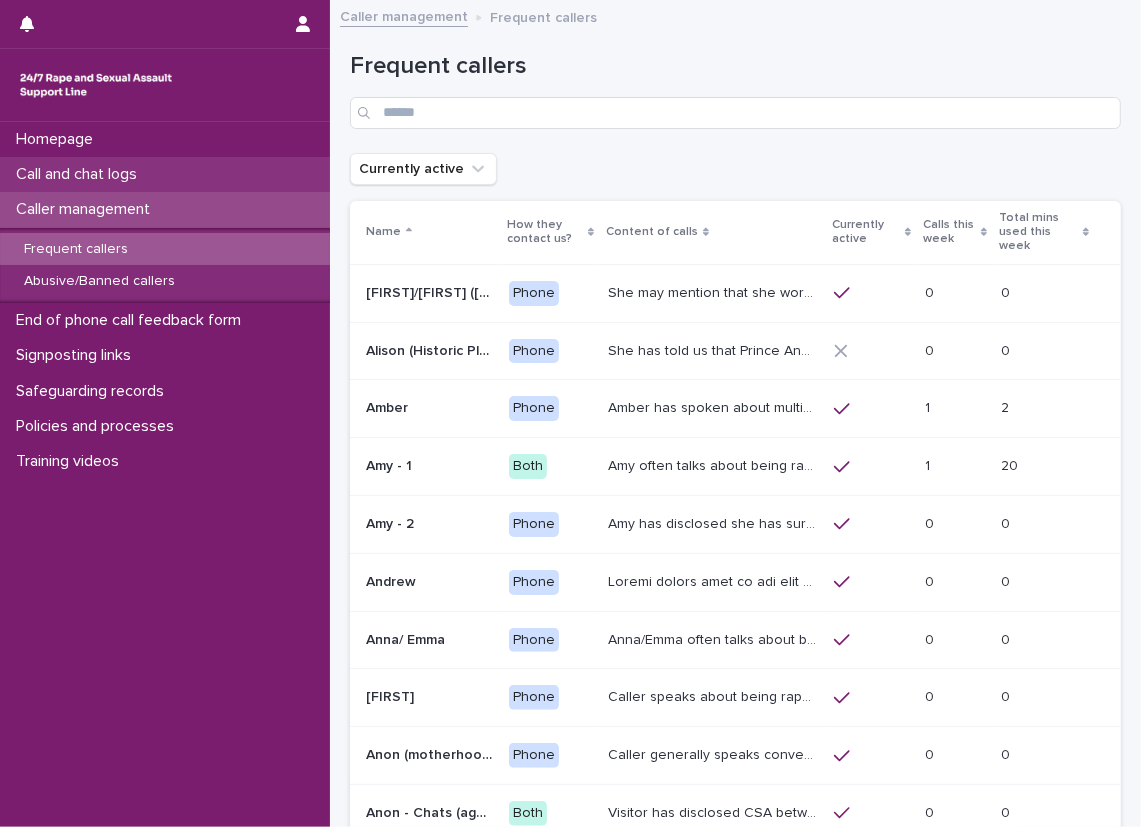 click on "Call and chat logs" at bounding box center (165, 174) 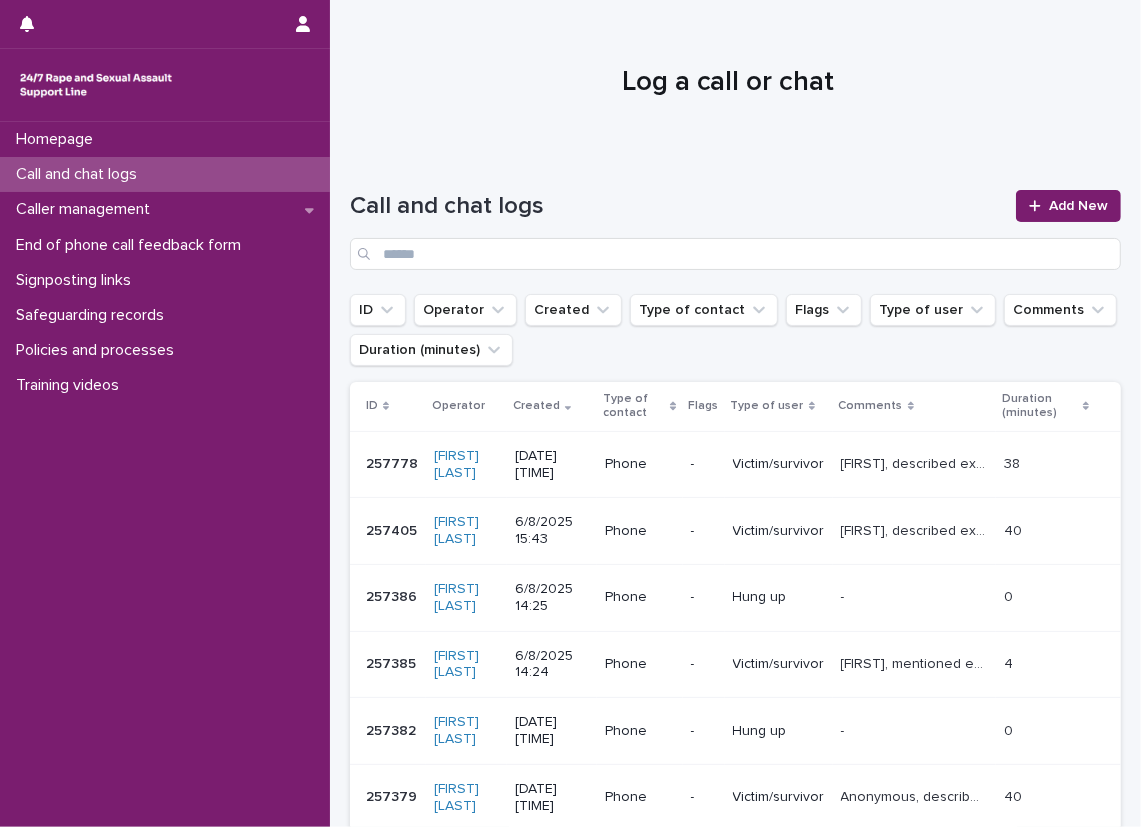 click on "Call and chat logs Add New" at bounding box center (735, 222) 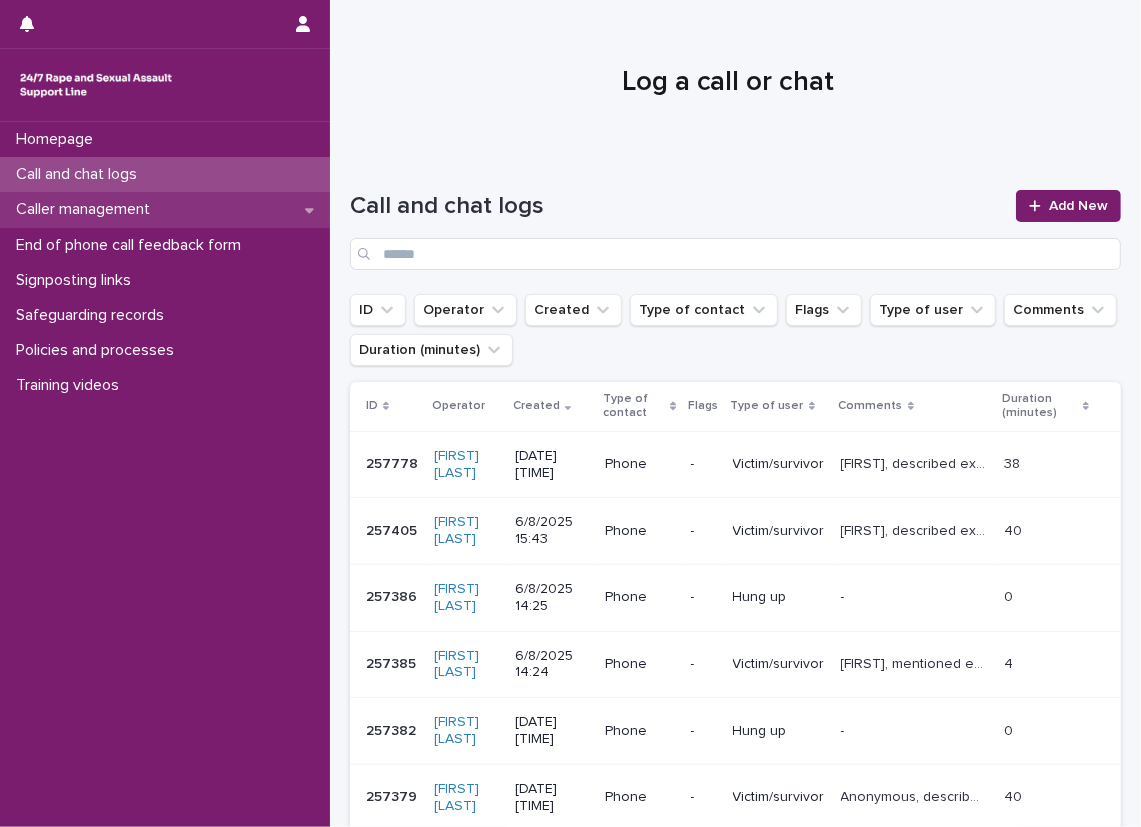 click on "Caller management" at bounding box center [165, 209] 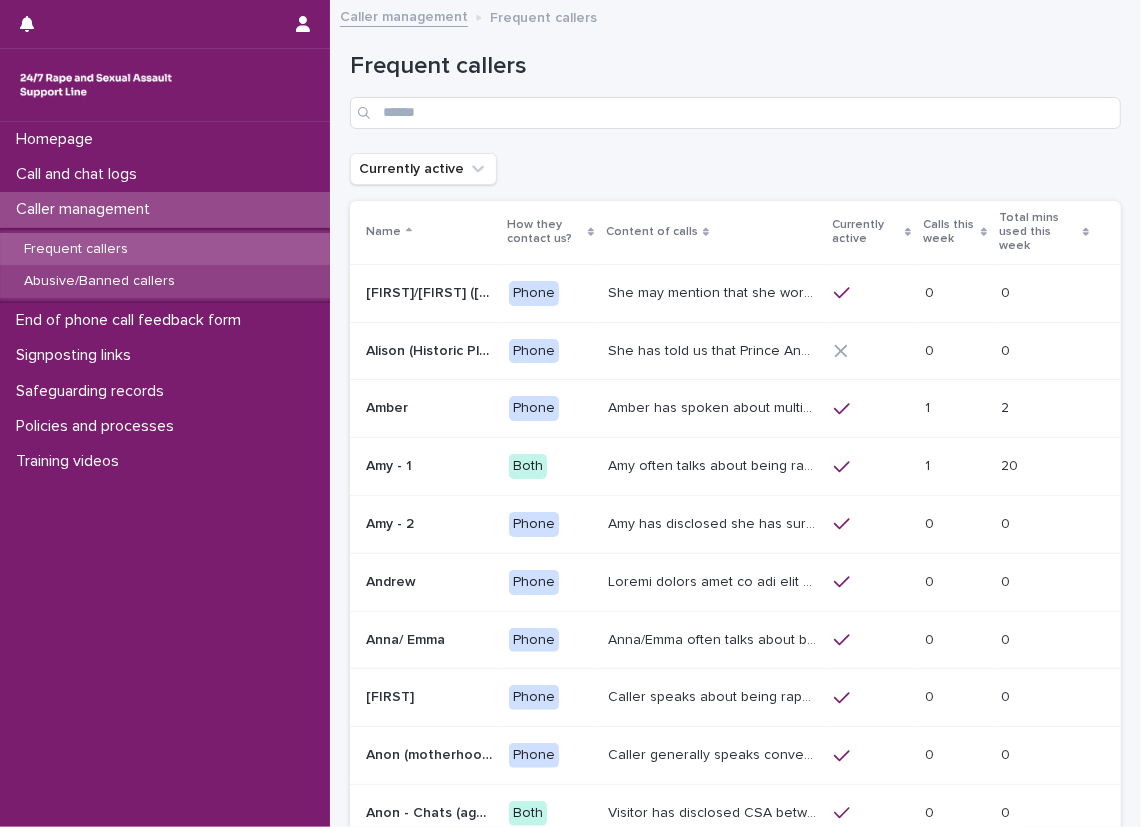 click on "Abusive/Banned callers" at bounding box center [165, 281] 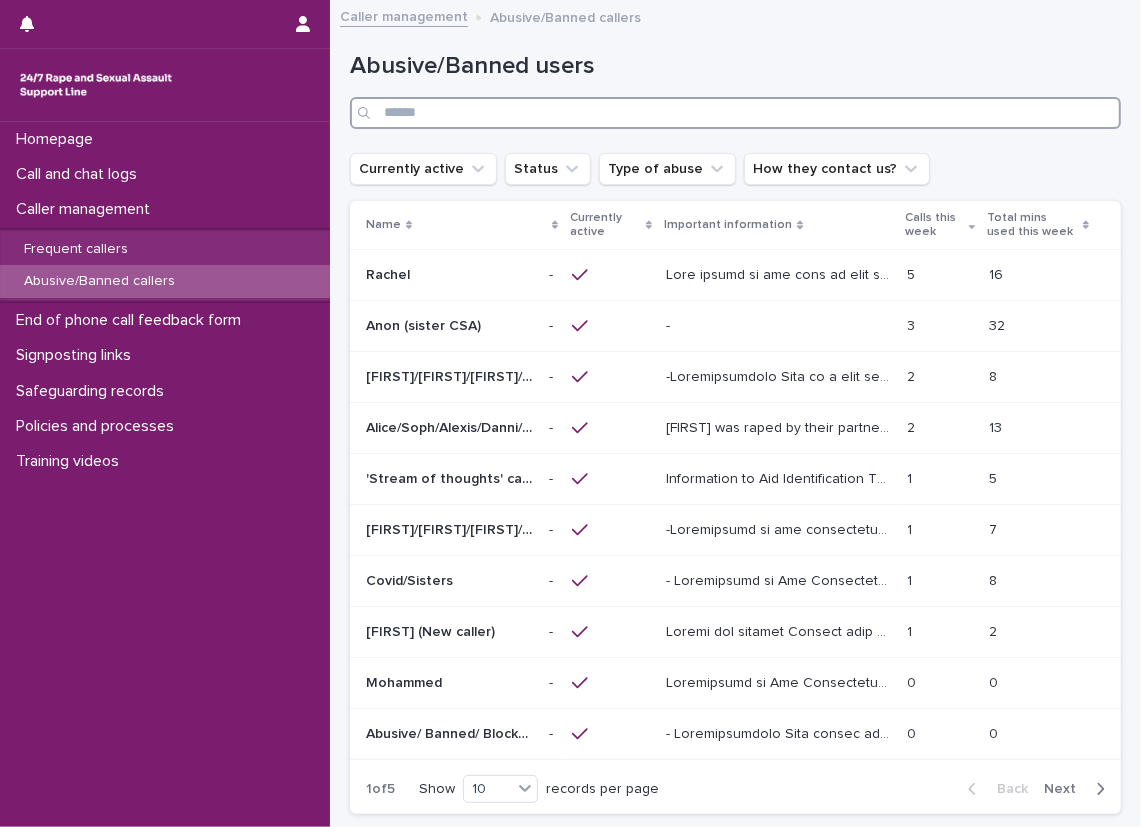 click at bounding box center [735, 113] 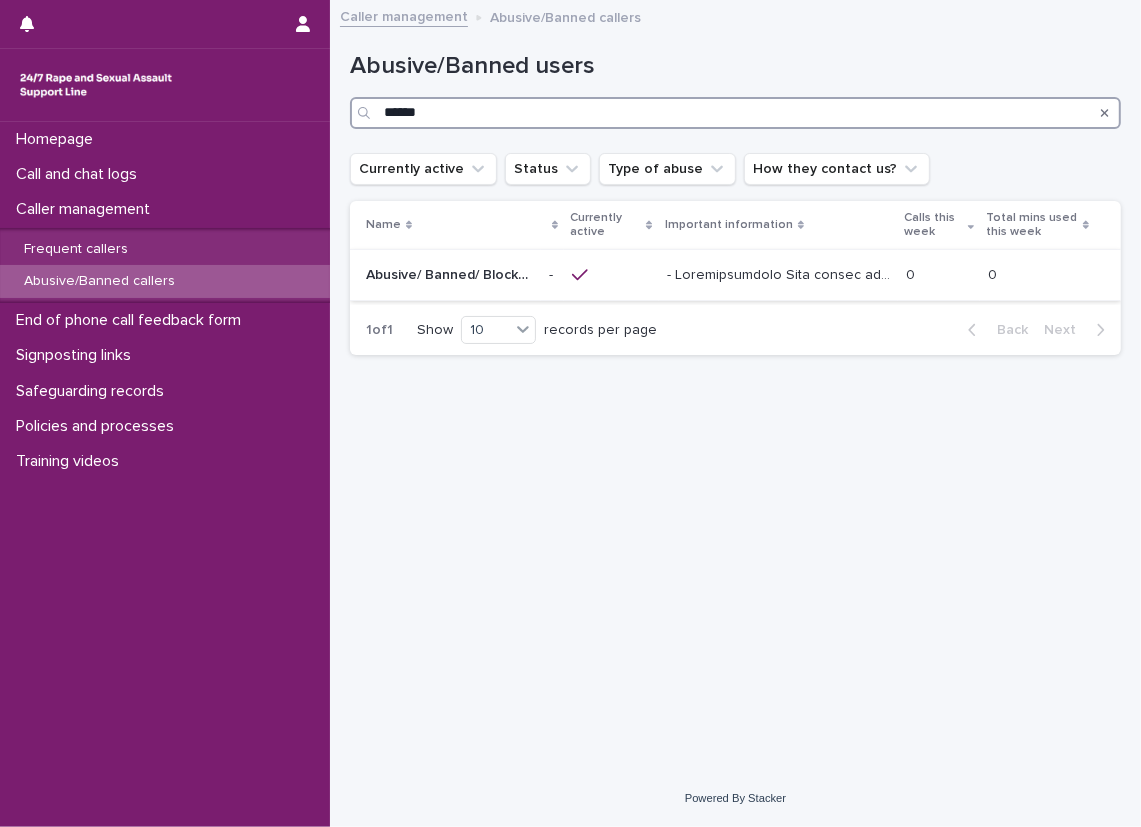 type on "******" 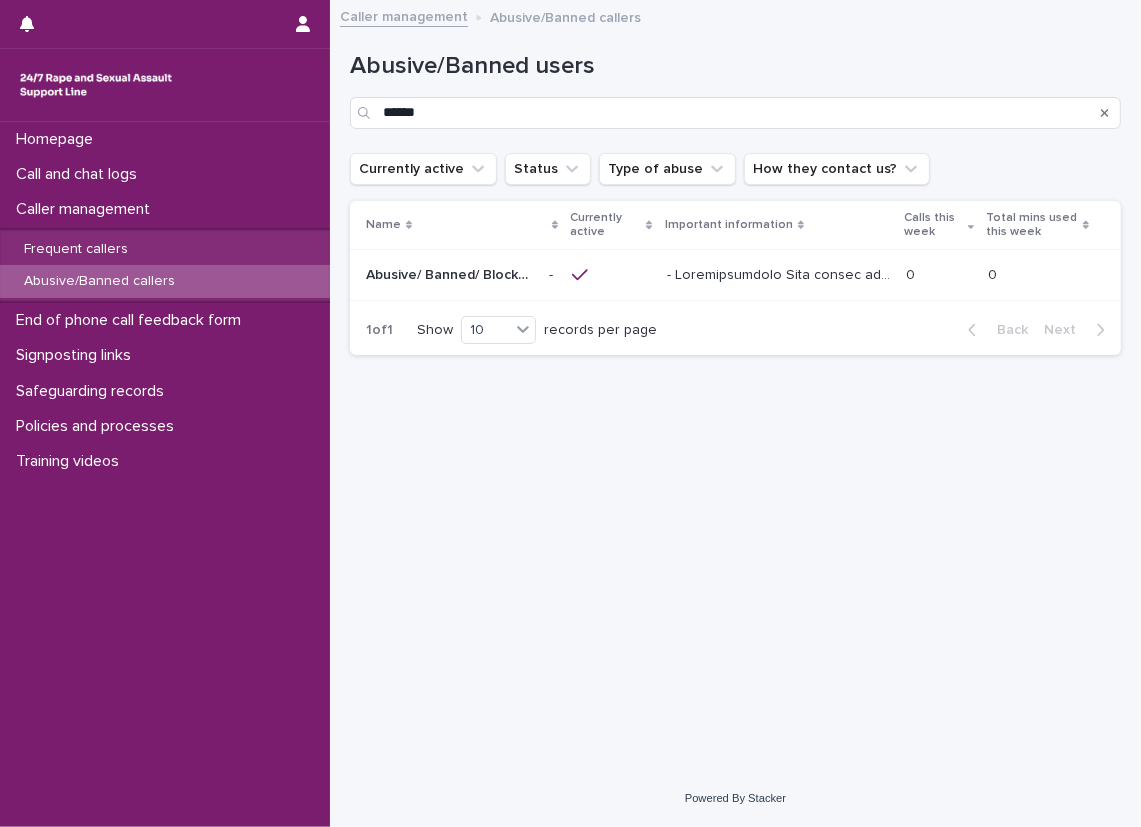click at bounding box center (780, 273) 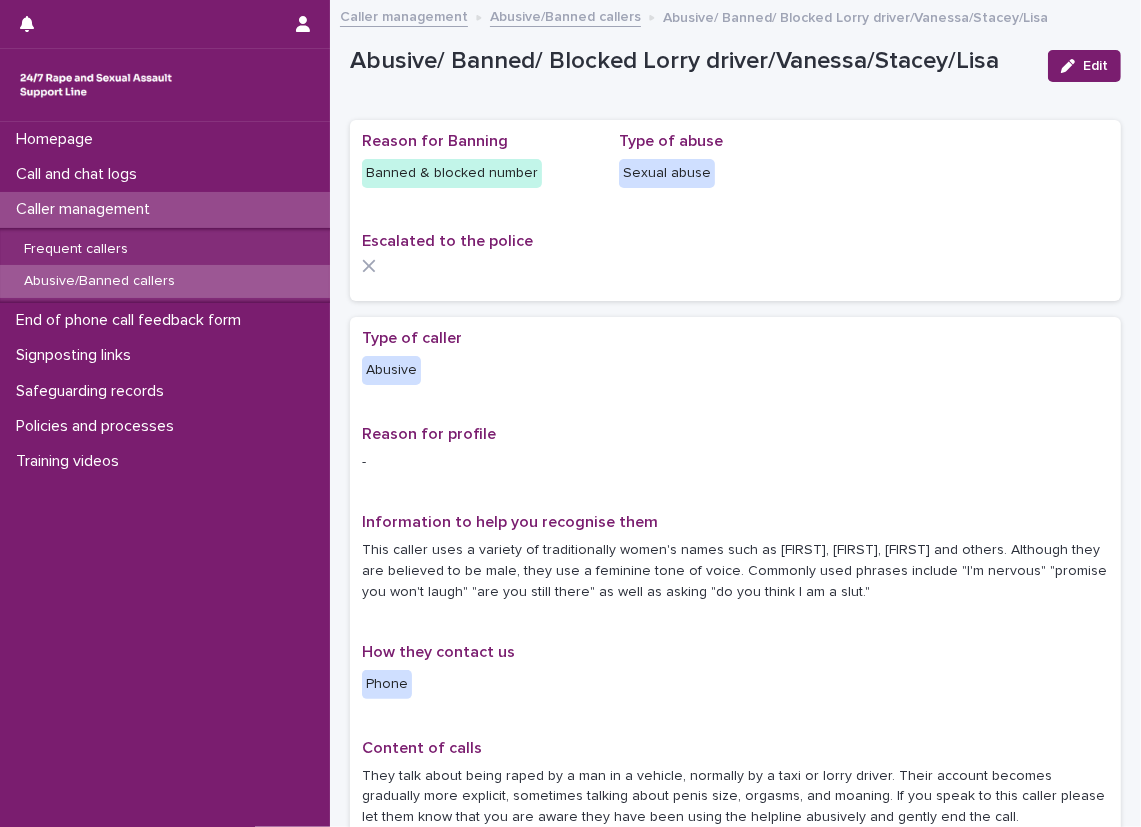 click at bounding box center [735, 266] 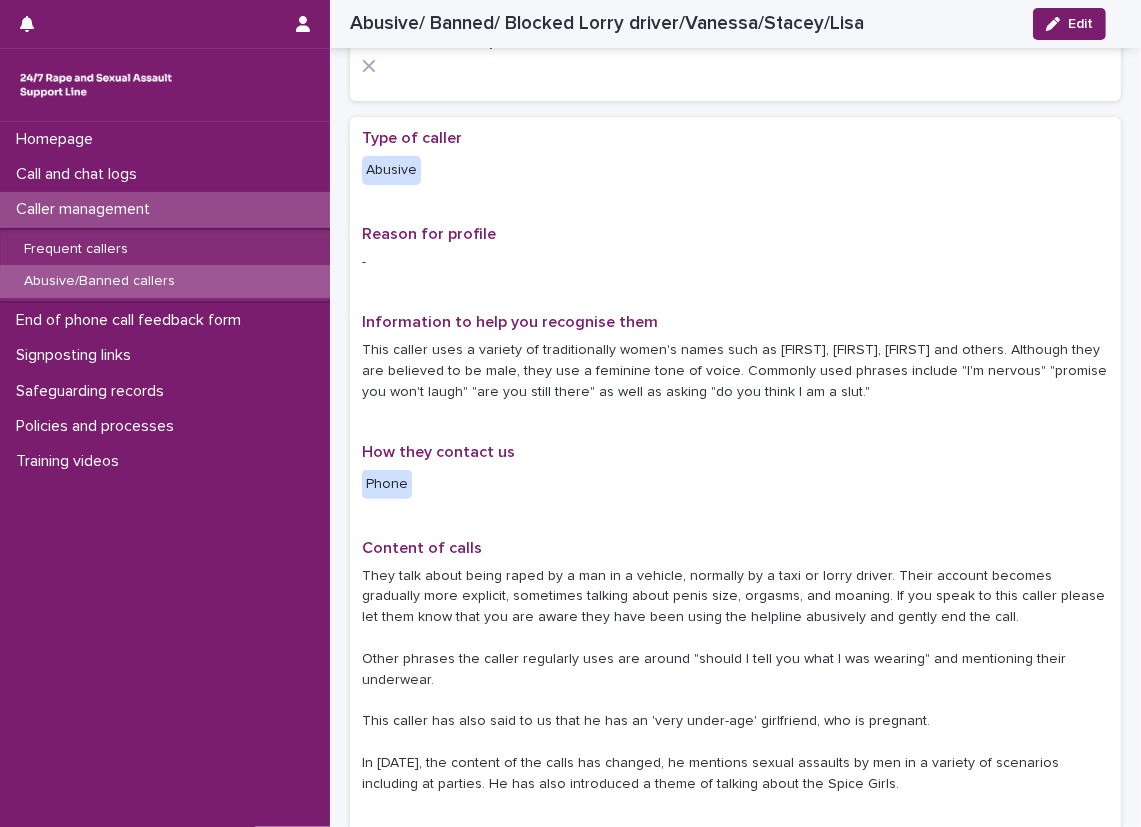 scroll, scrollTop: 0, scrollLeft: 0, axis: both 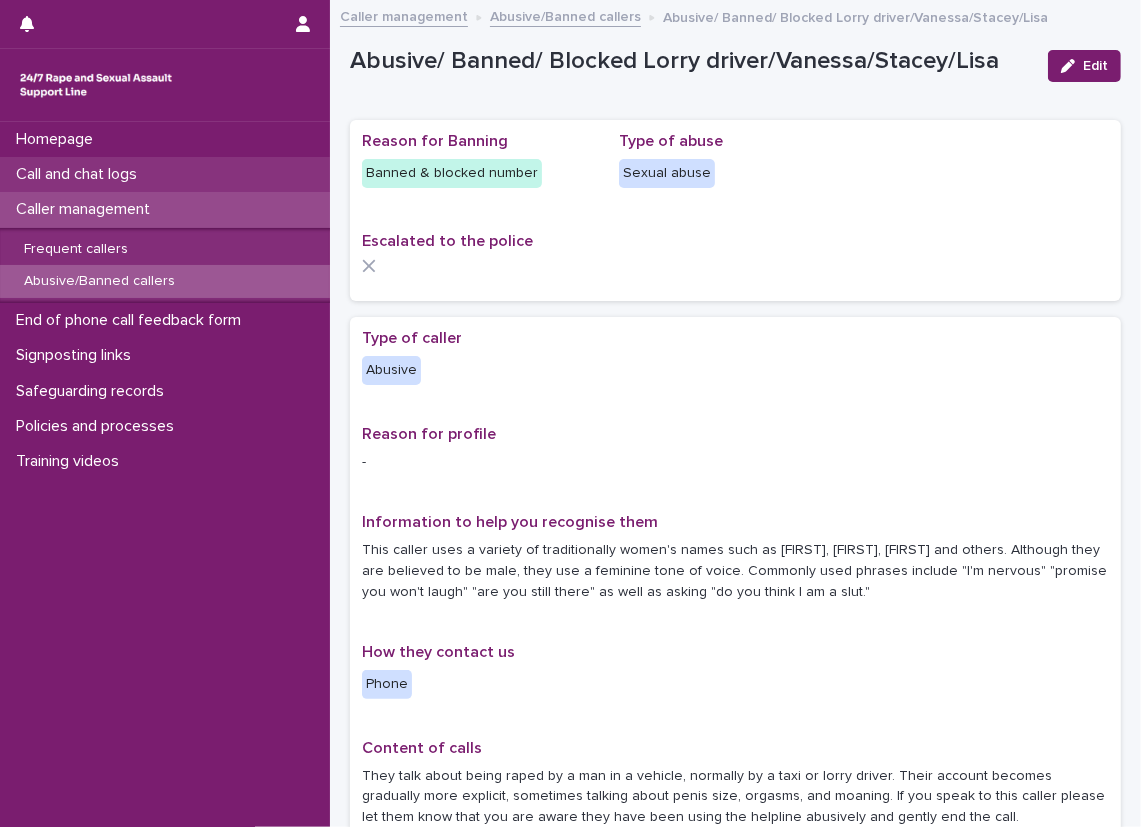 click on "Call and chat logs" at bounding box center (165, 174) 